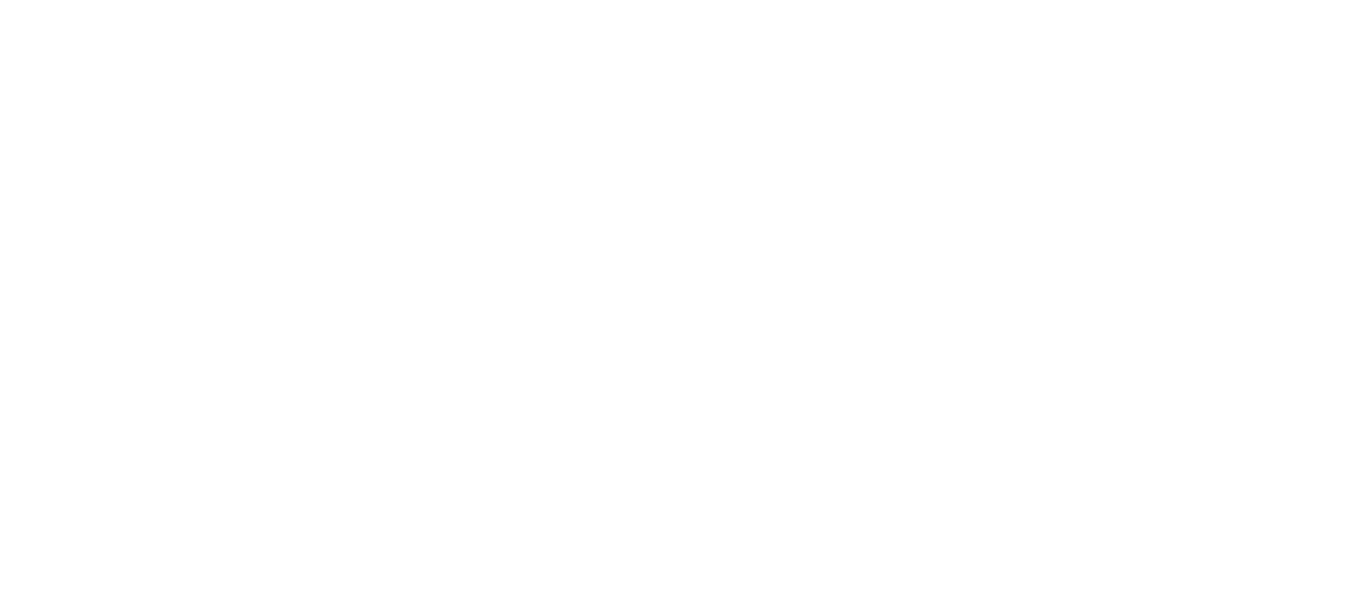 scroll, scrollTop: 0, scrollLeft: 0, axis: both 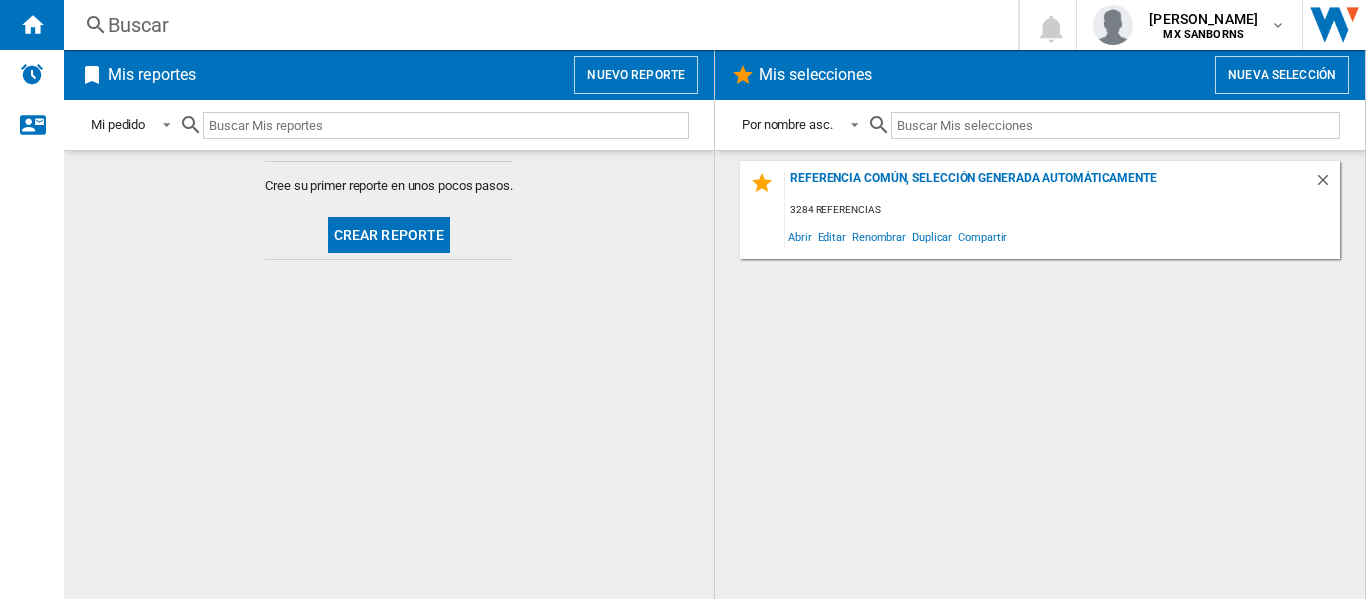 drag, startPoint x: 1169, startPoint y: 0, endPoint x: 751, endPoint y: 372, distance: 559.56055 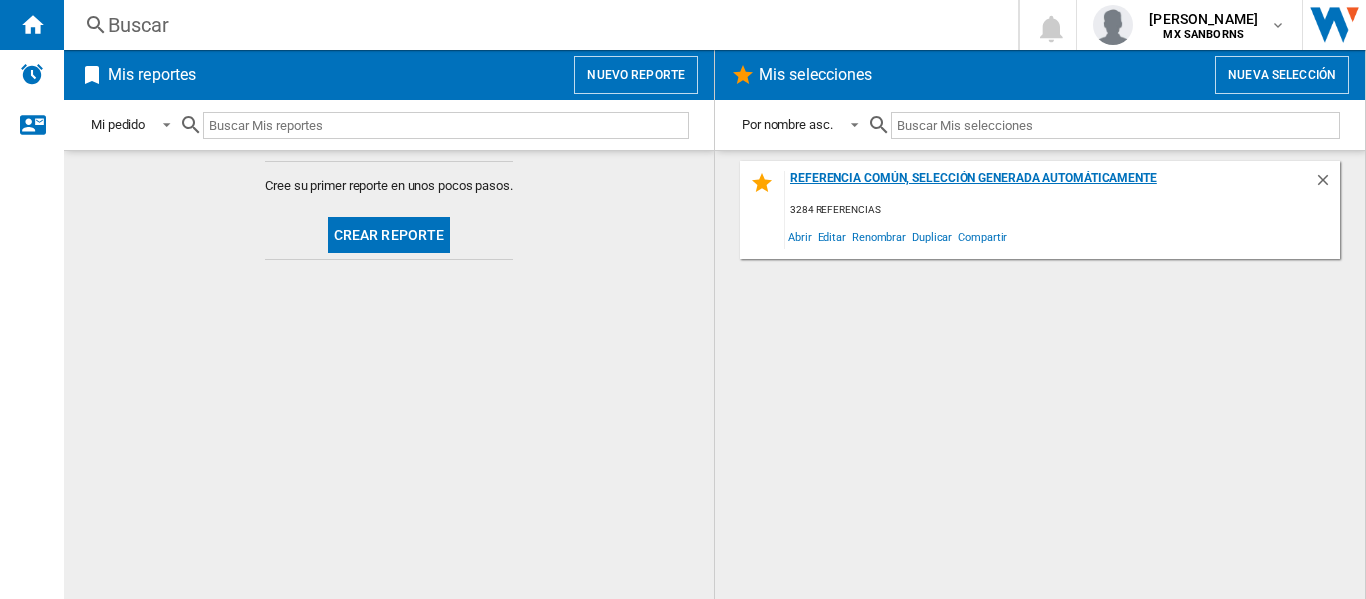 click on "Referencia común, selección generada automáticamente" 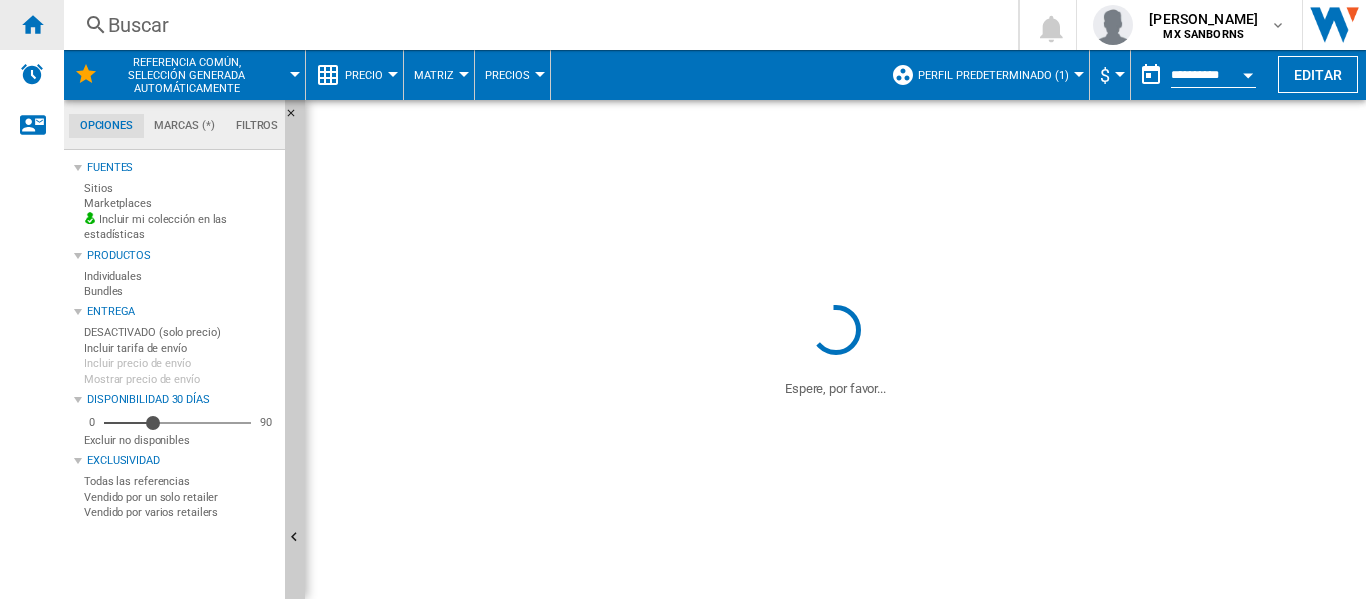 click at bounding box center (32, 24) 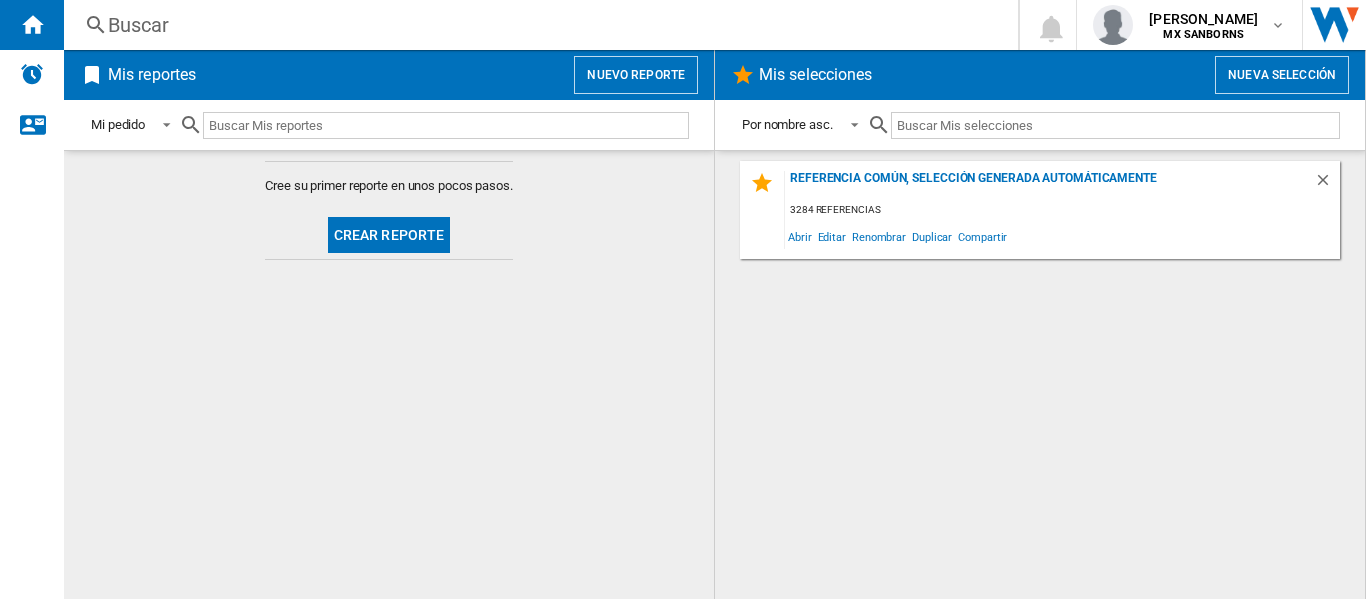 click on "Crear reporte" 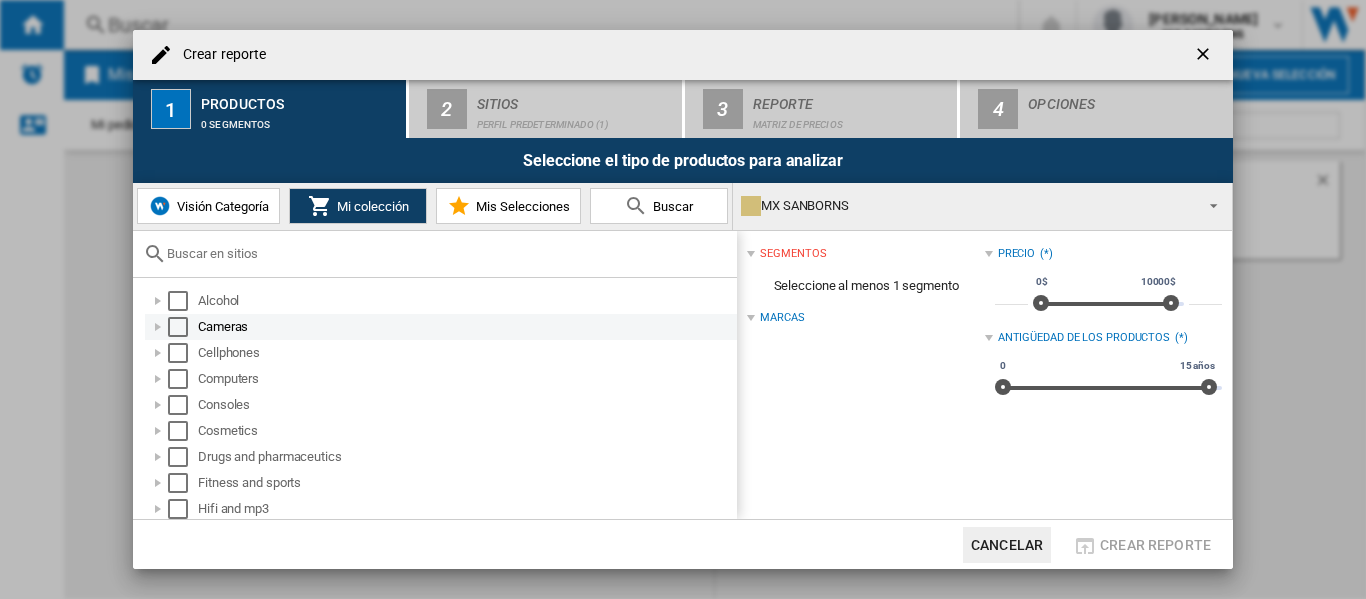 click at bounding box center [178, 327] 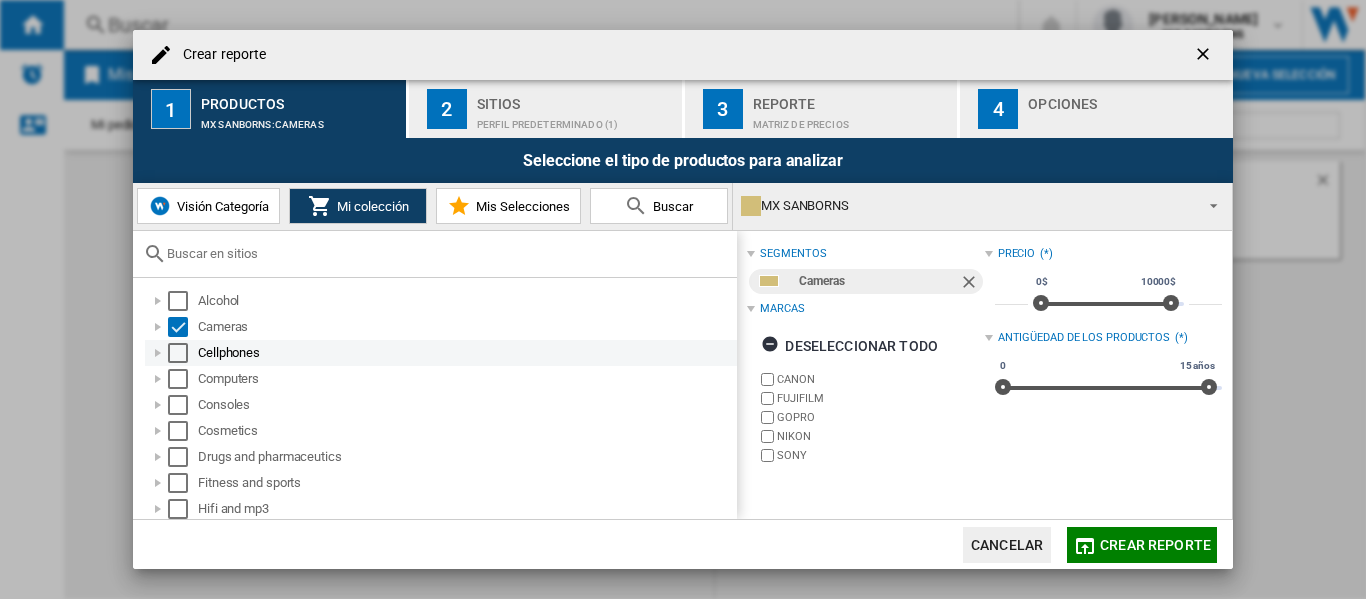 click at bounding box center (178, 353) 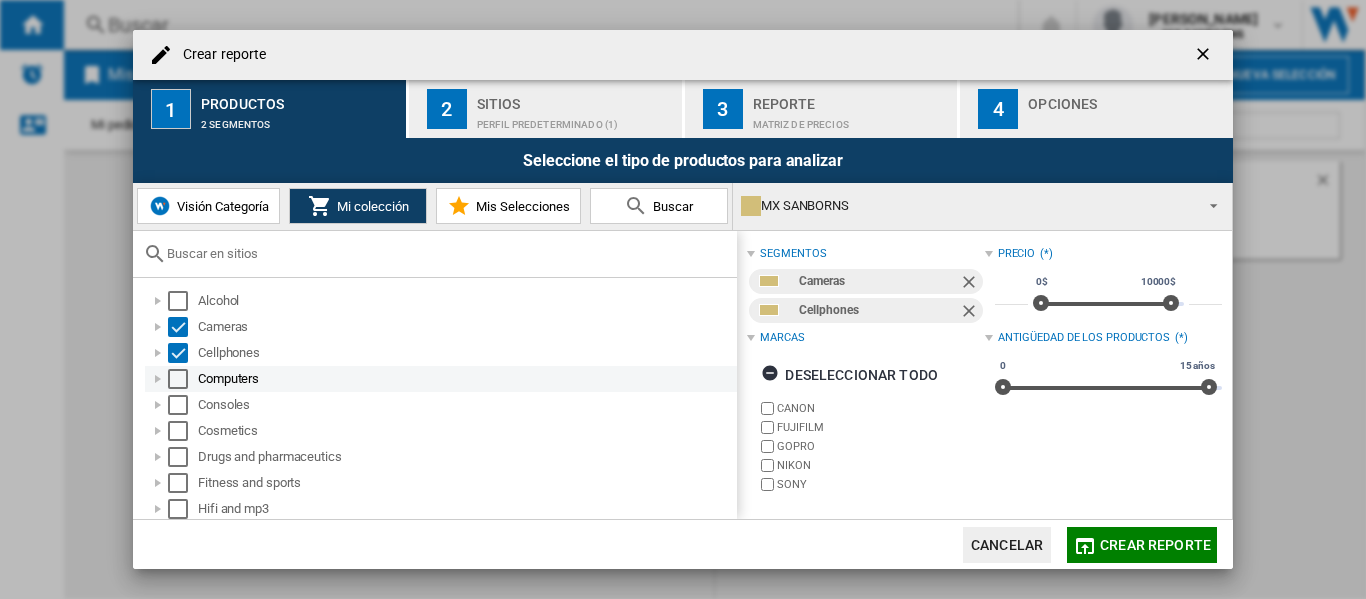 click at bounding box center [178, 379] 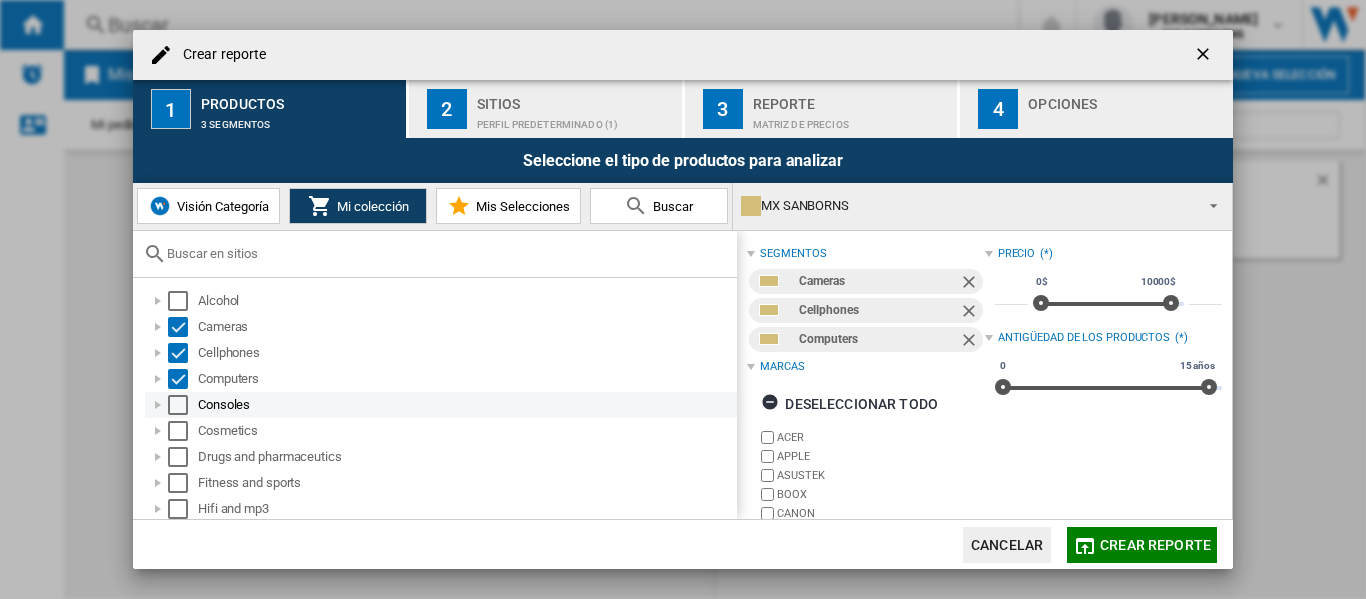 click at bounding box center [158, 405] 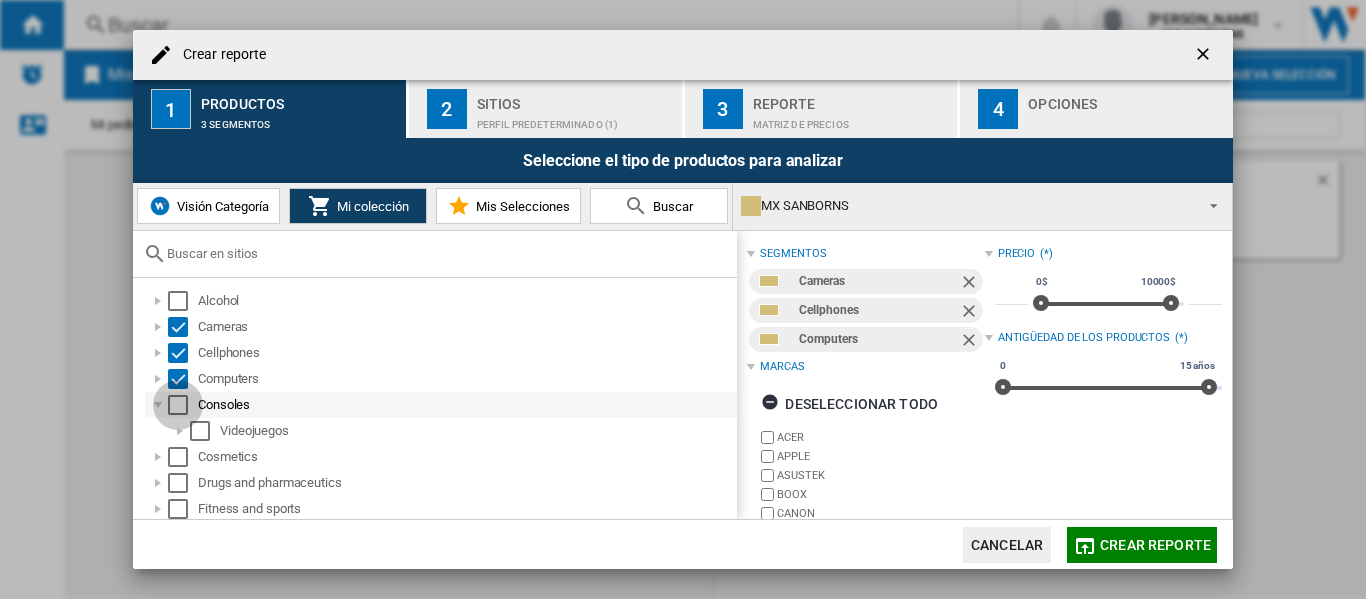 click at bounding box center [178, 405] 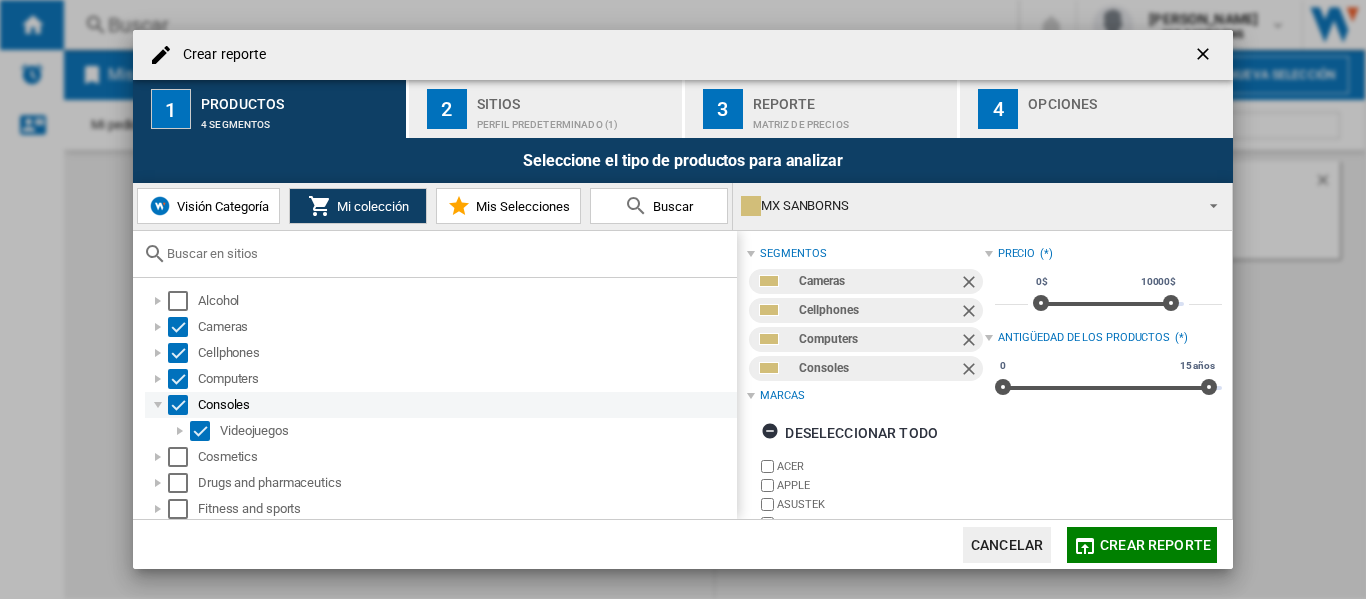 click at bounding box center [158, 405] 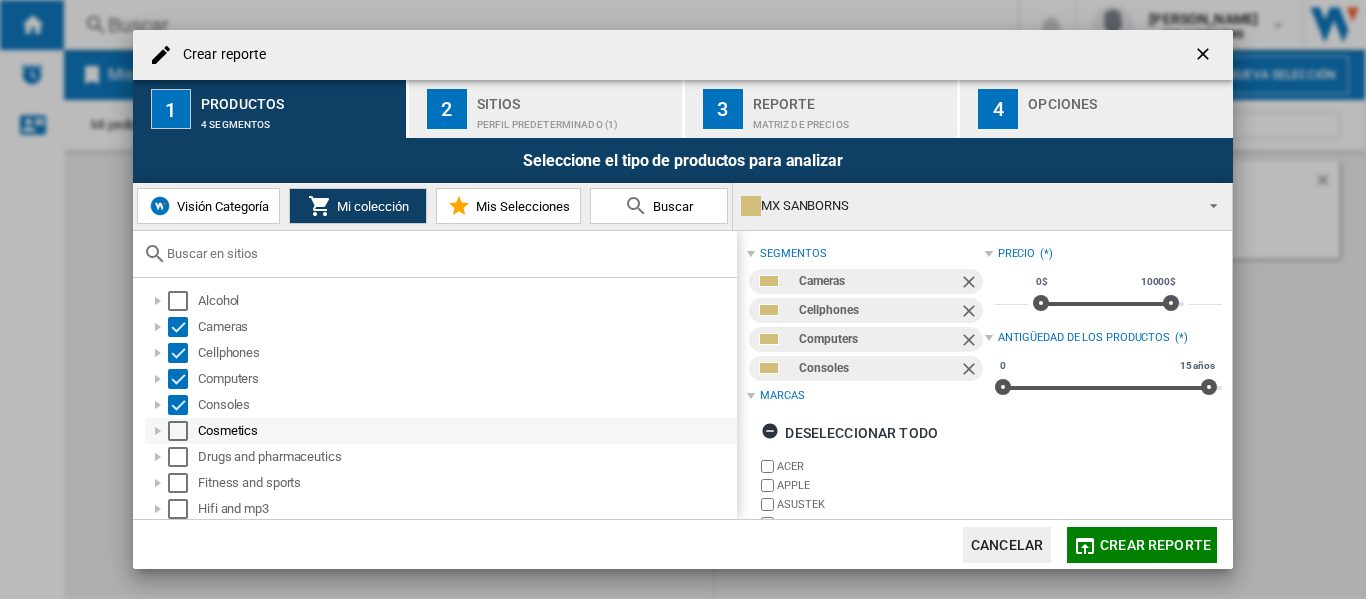 click at bounding box center [178, 431] 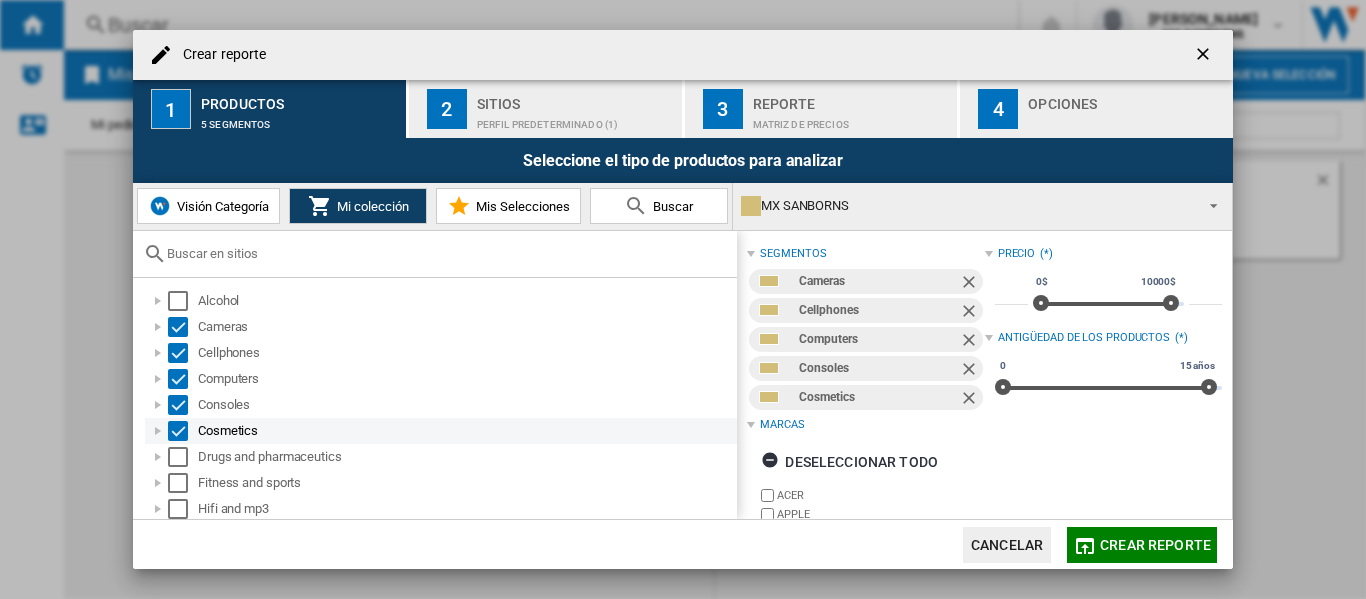 scroll, scrollTop: 100, scrollLeft: 0, axis: vertical 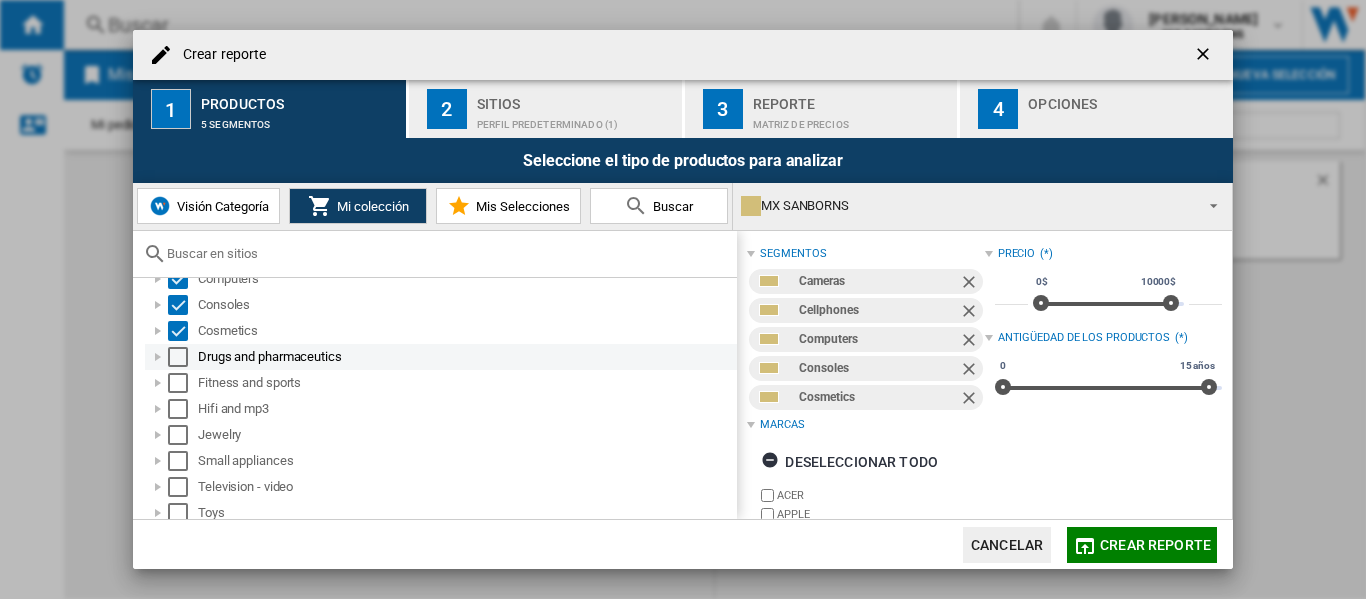 click at bounding box center [158, 357] 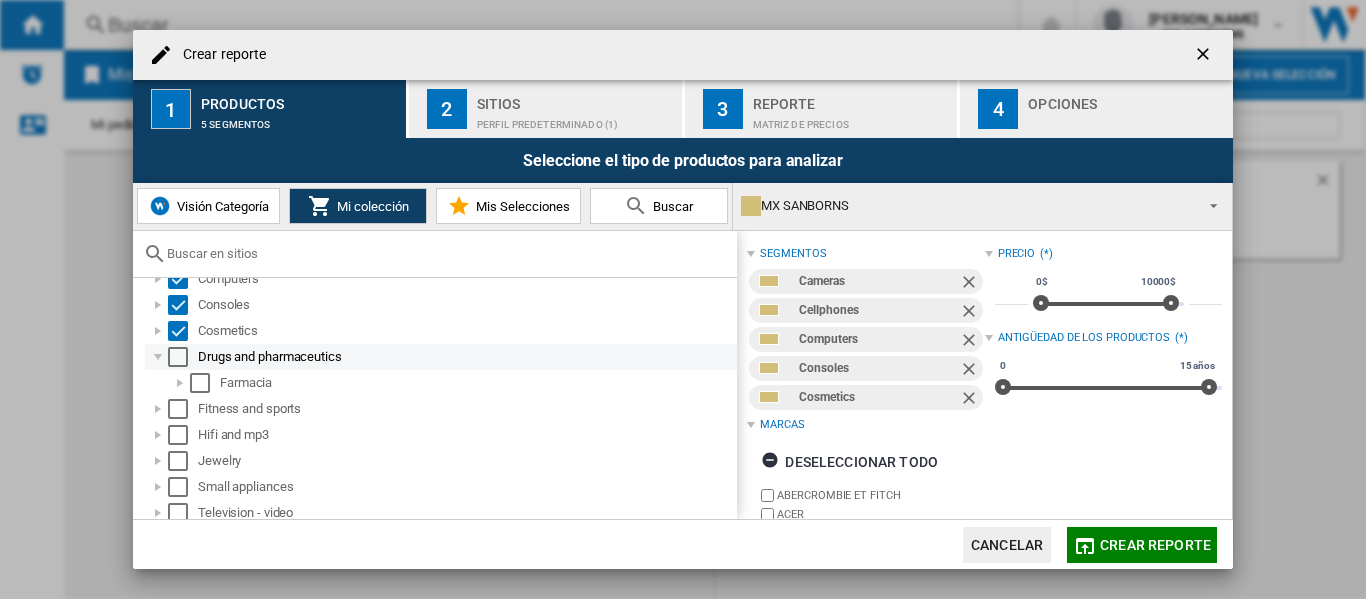 click at bounding box center (178, 357) 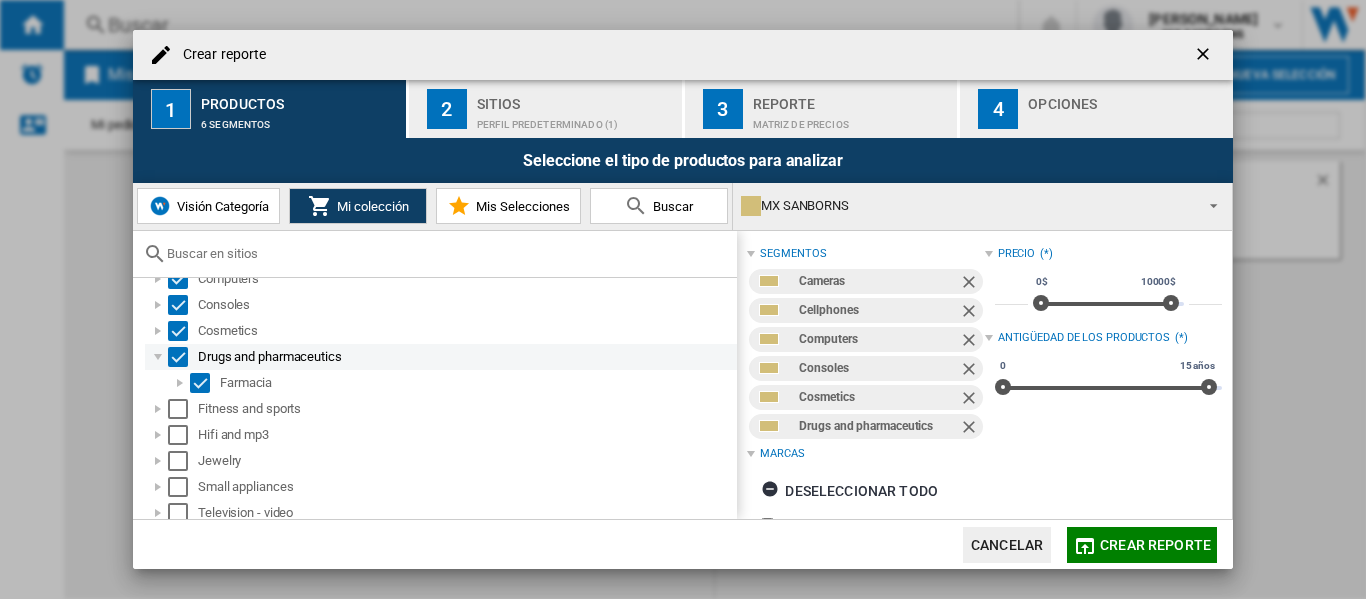 click at bounding box center (158, 357) 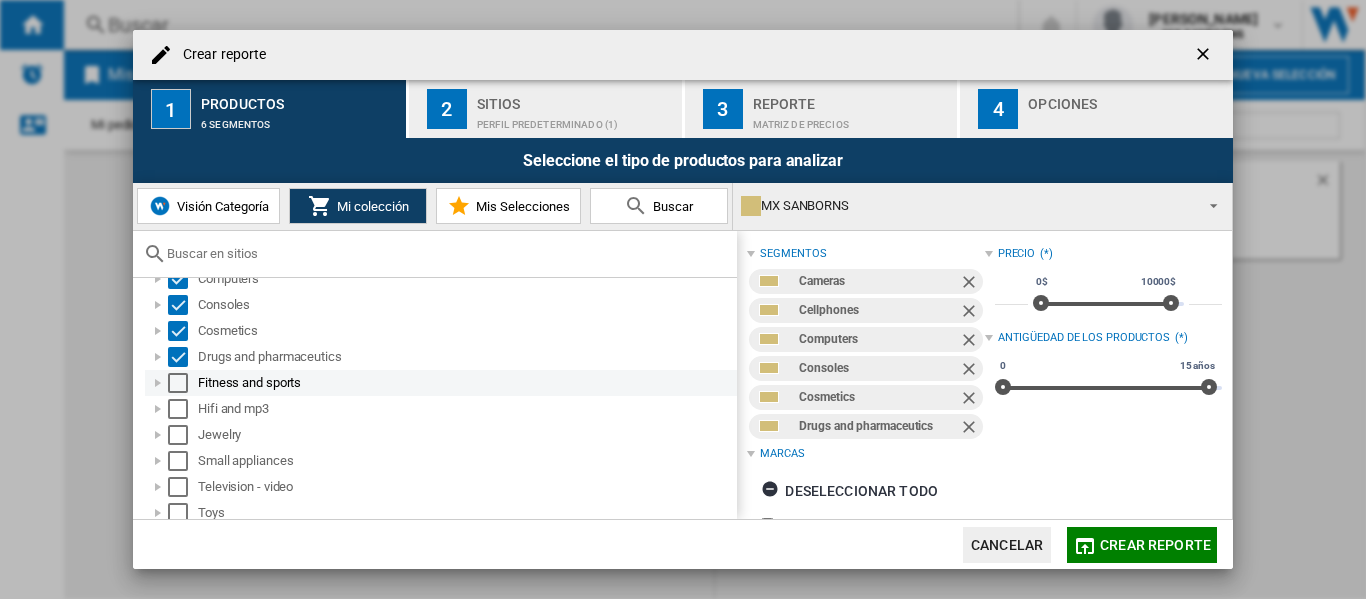 click on "Fitness and sports" at bounding box center (441, 383) 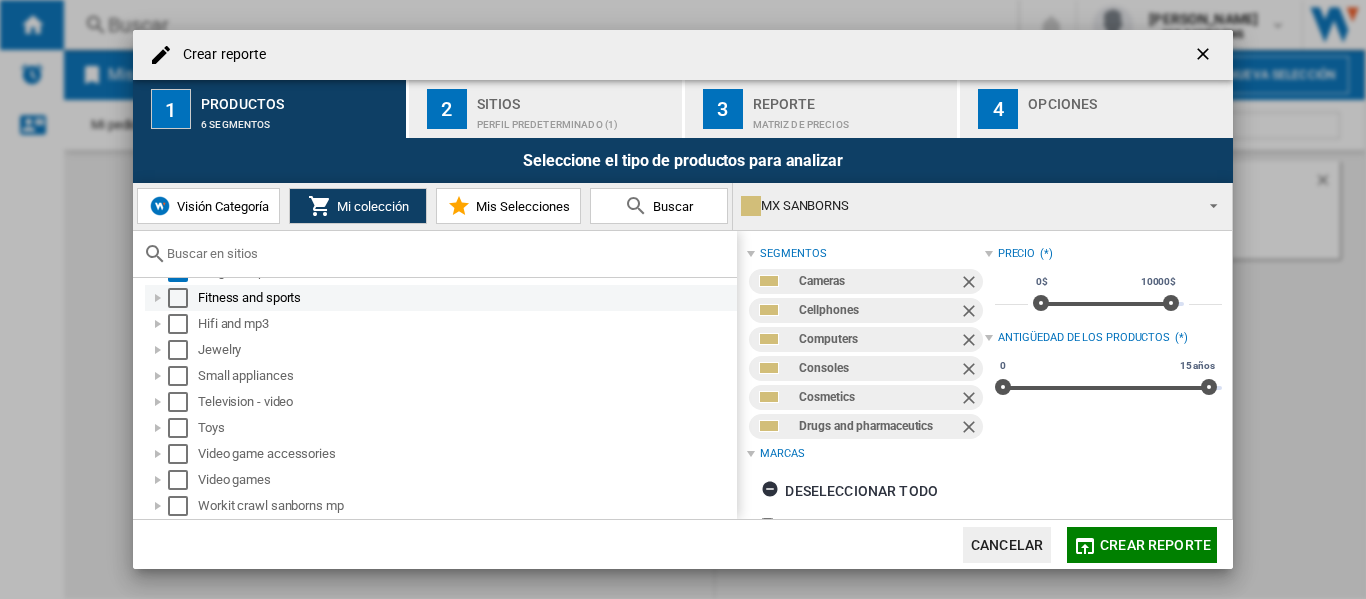 click at bounding box center (178, 298) 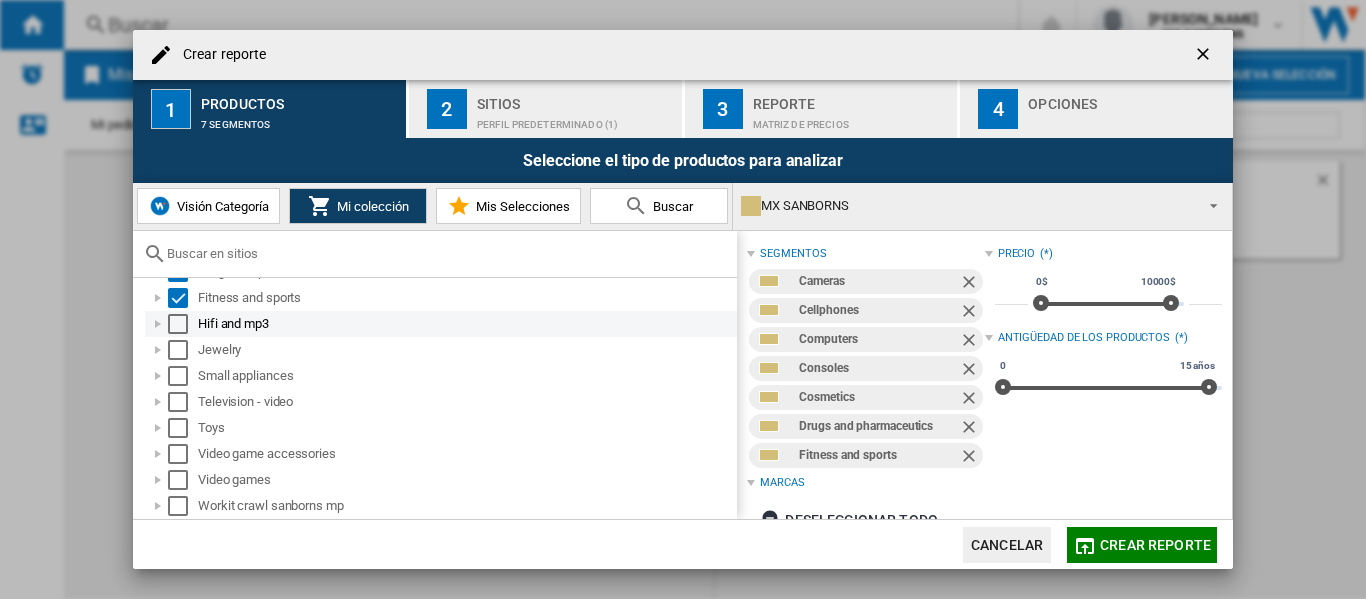 click at bounding box center (178, 324) 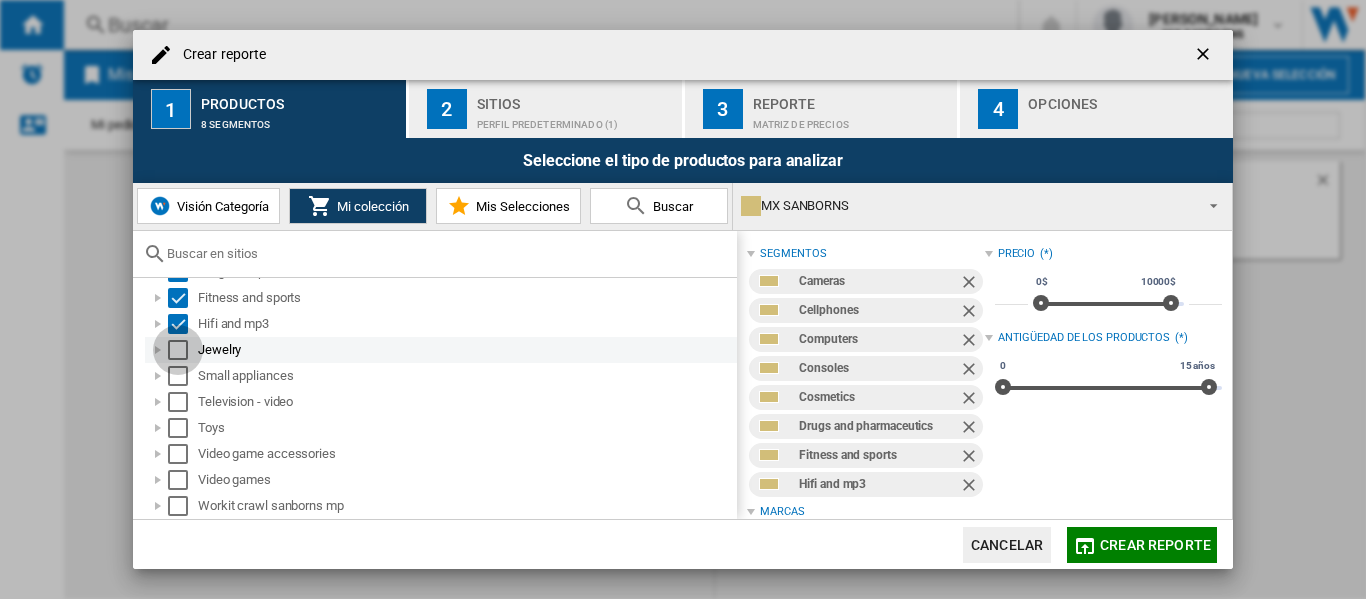 click at bounding box center [178, 350] 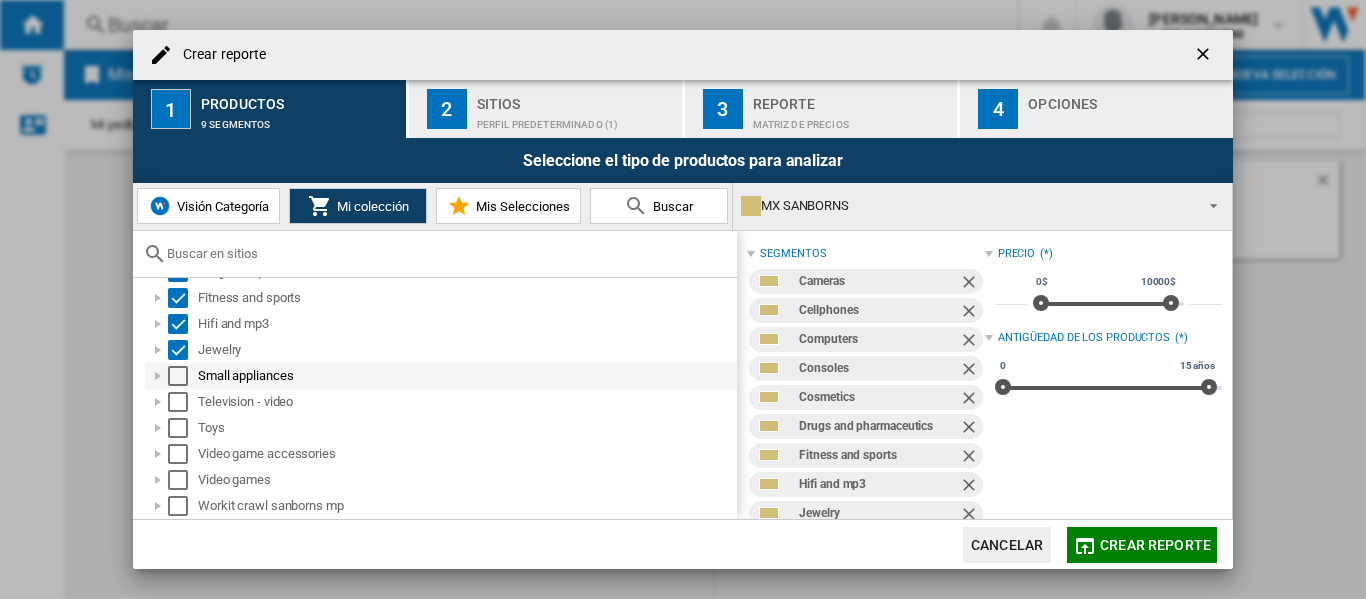 click at bounding box center (178, 376) 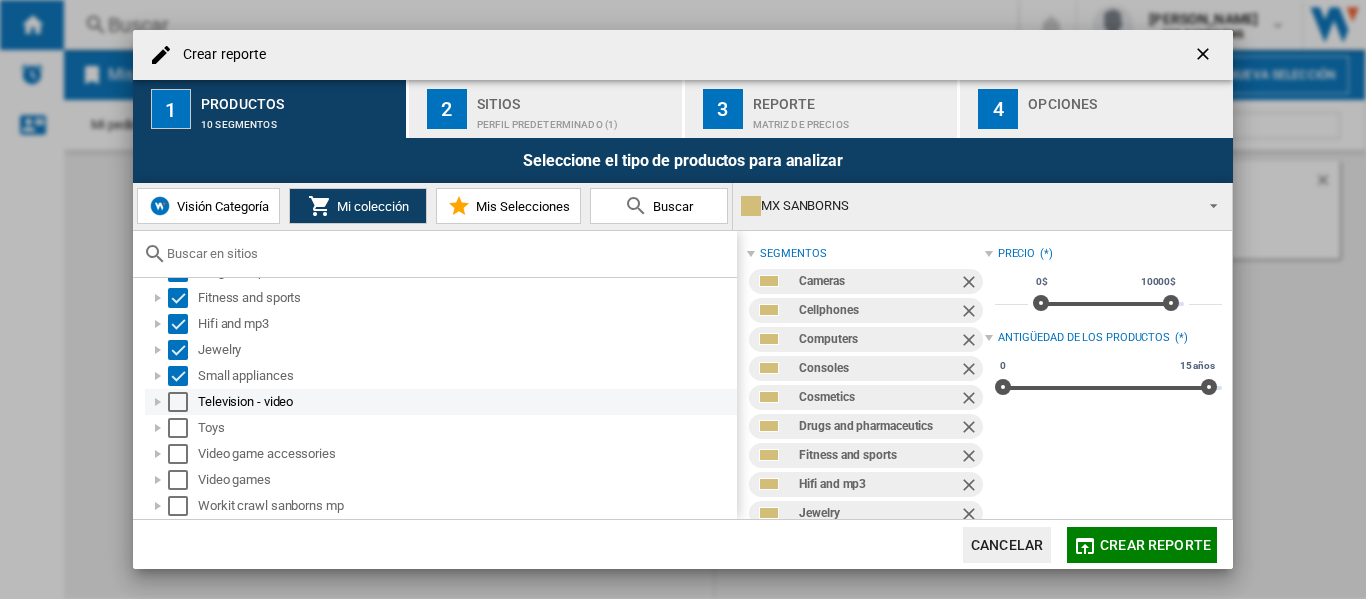click at bounding box center (178, 402) 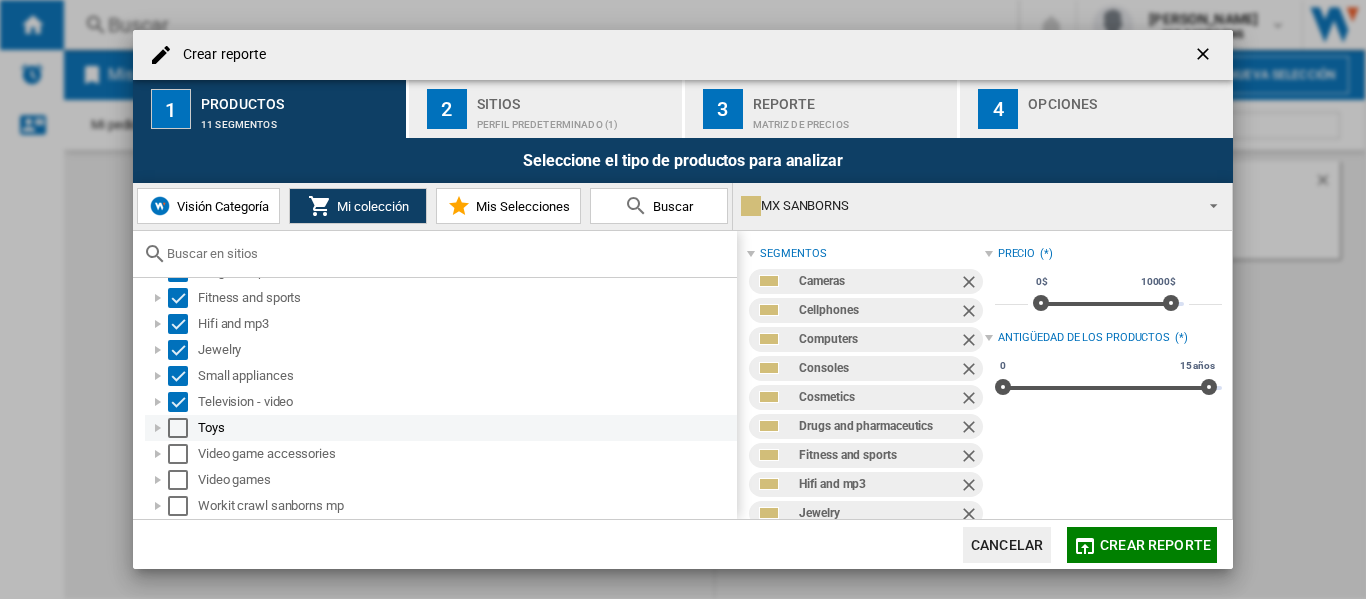 click at bounding box center [158, 428] 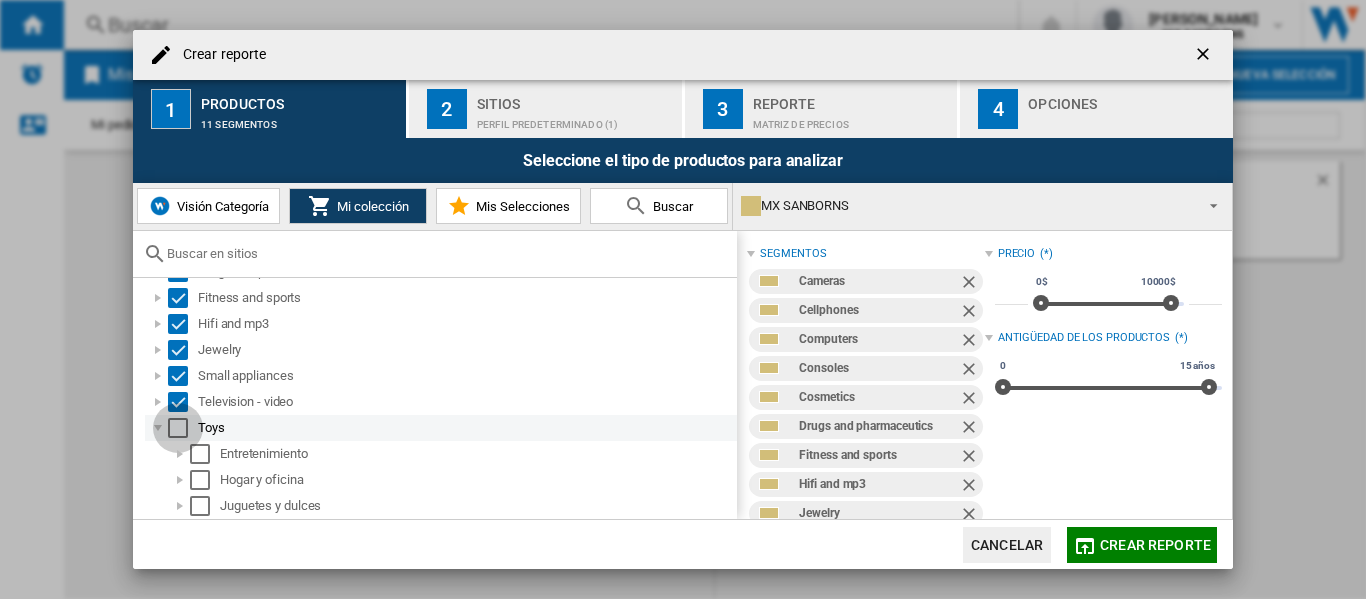 click at bounding box center [178, 428] 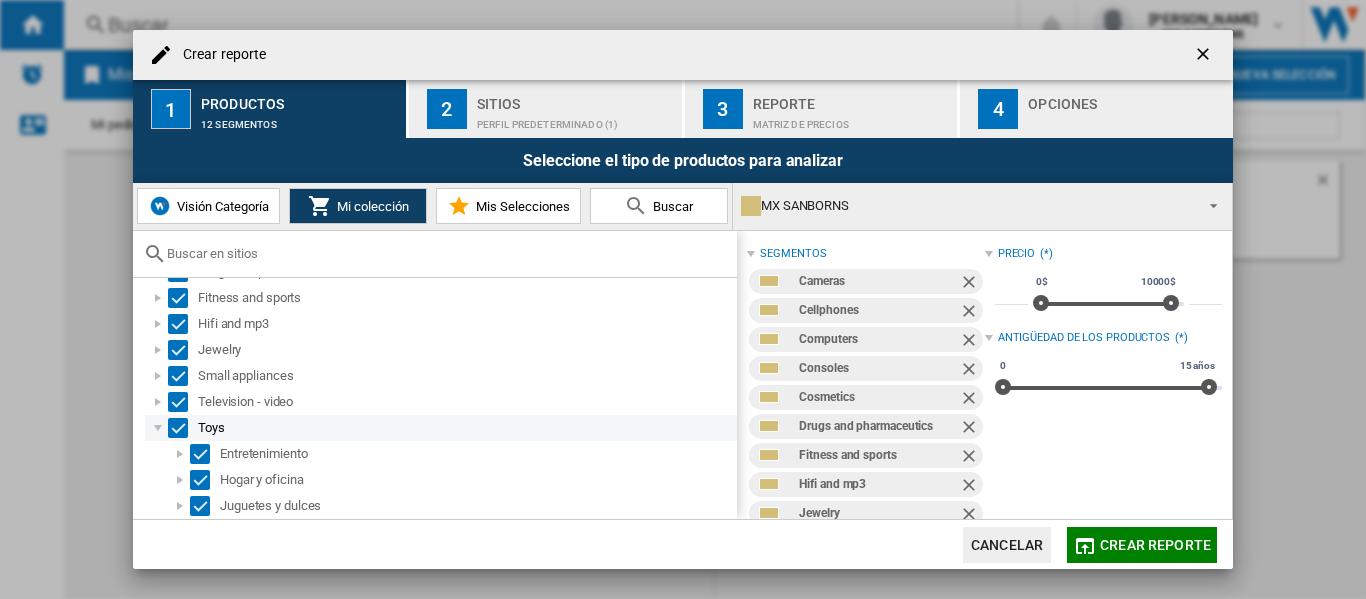 click at bounding box center (158, 428) 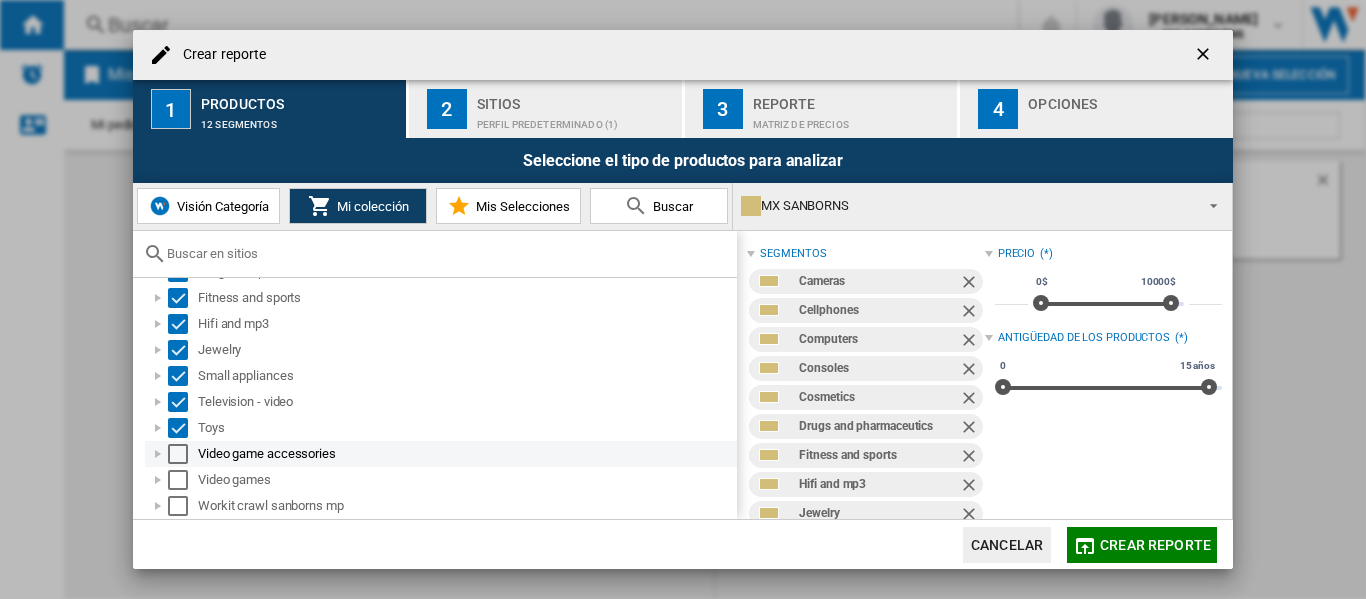 click at bounding box center (178, 454) 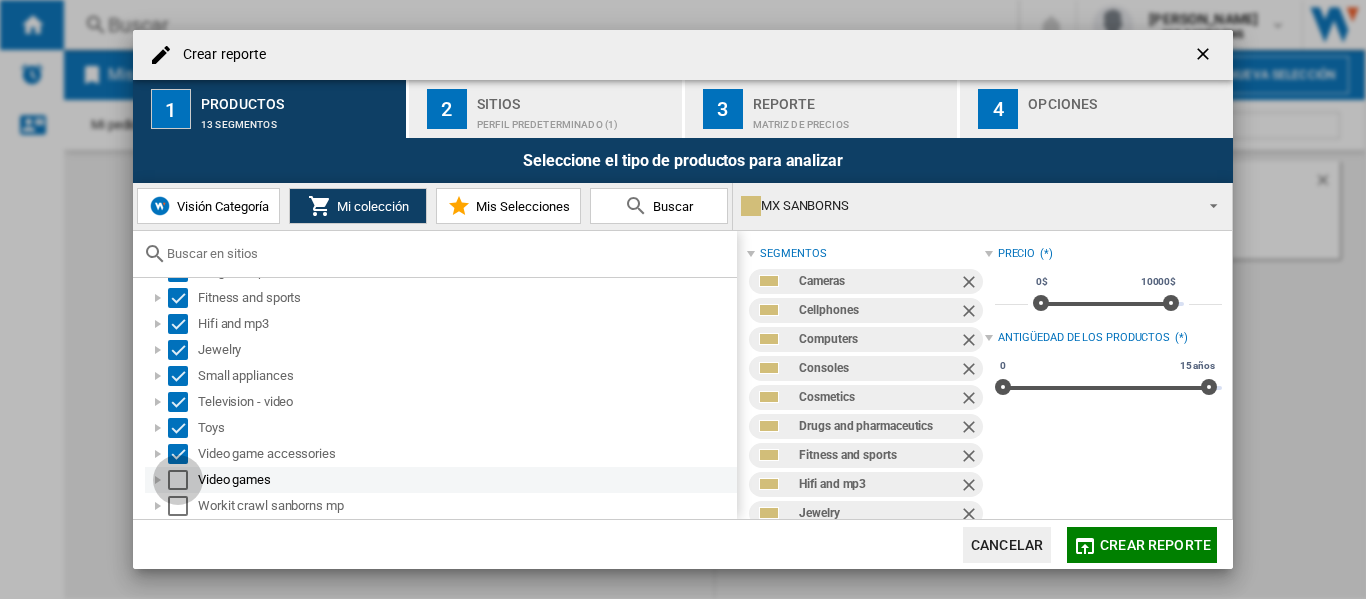 click at bounding box center [178, 480] 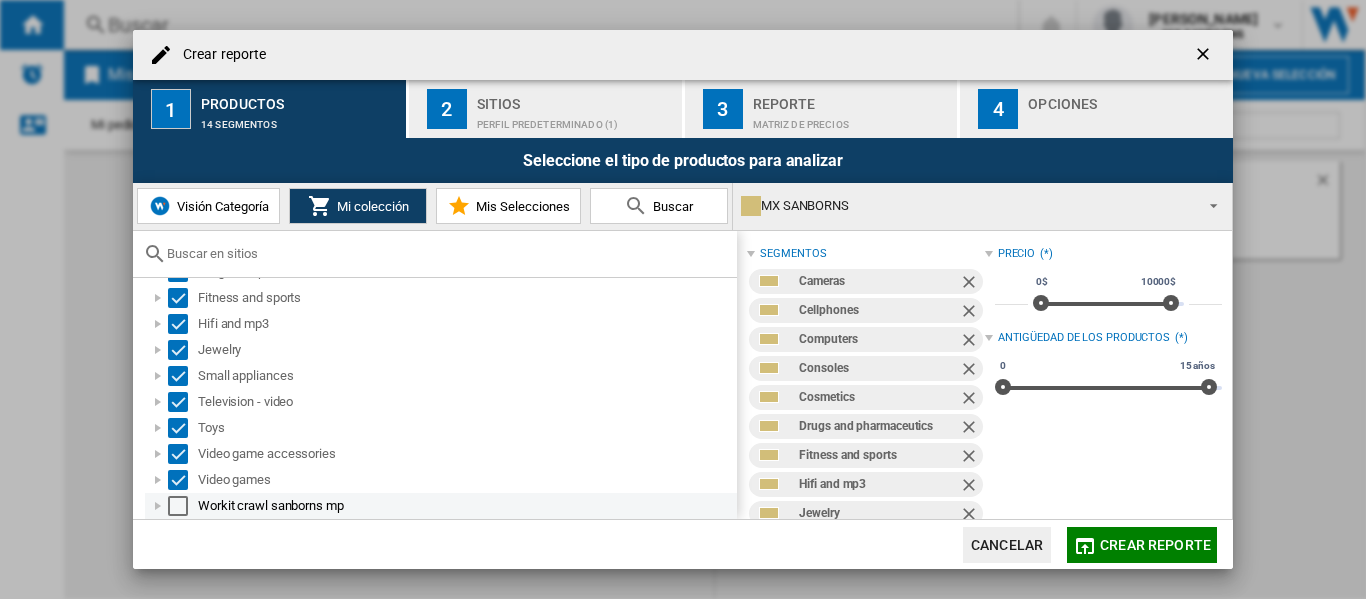 click at bounding box center [178, 506] 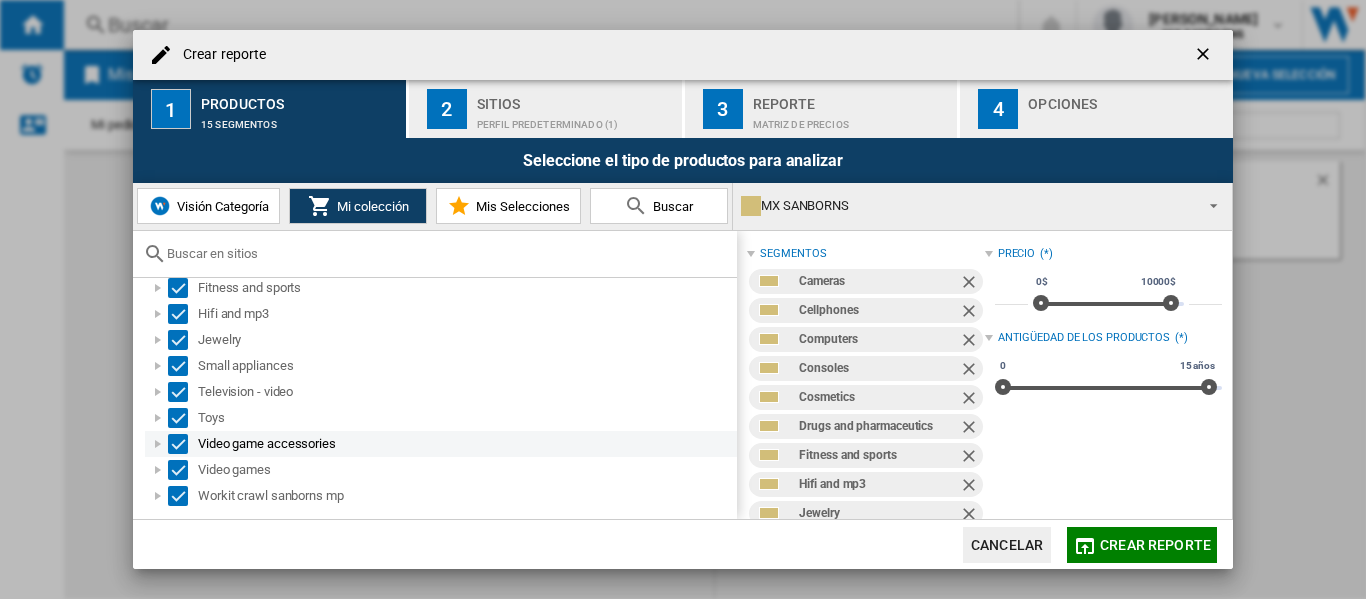 scroll, scrollTop: 197, scrollLeft: 0, axis: vertical 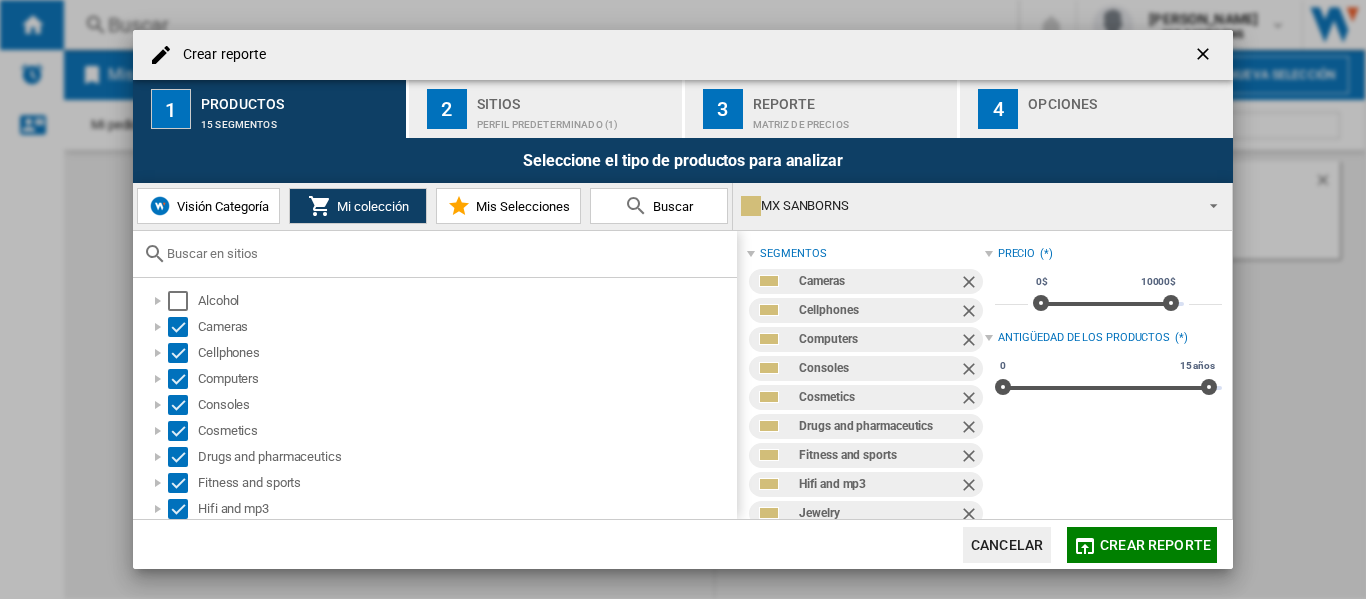 click at bounding box center (459, 206) 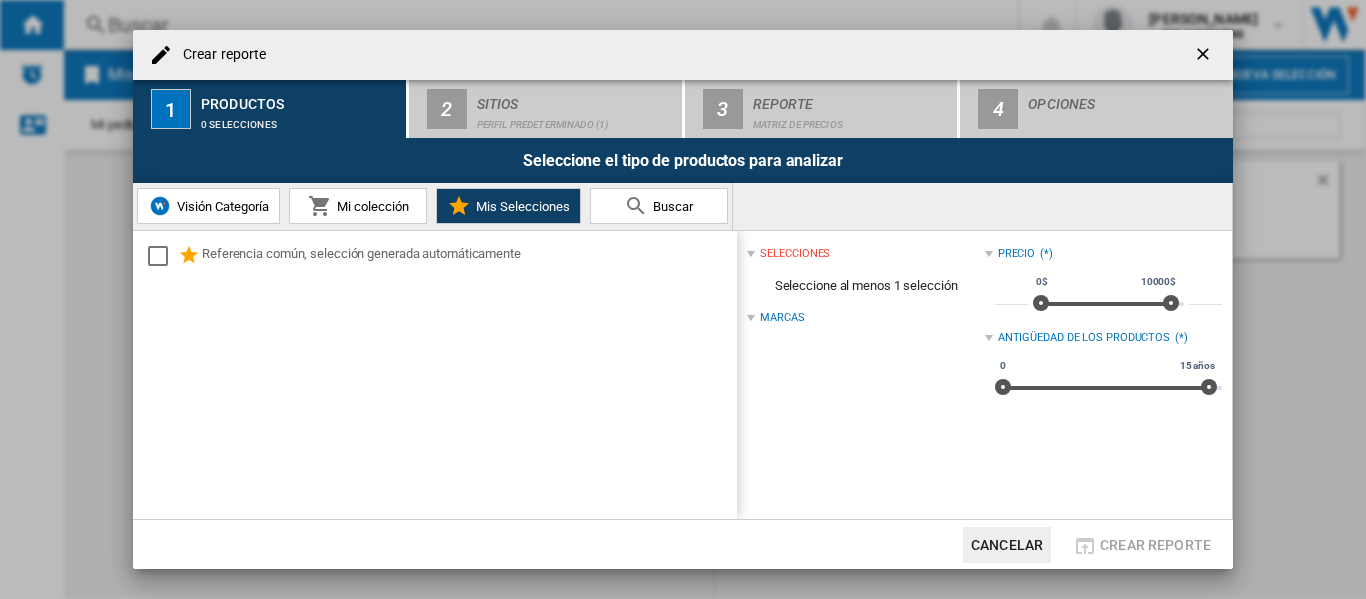 click on "Mi colección" at bounding box center (370, 206) 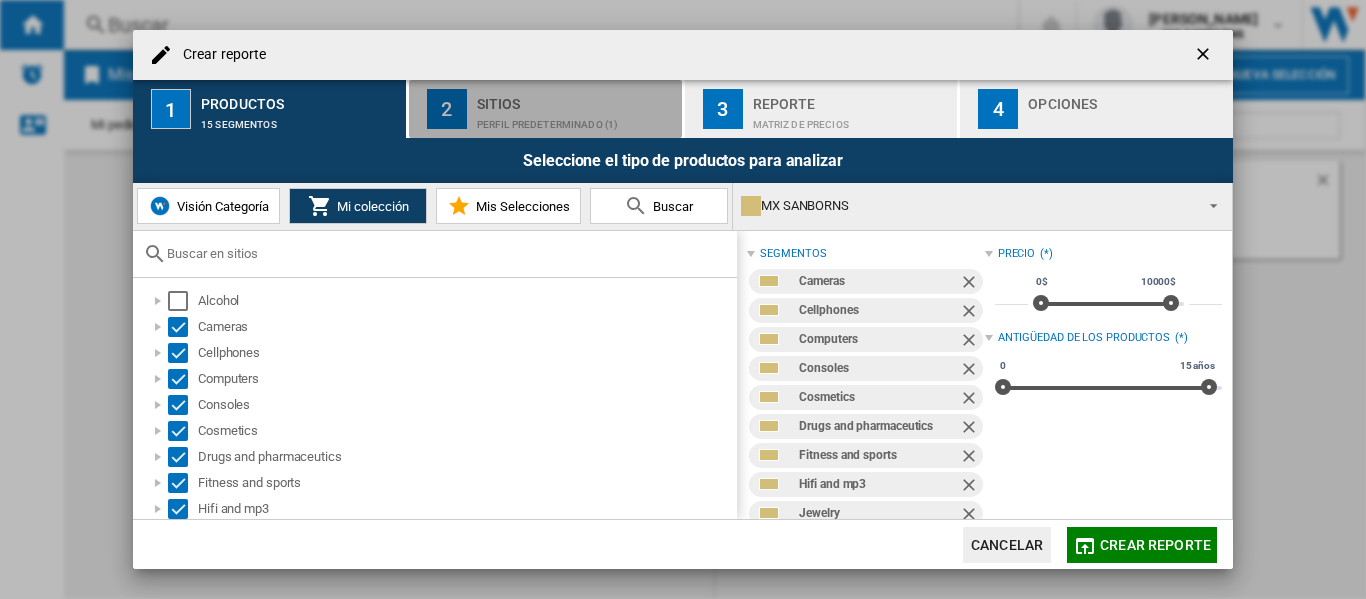 click on "Perfil predeterminado (1)" at bounding box center (575, 119) 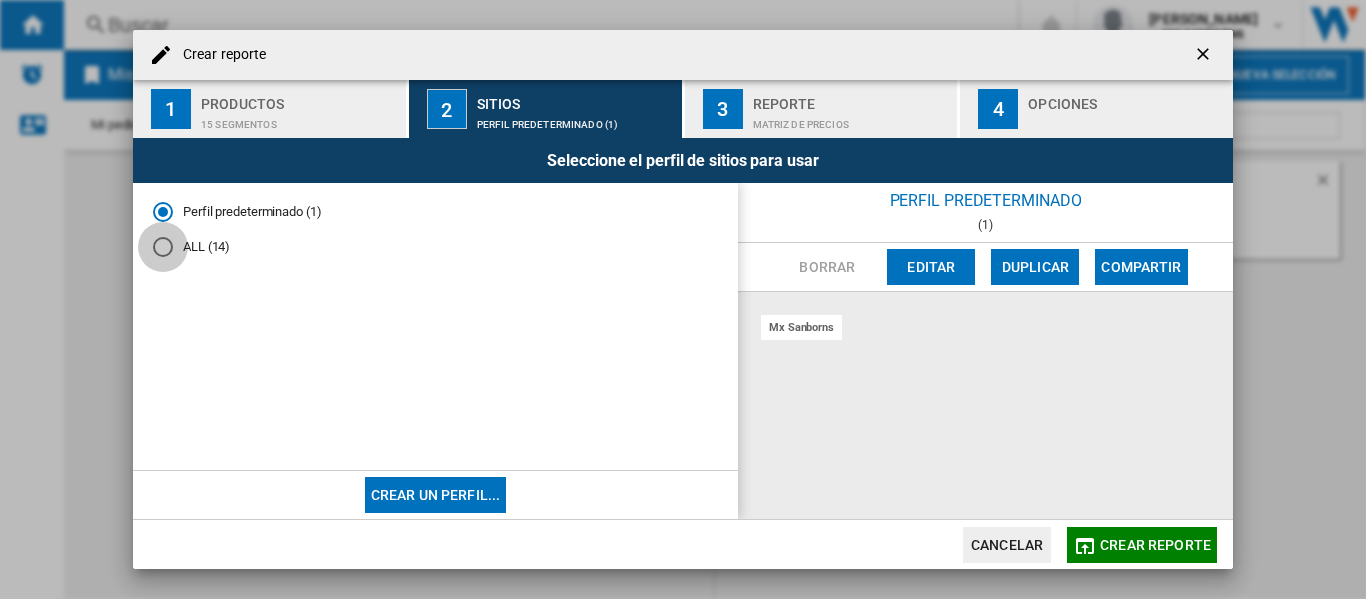 click at bounding box center (163, 247) 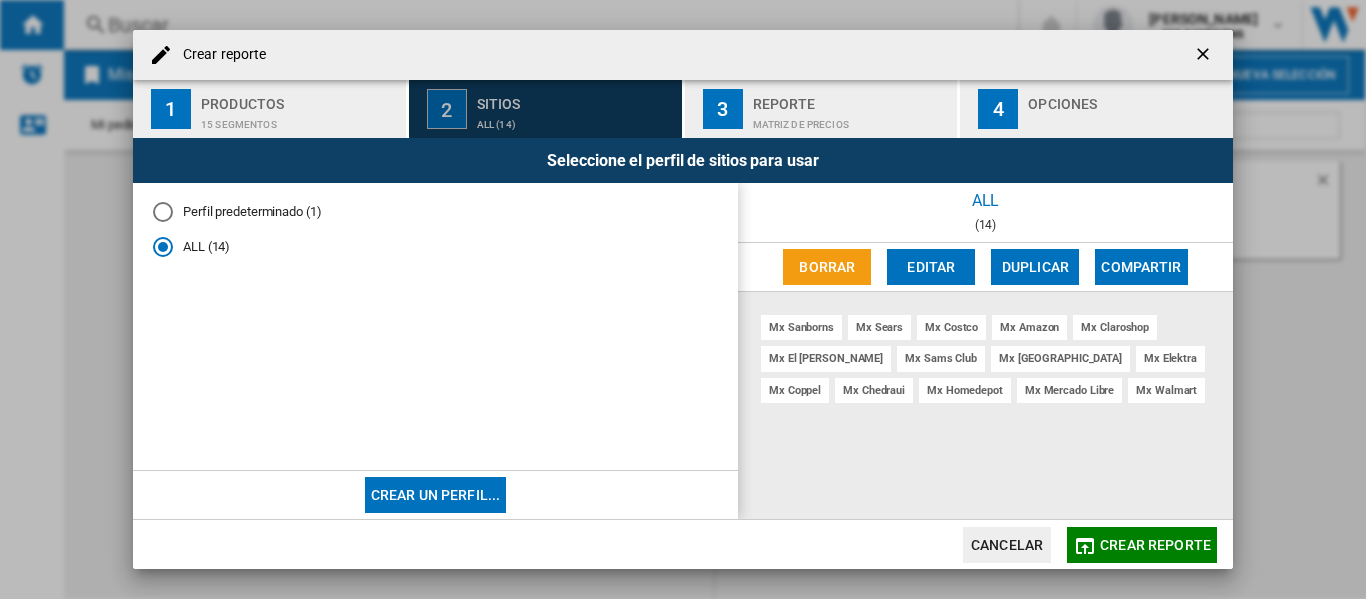 click on "Sitios" at bounding box center (575, 98) 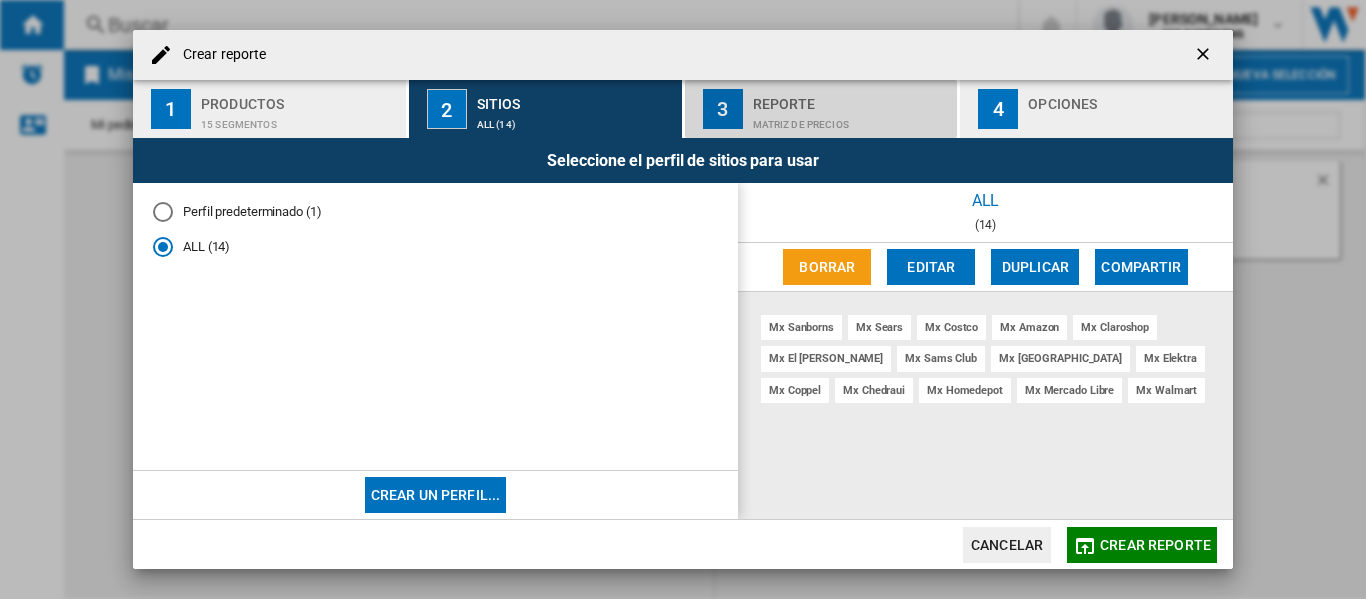 click on "Matriz de precios" at bounding box center (851, 119) 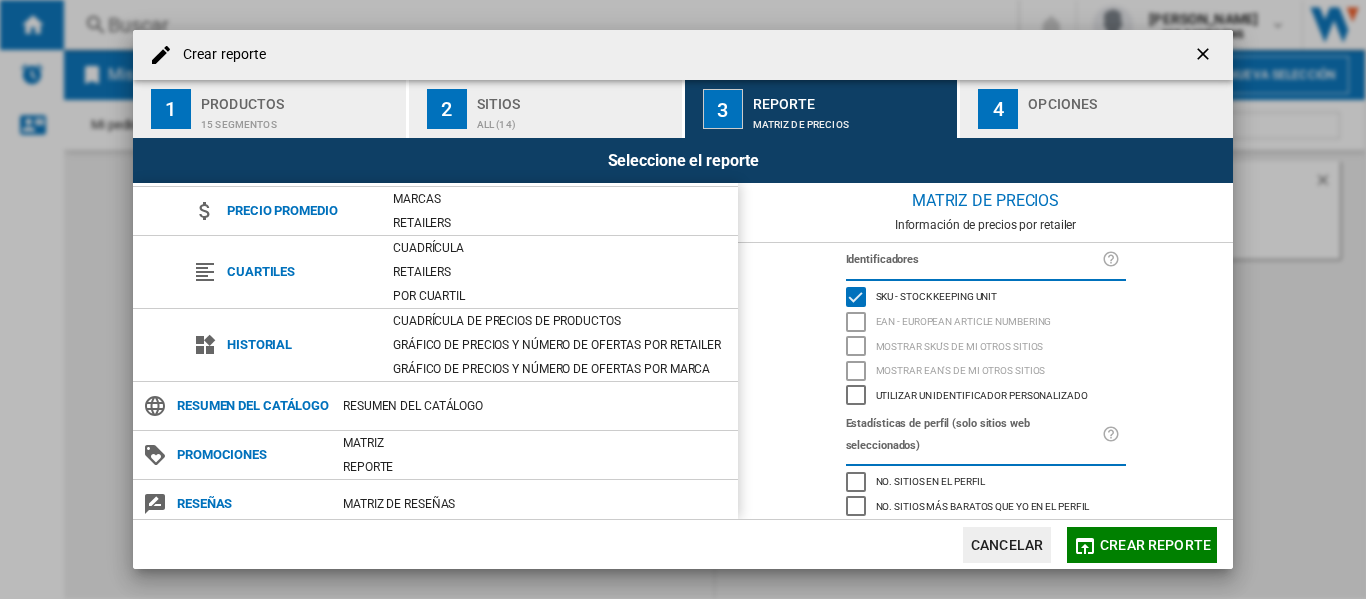 scroll, scrollTop: 200, scrollLeft: 0, axis: vertical 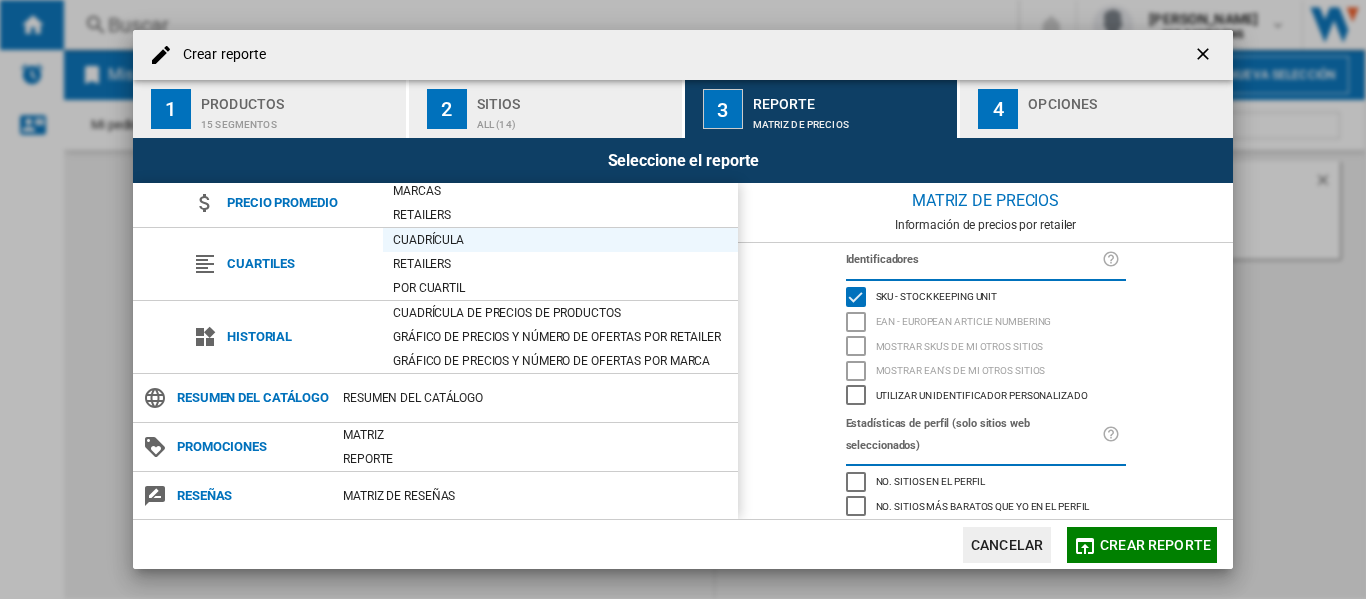 click on "Cuadrícula" at bounding box center [560, 240] 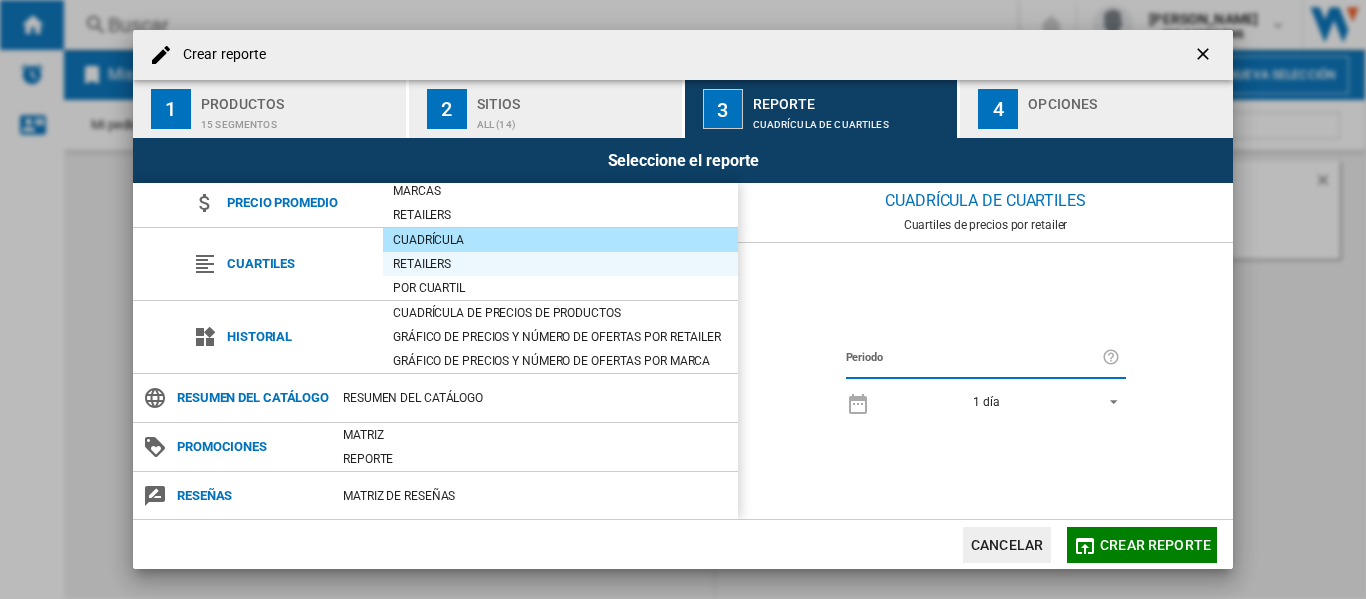 click on "Retailers" at bounding box center [560, 264] 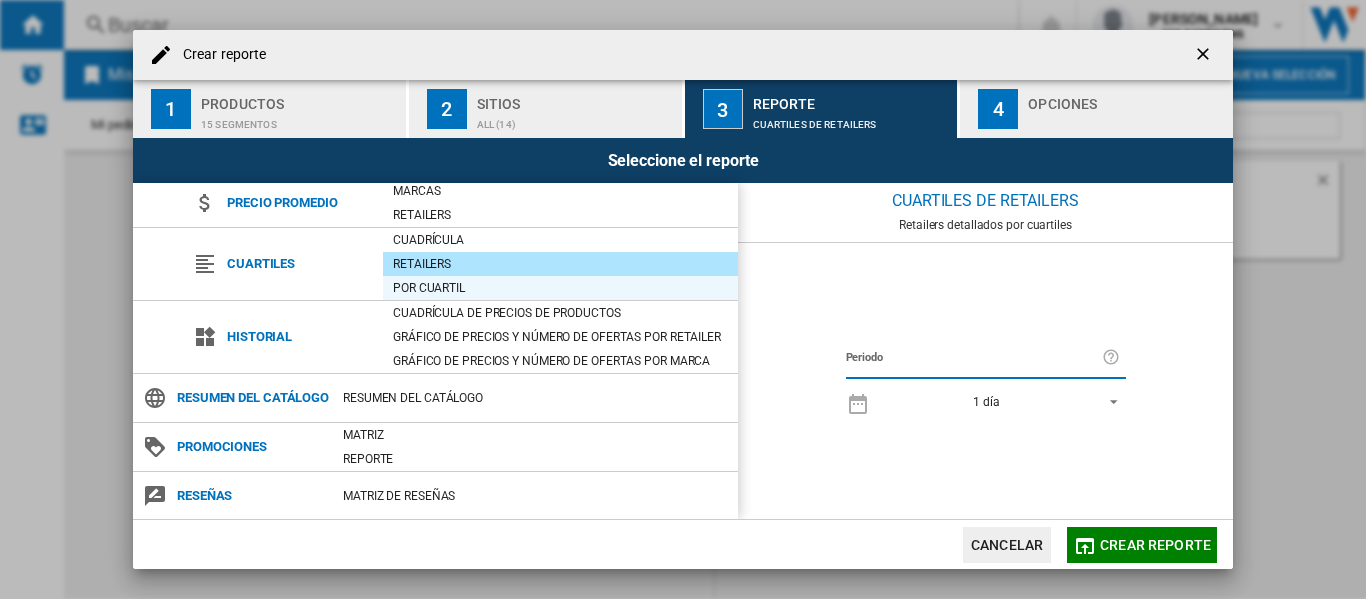 click on "Por cuartil" at bounding box center (560, 288) 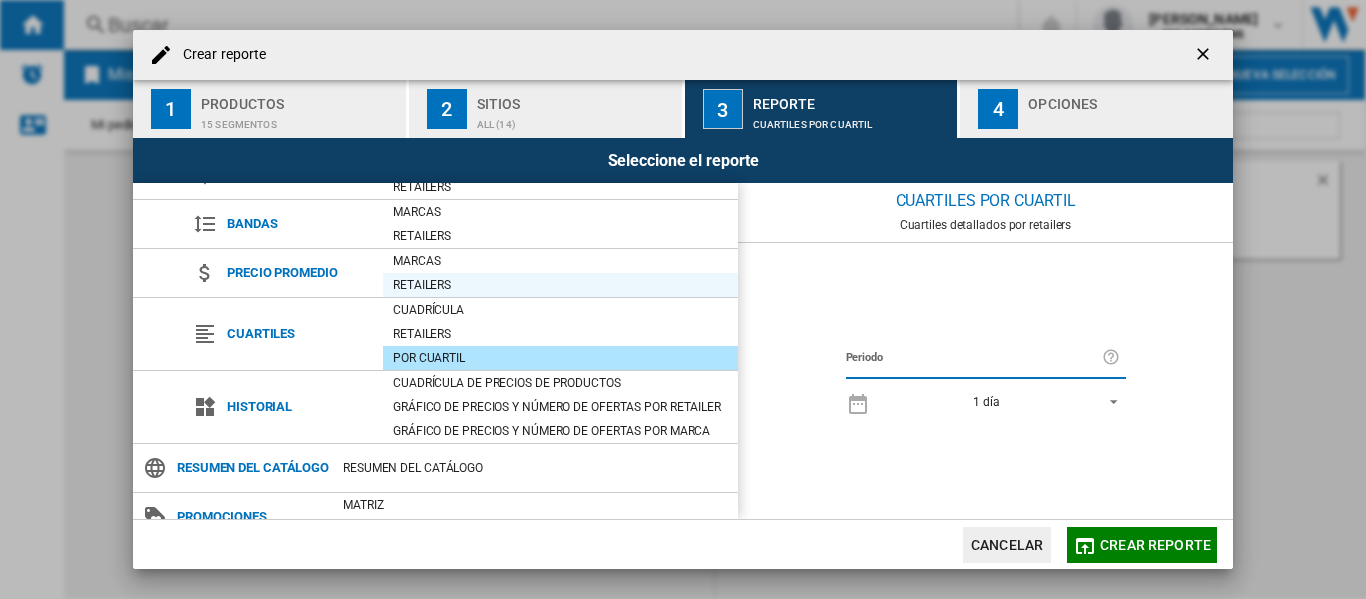 scroll, scrollTop: 0, scrollLeft: 0, axis: both 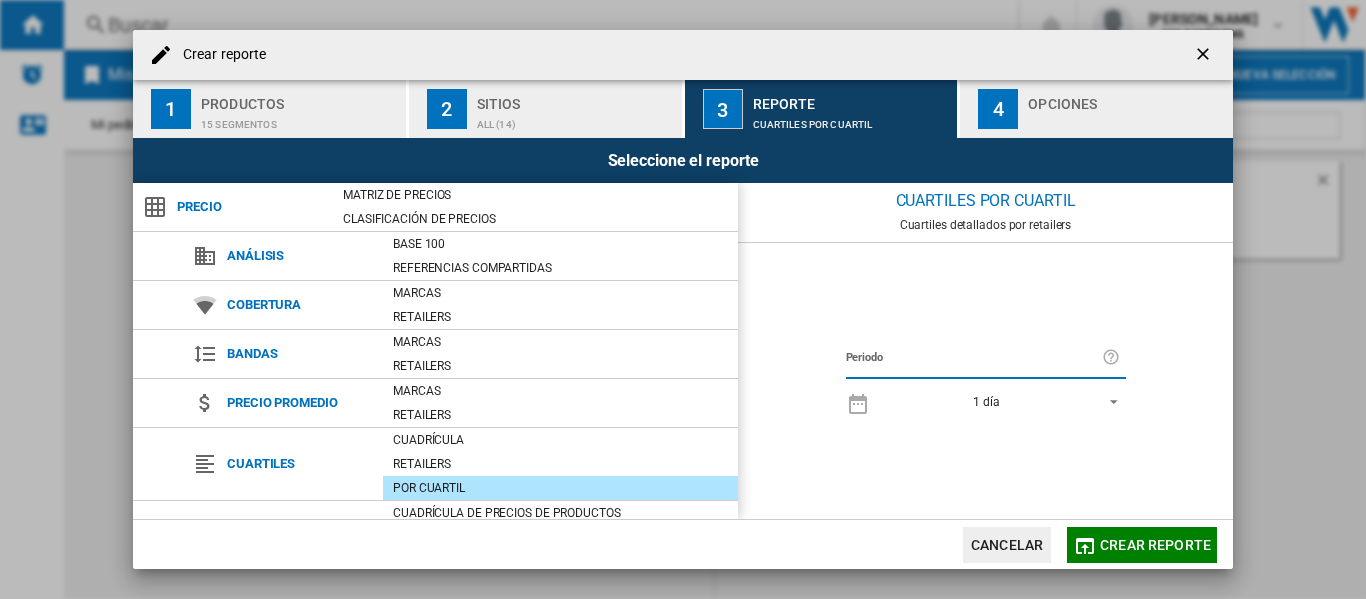 click on "Crear reporte" 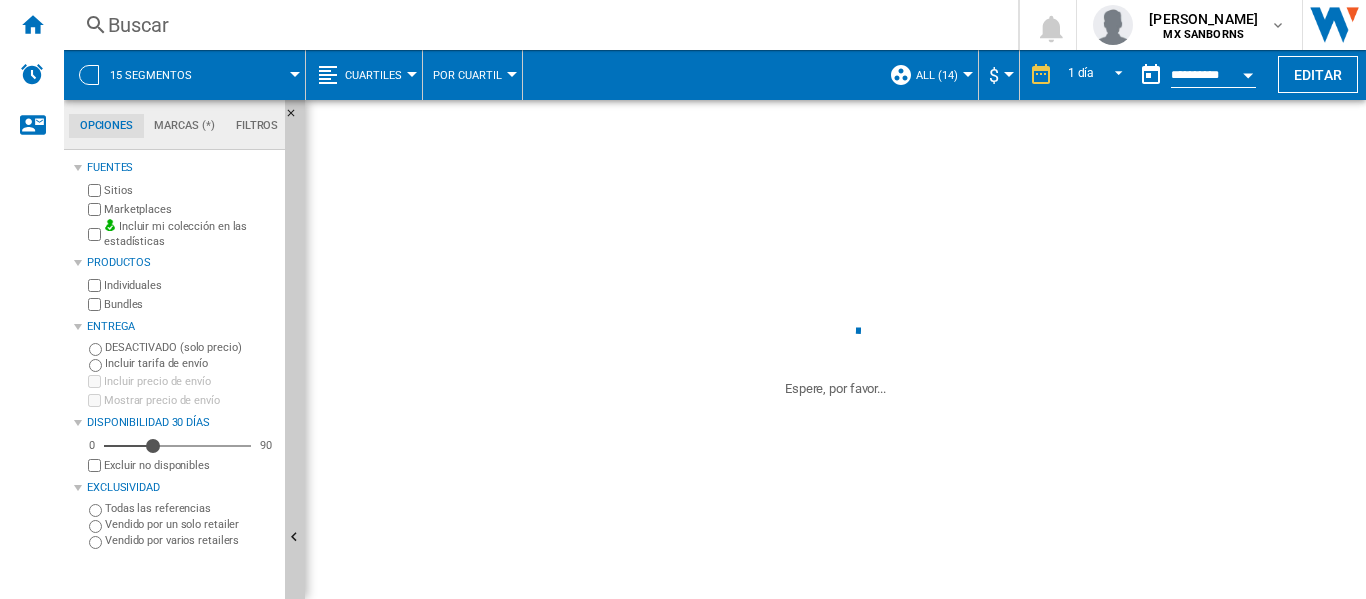 click on "Por cuartil" at bounding box center [467, 75] 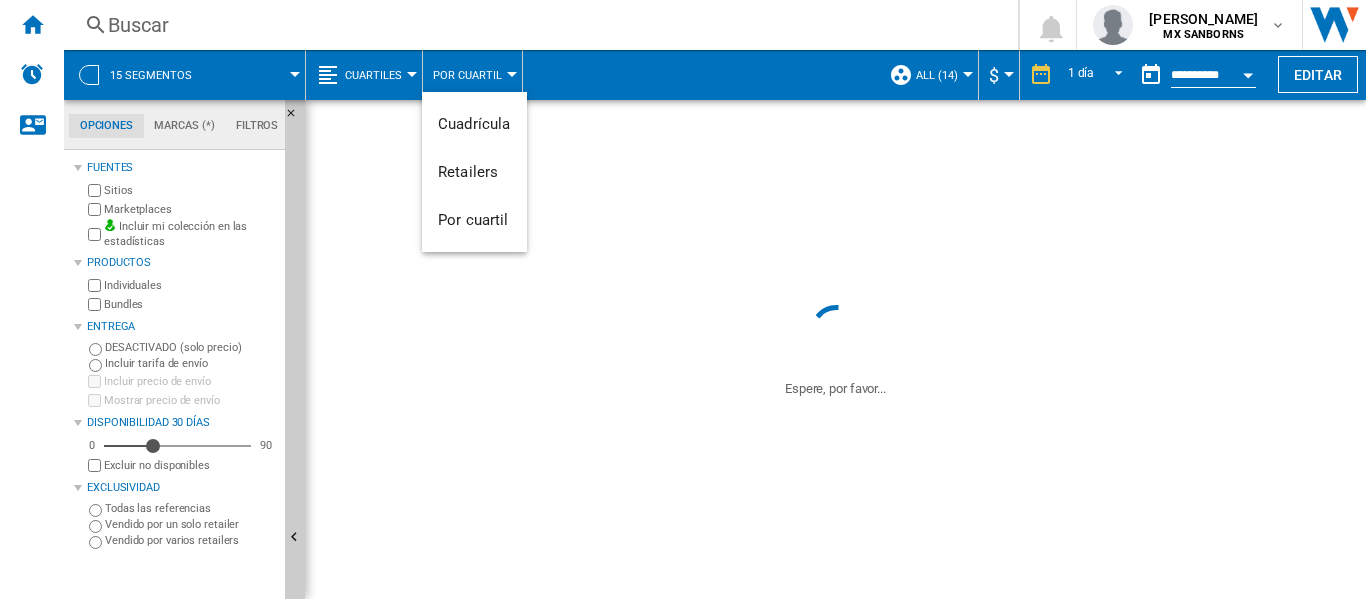 click at bounding box center [683, 299] 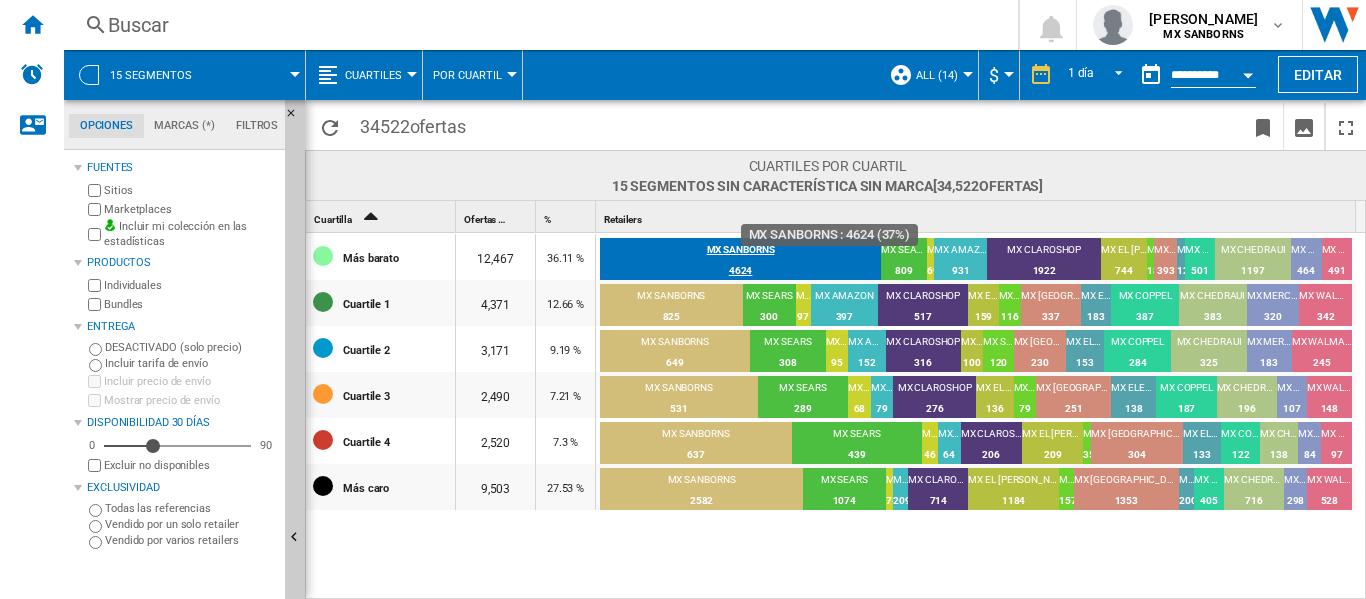 click on "4624" at bounding box center [740, 271] 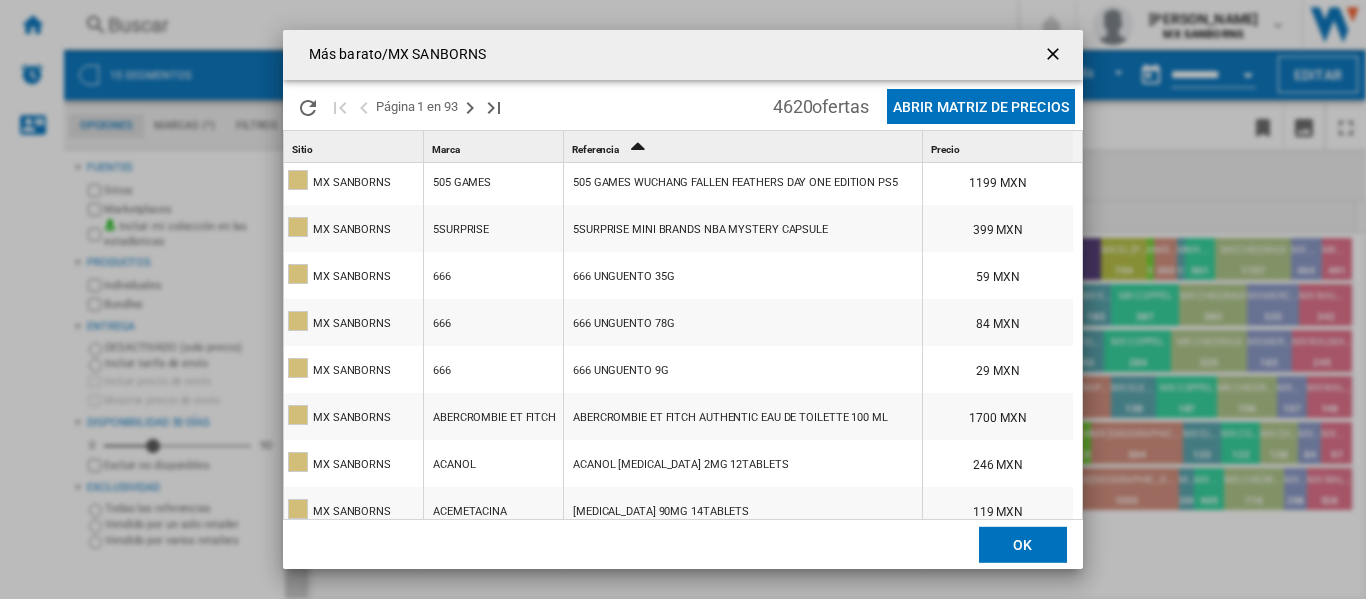 scroll, scrollTop: 0, scrollLeft: 0, axis: both 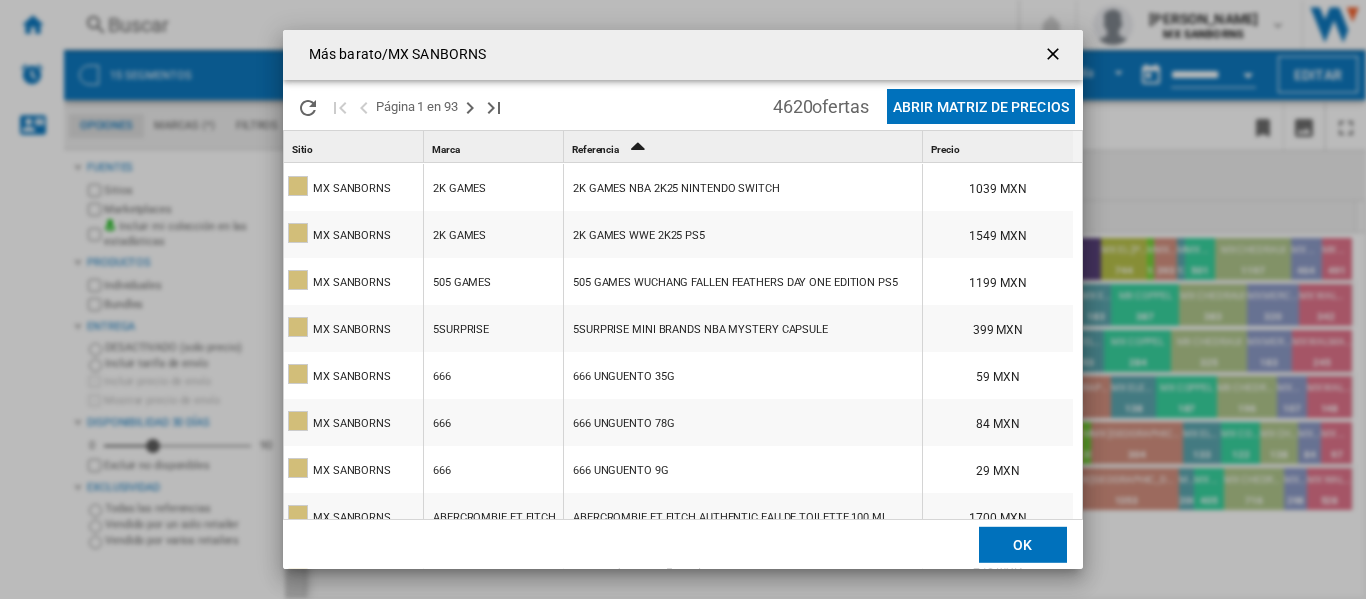 click on "Abrir Matriz de precios" 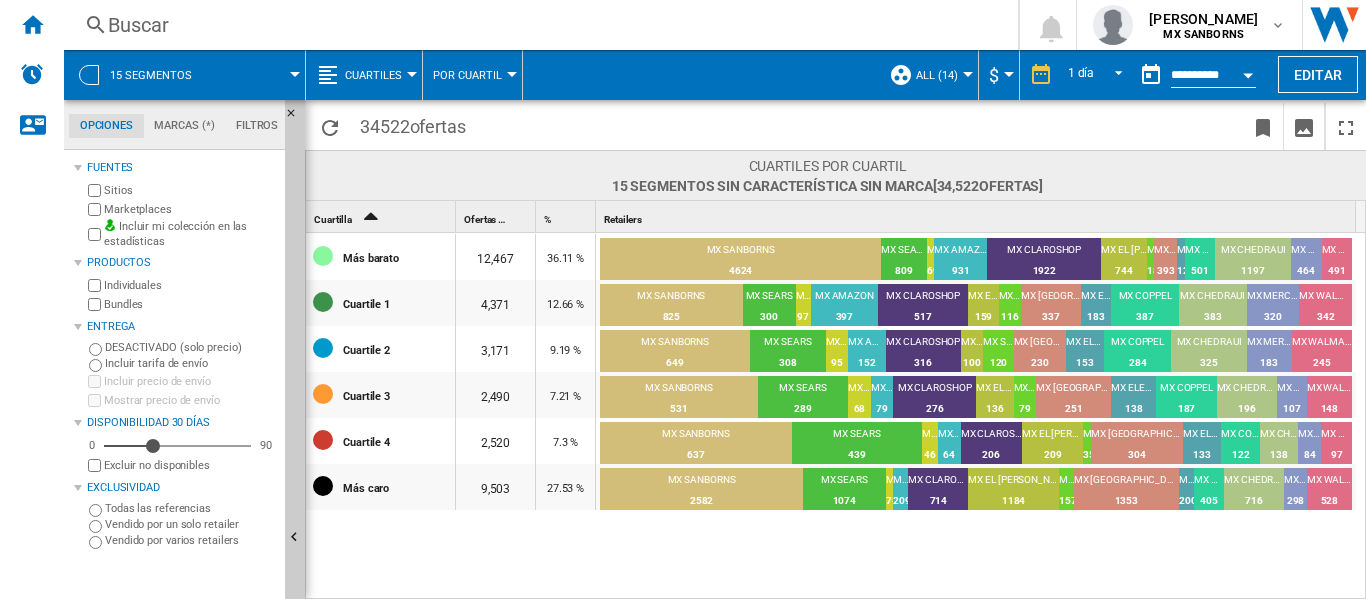 click at bounding box center [1148, 175] 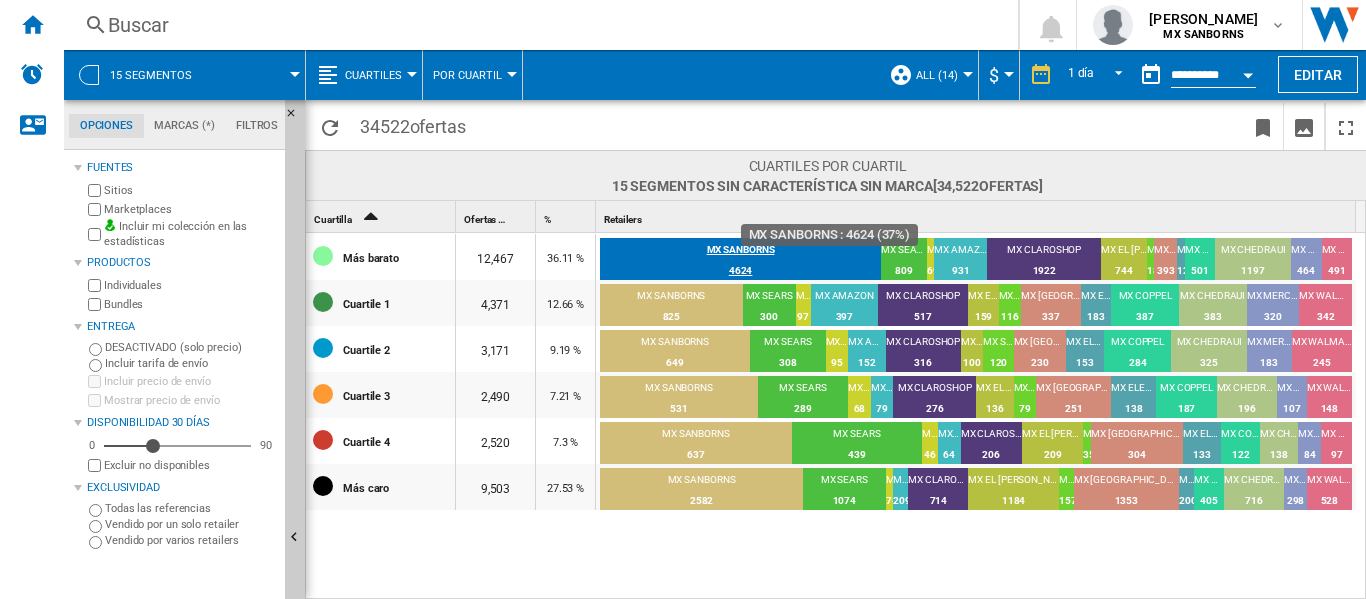 click on "MX SANBORNS" at bounding box center [740, 252] 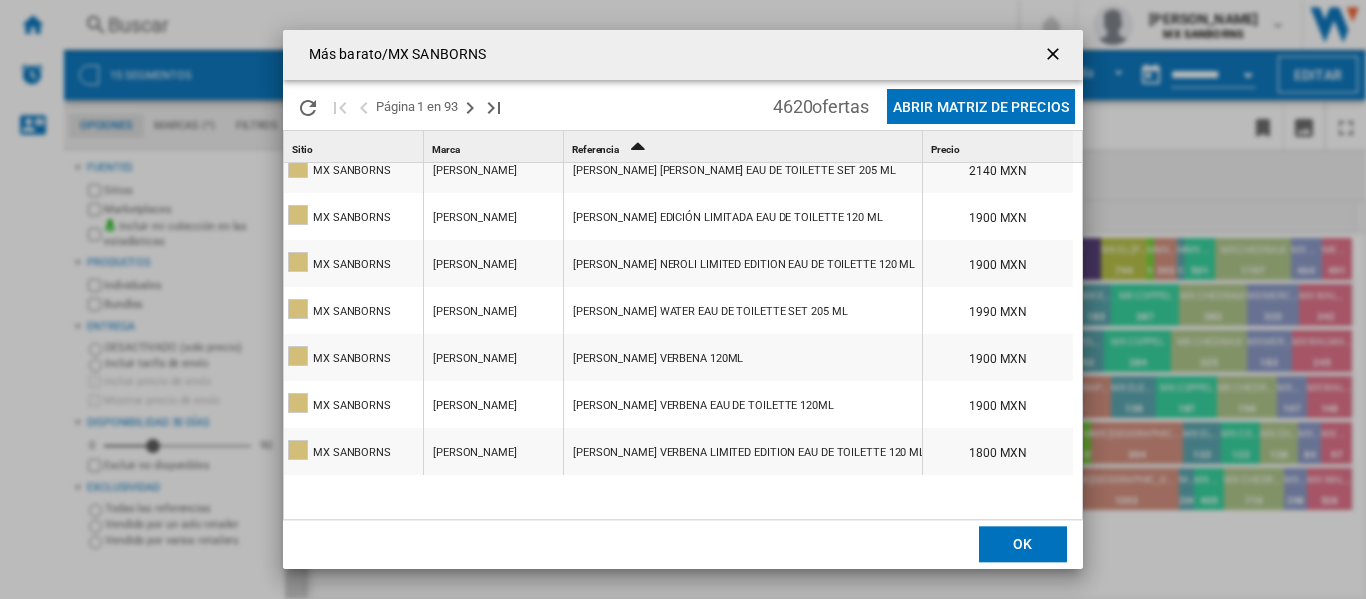 scroll, scrollTop: 2062, scrollLeft: 0, axis: vertical 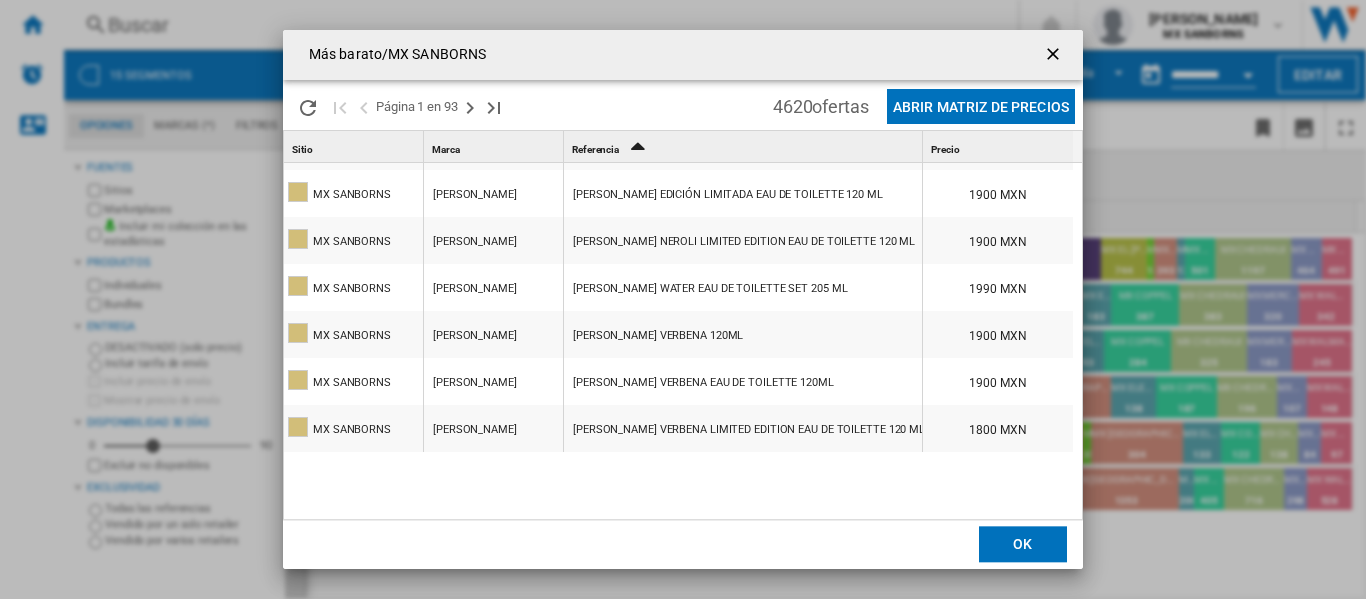 drag, startPoint x: 290, startPoint y: 580, endPoint x: 639, endPoint y: 66, distance: 621.28656 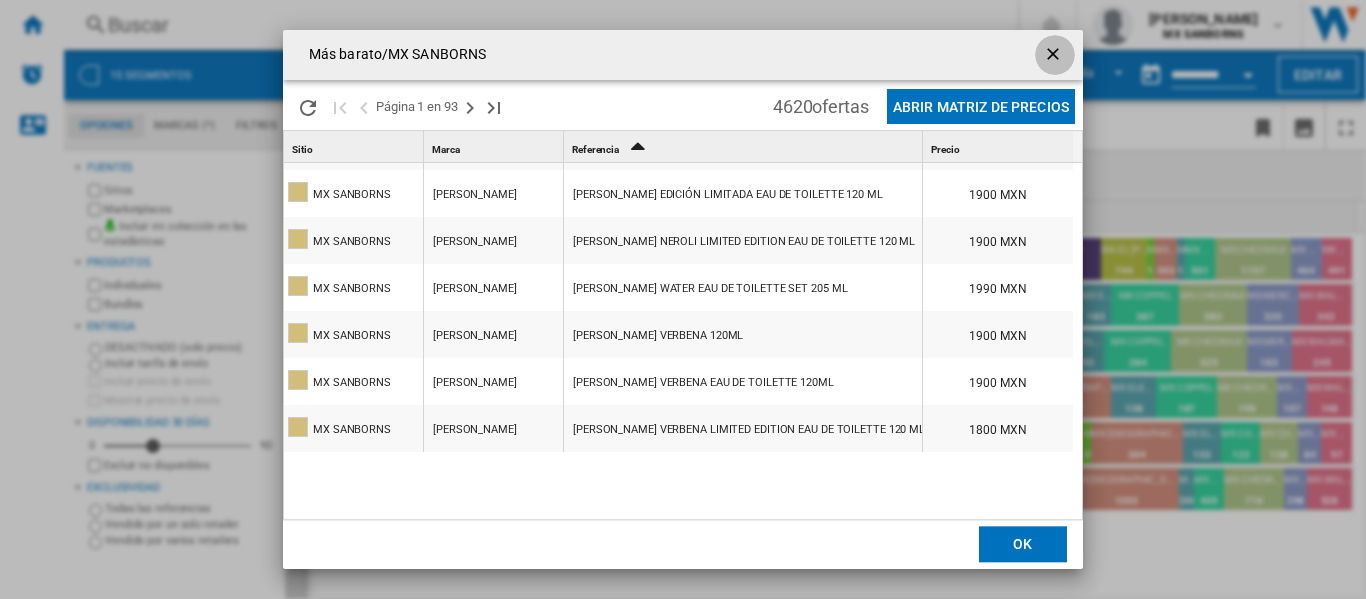 click at bounding box center (1055, 56) 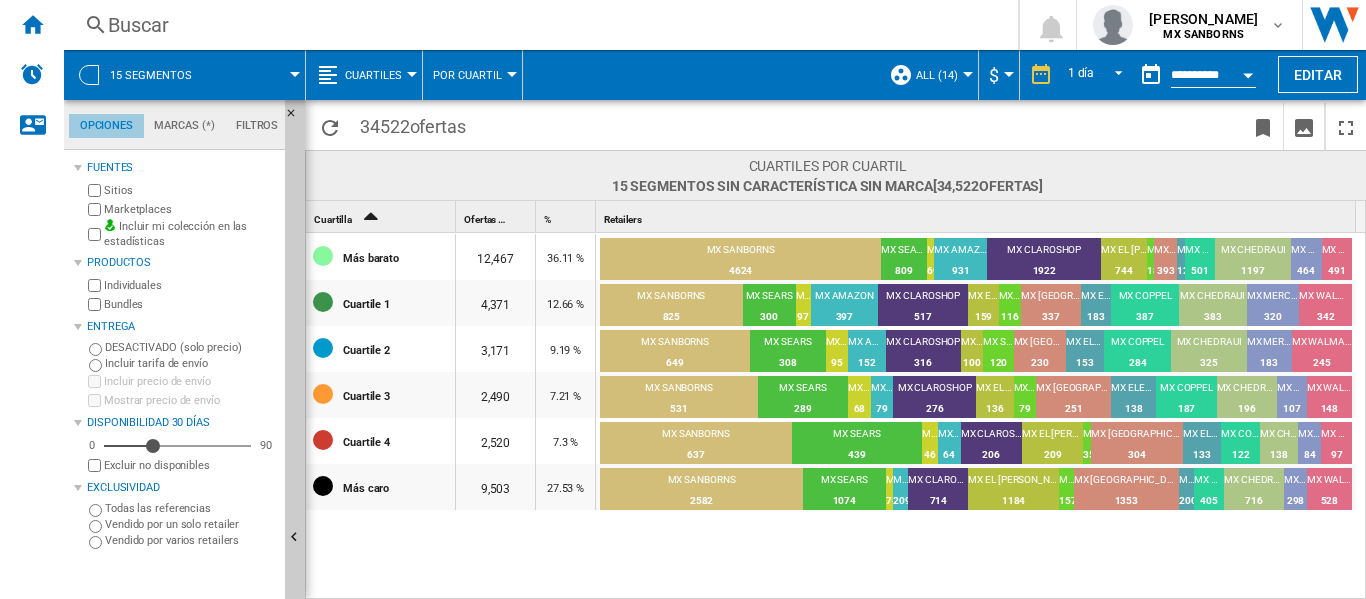 click on "Opciones" 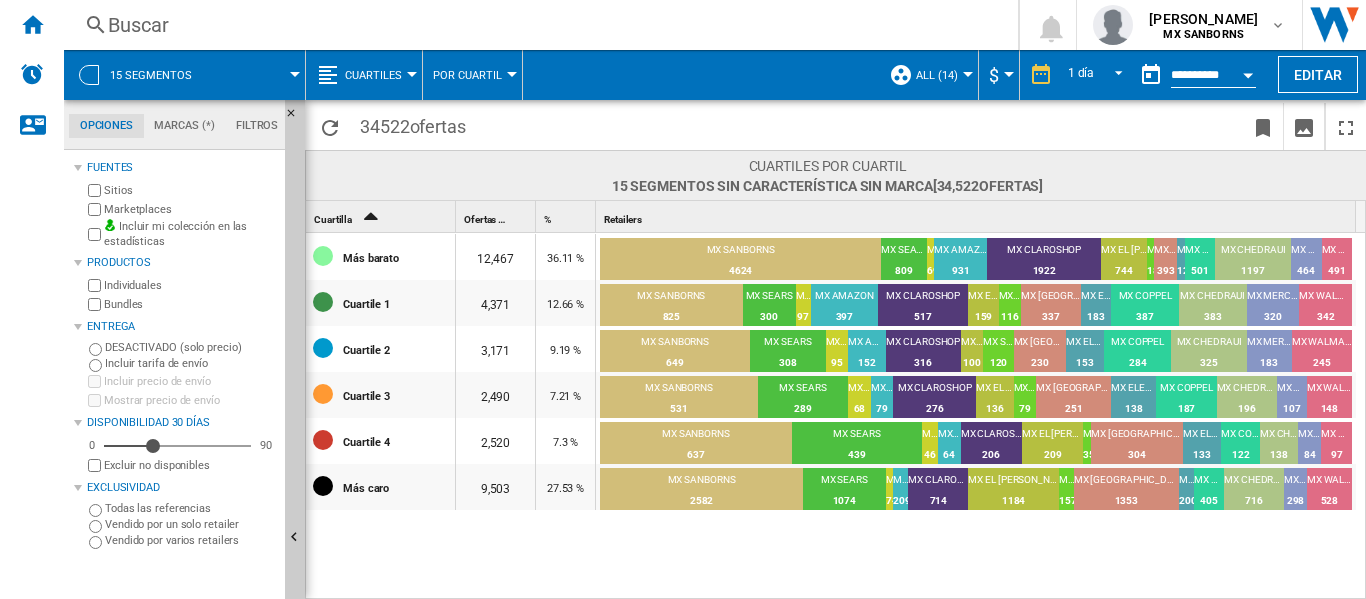 click on "Opciones" 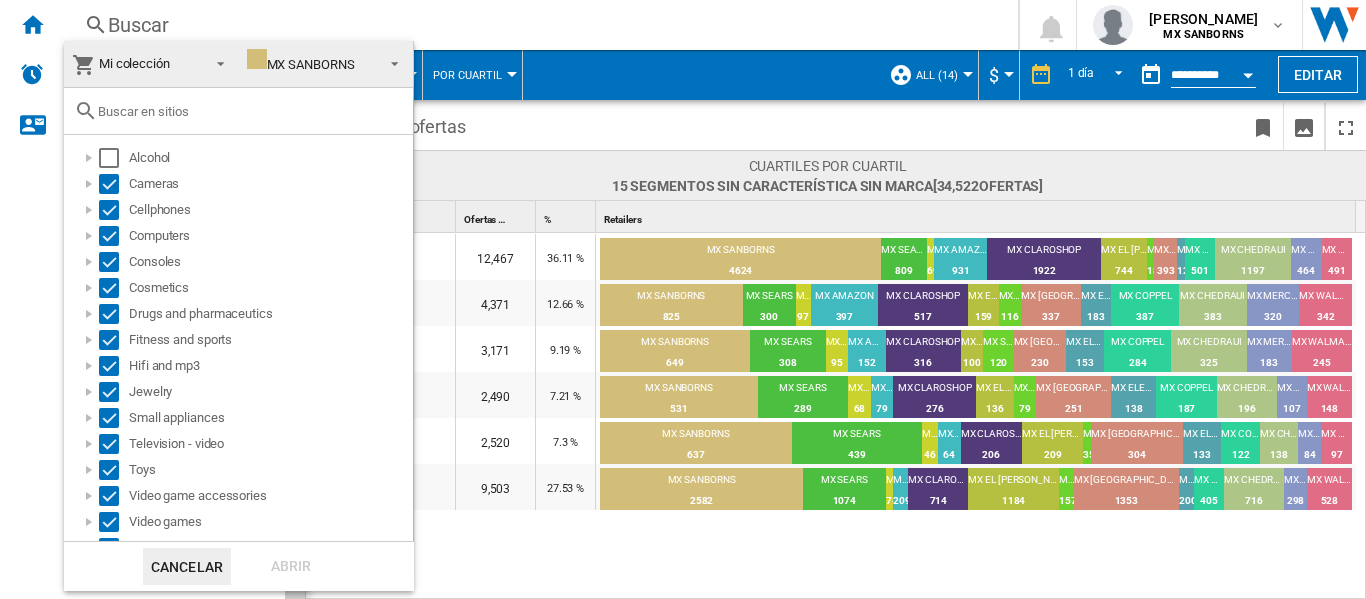click on "MX SANBORNS" at bounding box center [301, 64] 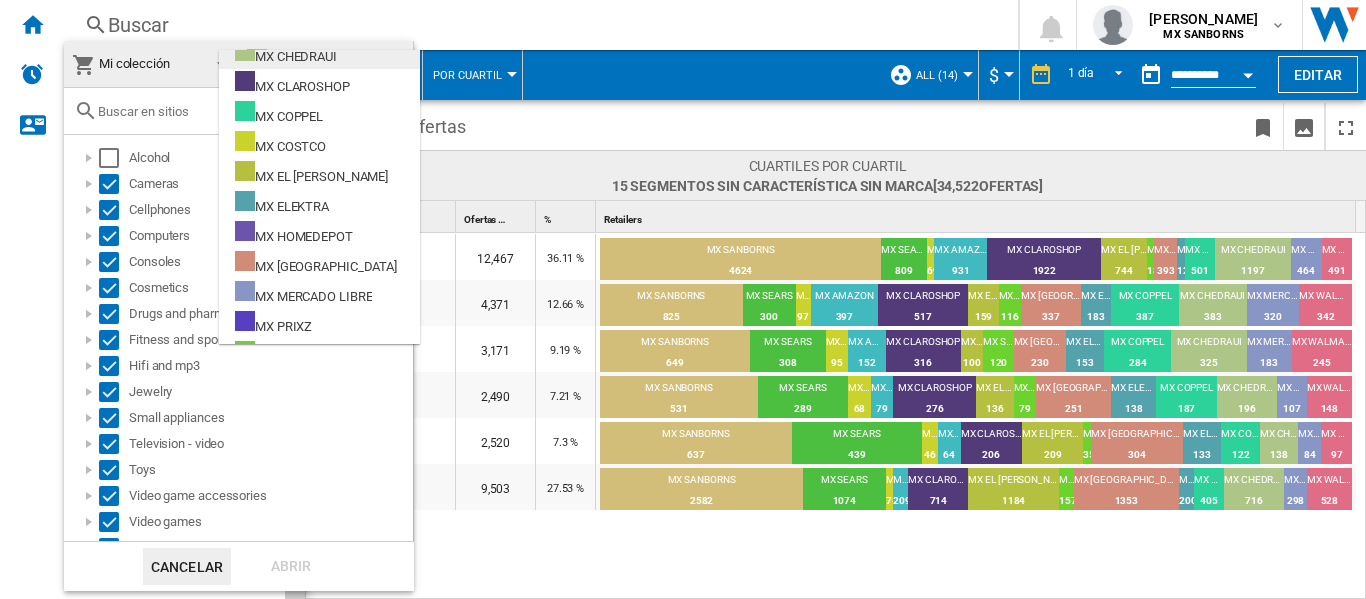 scroll, scrollTop: 0, scrollLeft: 0, axis: both 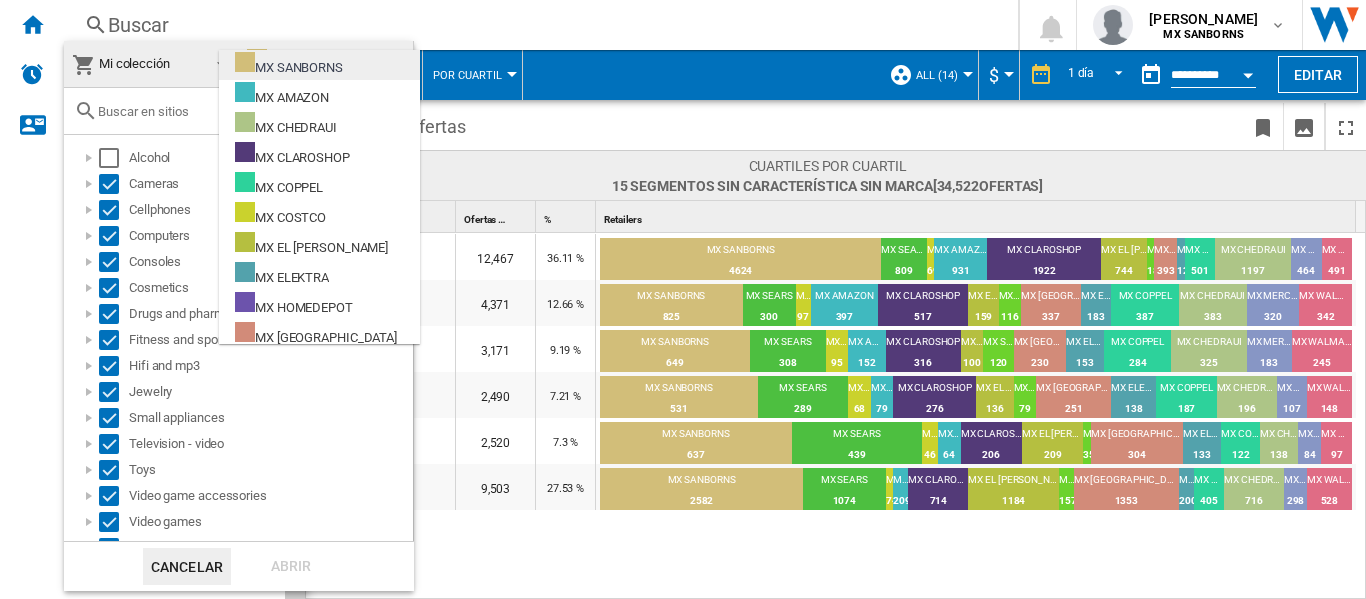 click on "MX SANBORNS" at bounding box center [289, 64] 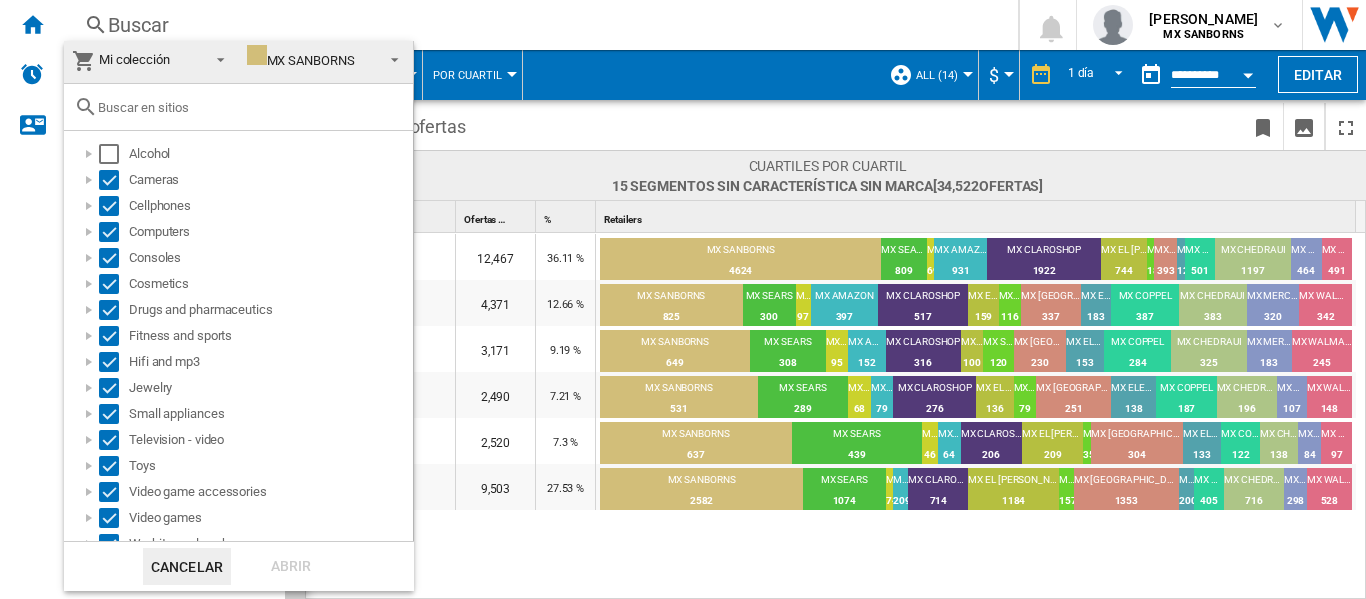 scroll, scrollTop: 0, scrollLeft: 0, axis: both 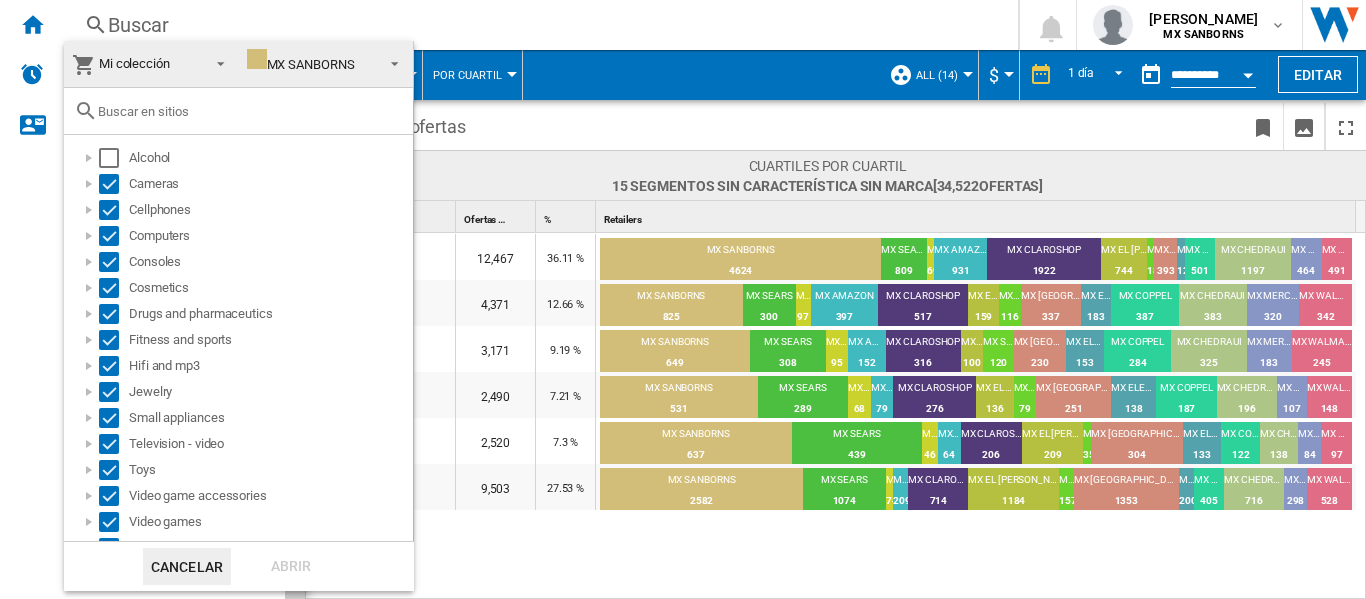 click at bounding box center [683, 299] 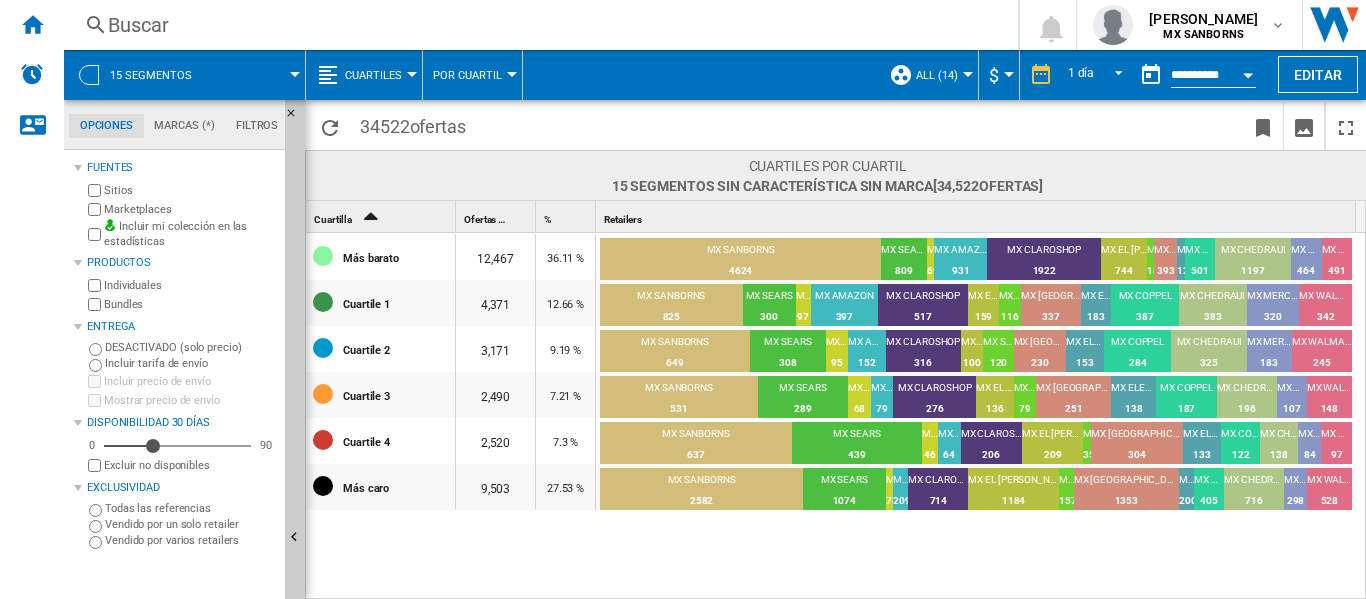 click on "Por cuartil" at bounding box center [472, 75] 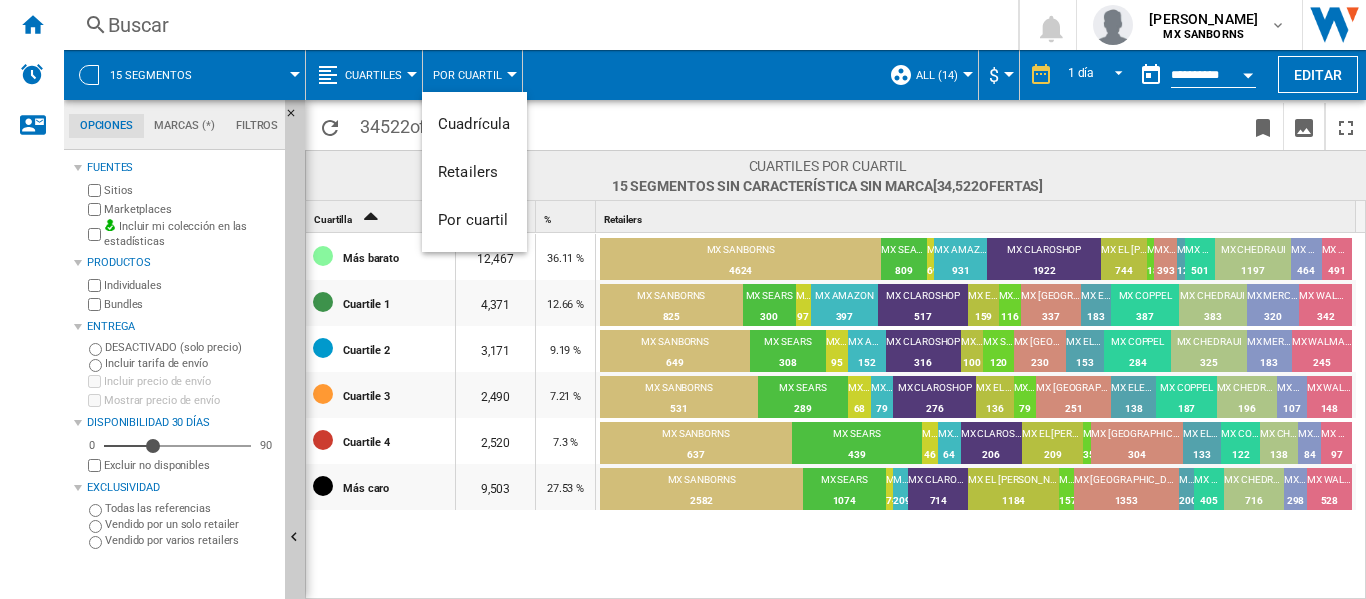 click at bounding box center (683, 299) 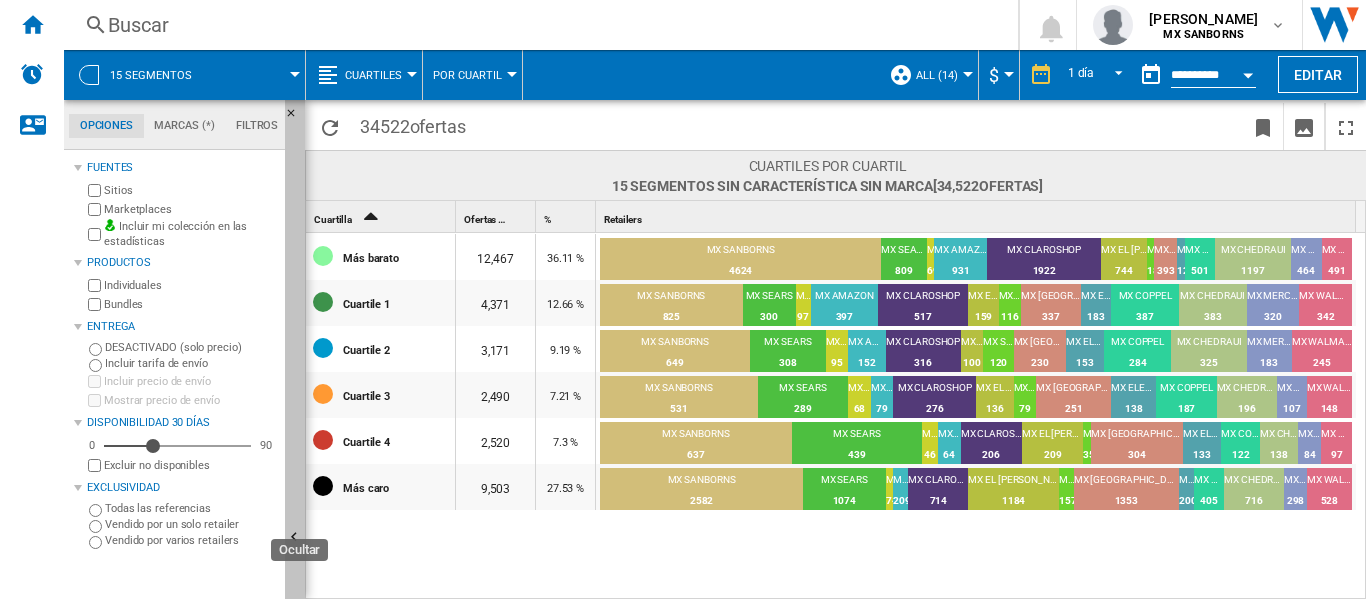 click at bounding box center (297, 540) 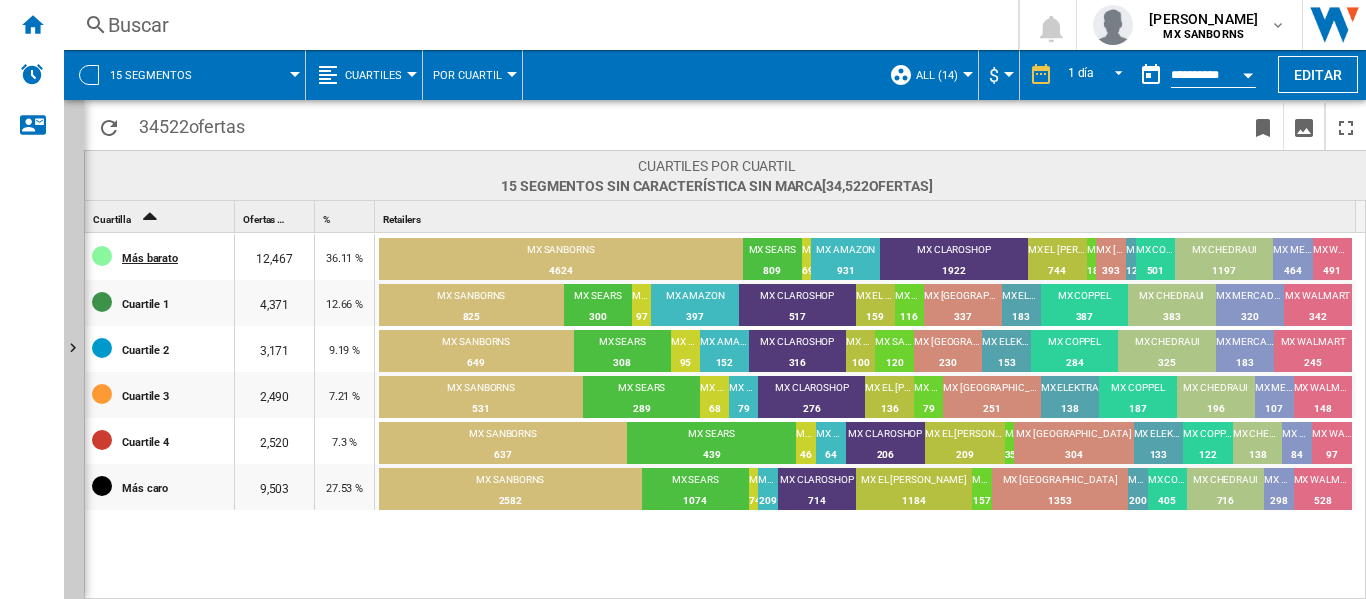 click on "Más barato" at bounding box center (177, 257) 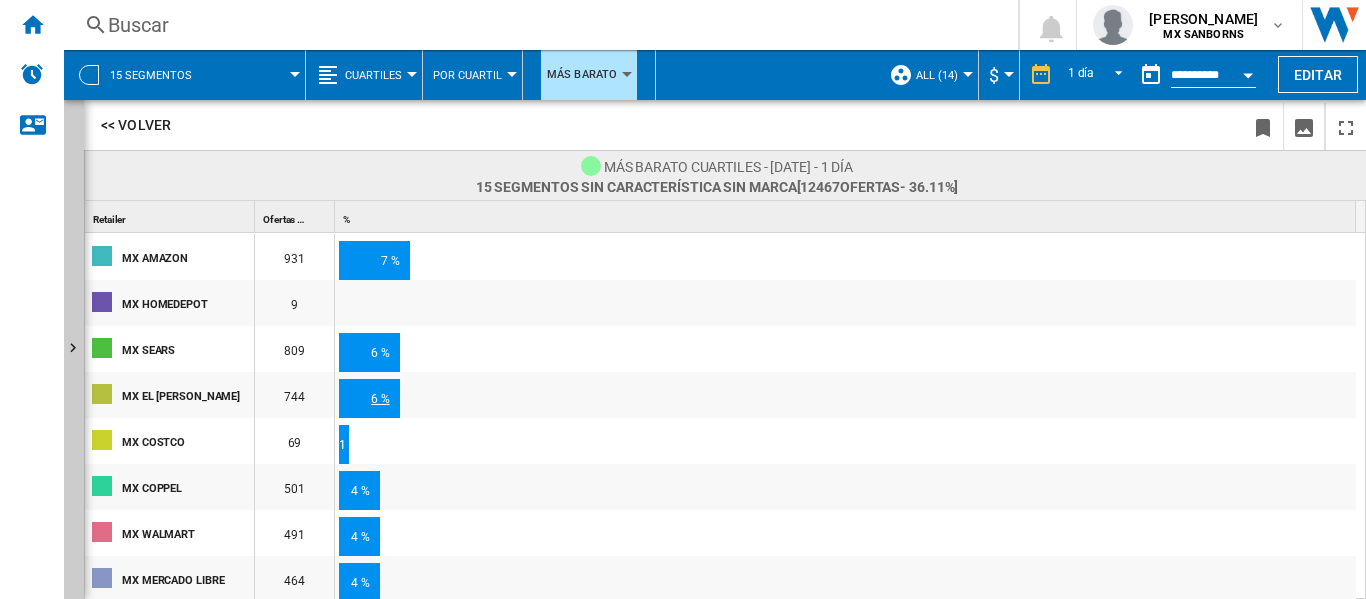 scroll, scrollTop: 277, scrollLeft: 0, axis: vertical 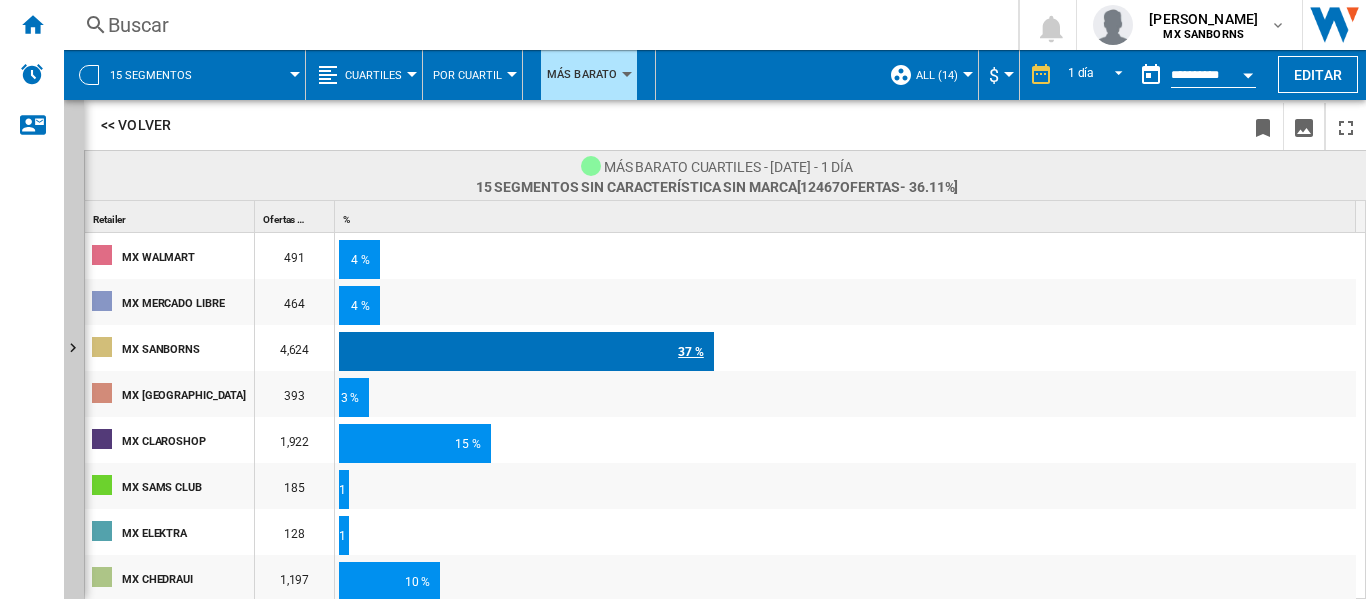 click on "37 %" at bounding box center (526, 352) 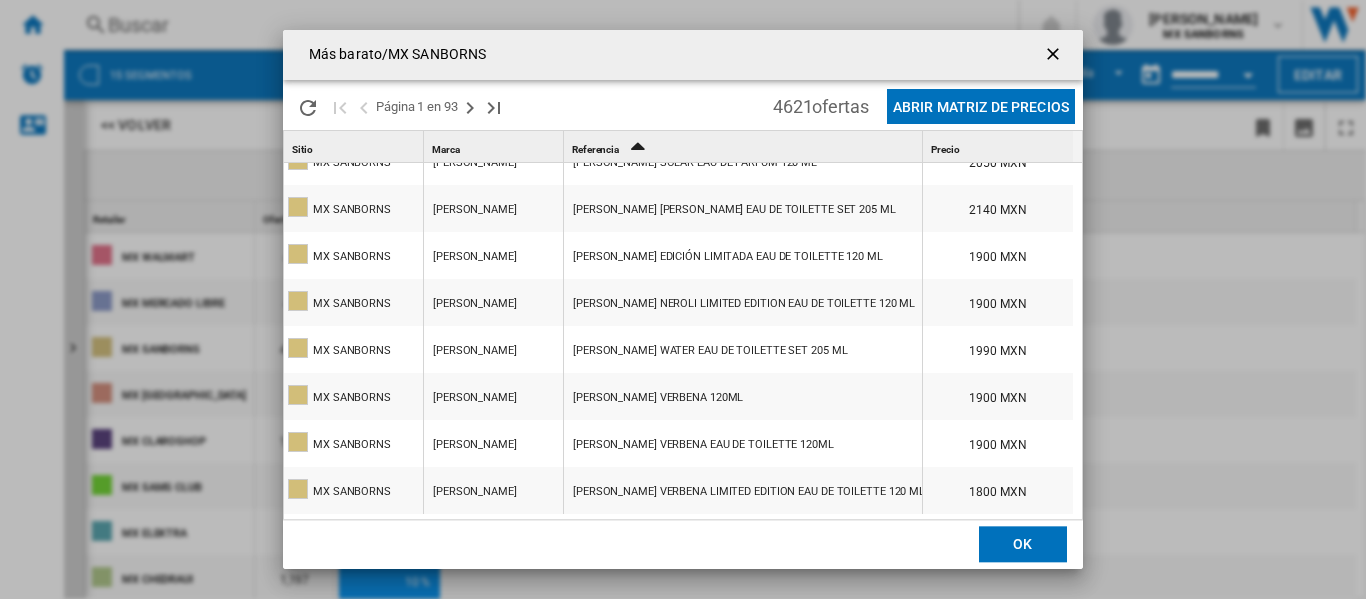 scroll, scrollTop: 1500, scrollLeft: 0, axis: vertical 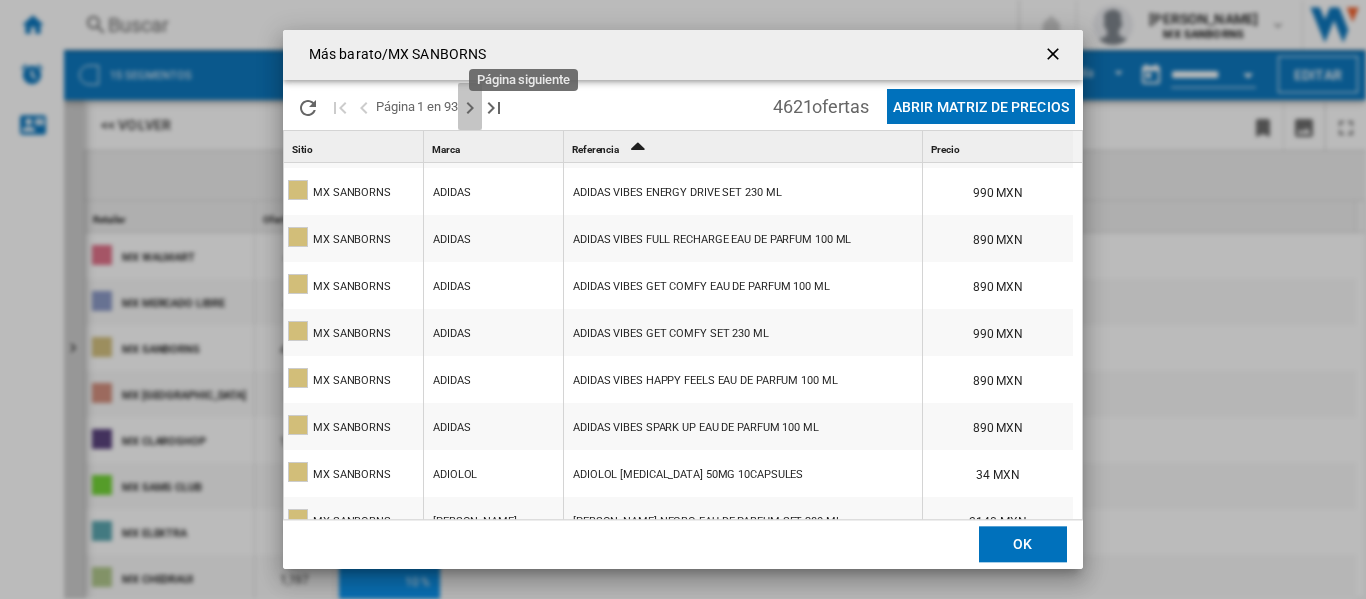 click 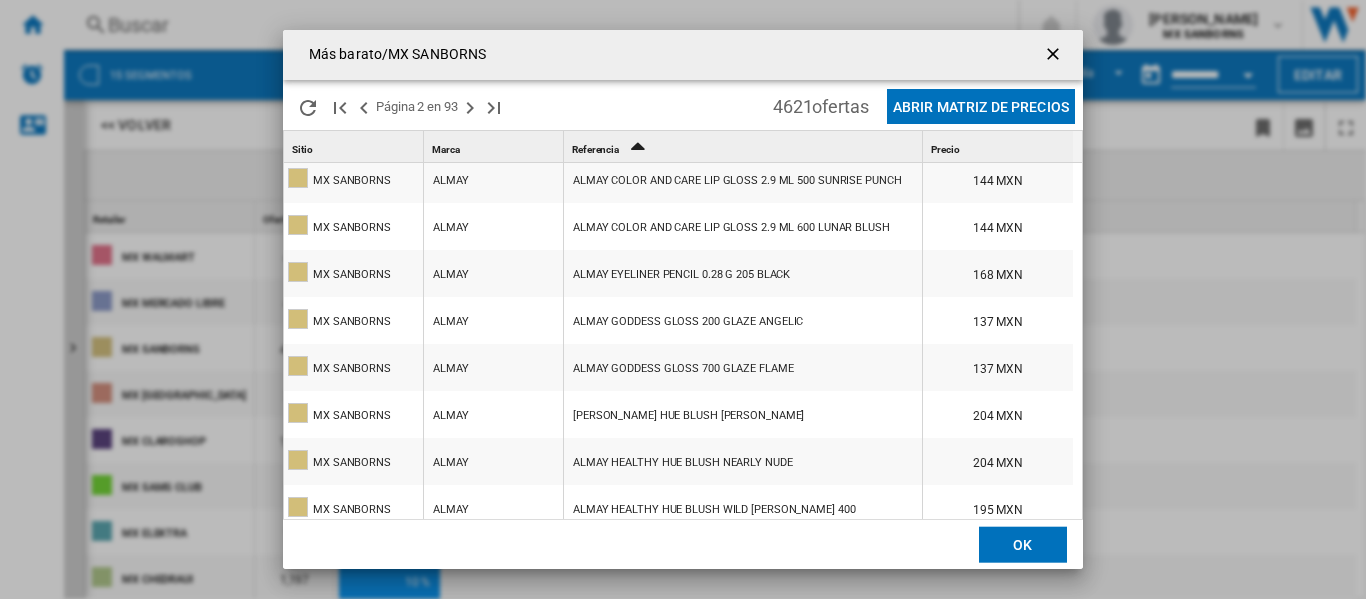 scroll, scrollTop: 1459, scrollLeft: 0, axis: vertical 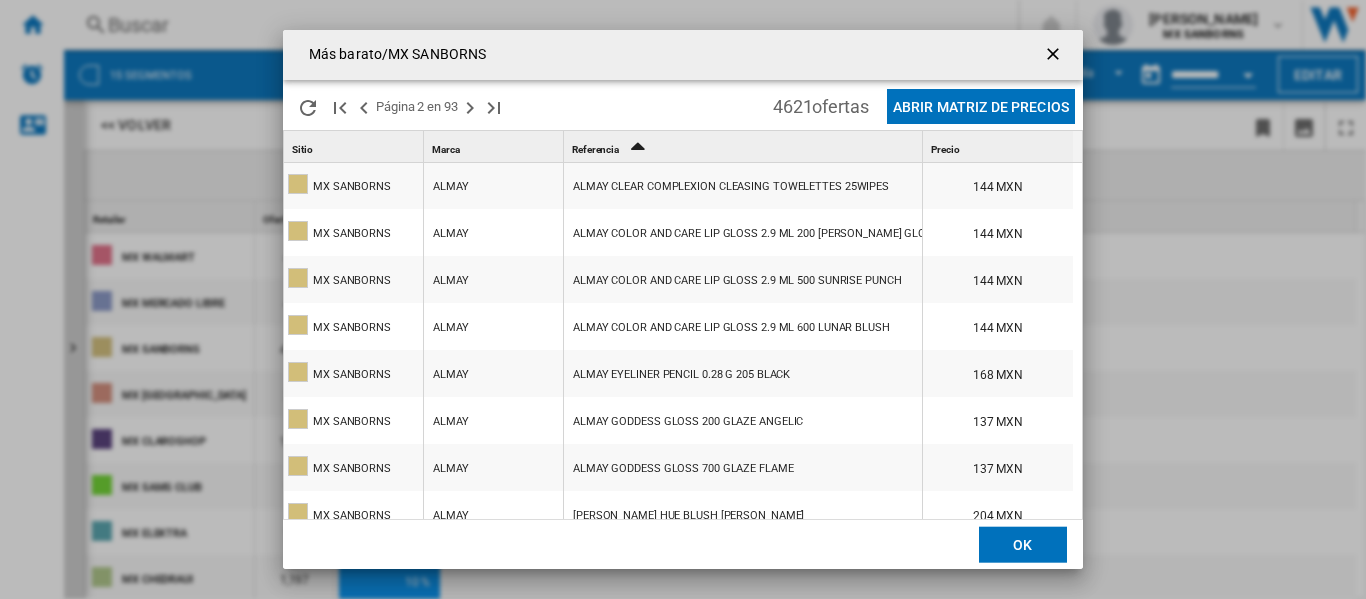 click at bounding box center [1055, 56] 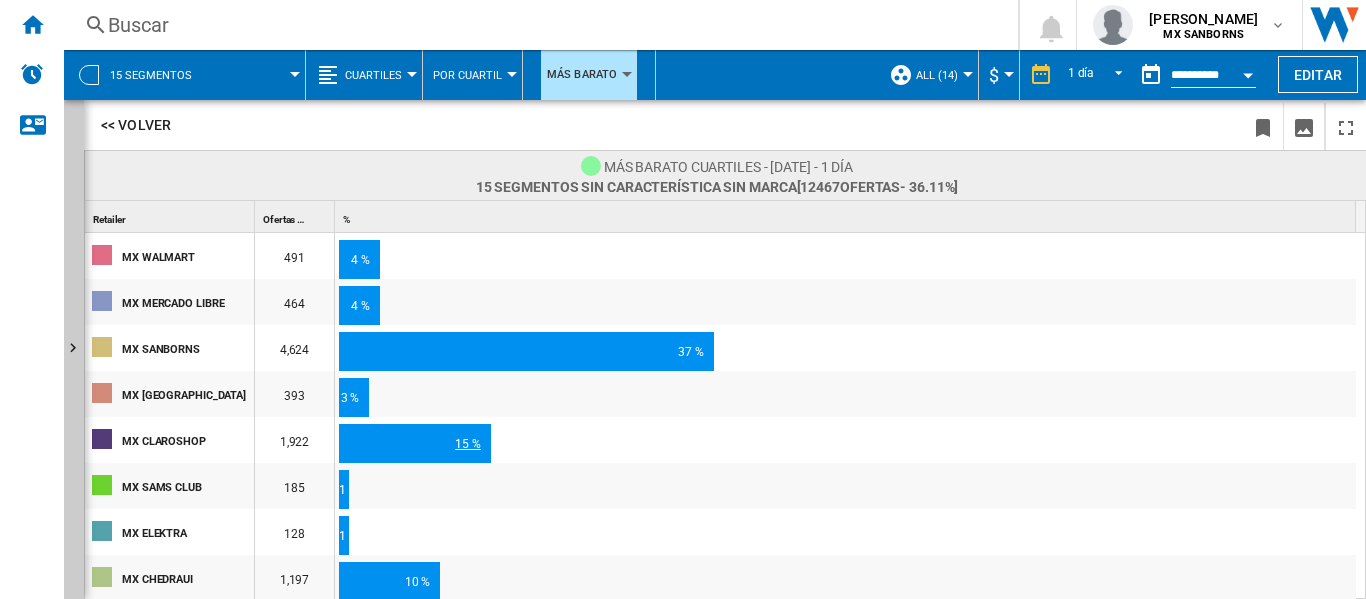 scroll, scrollTop: 0, scrollLeft: 0, axis: both 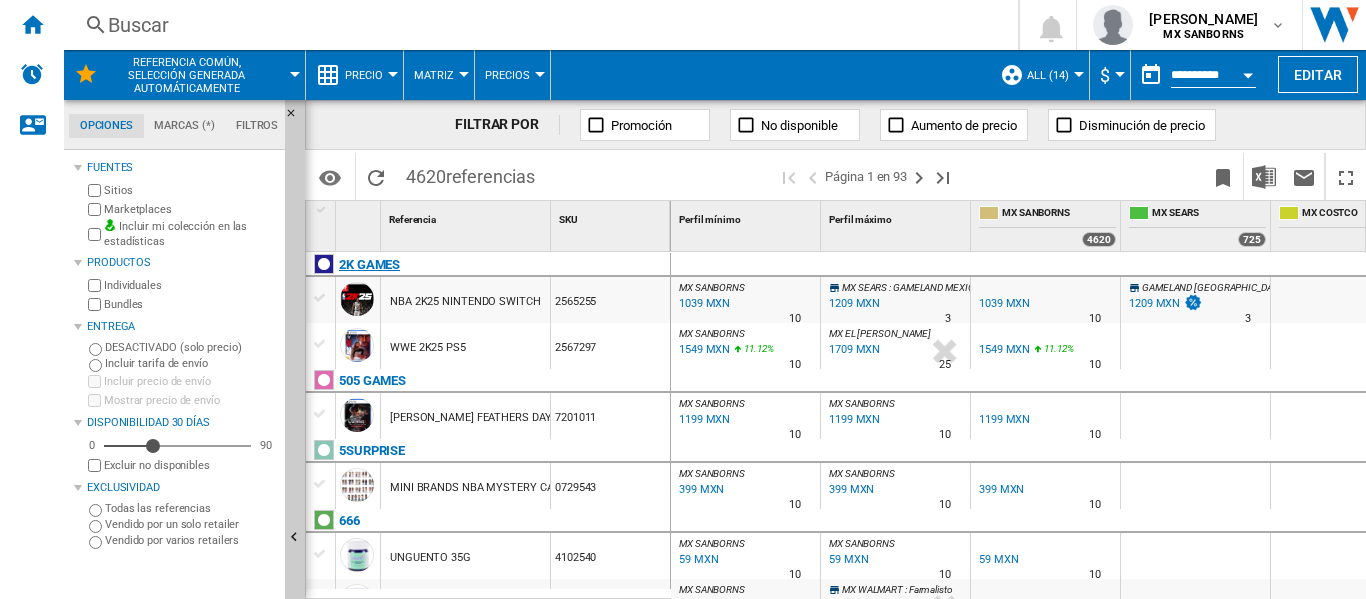 click on "2K GAMES" at bounding box center [369, 265] 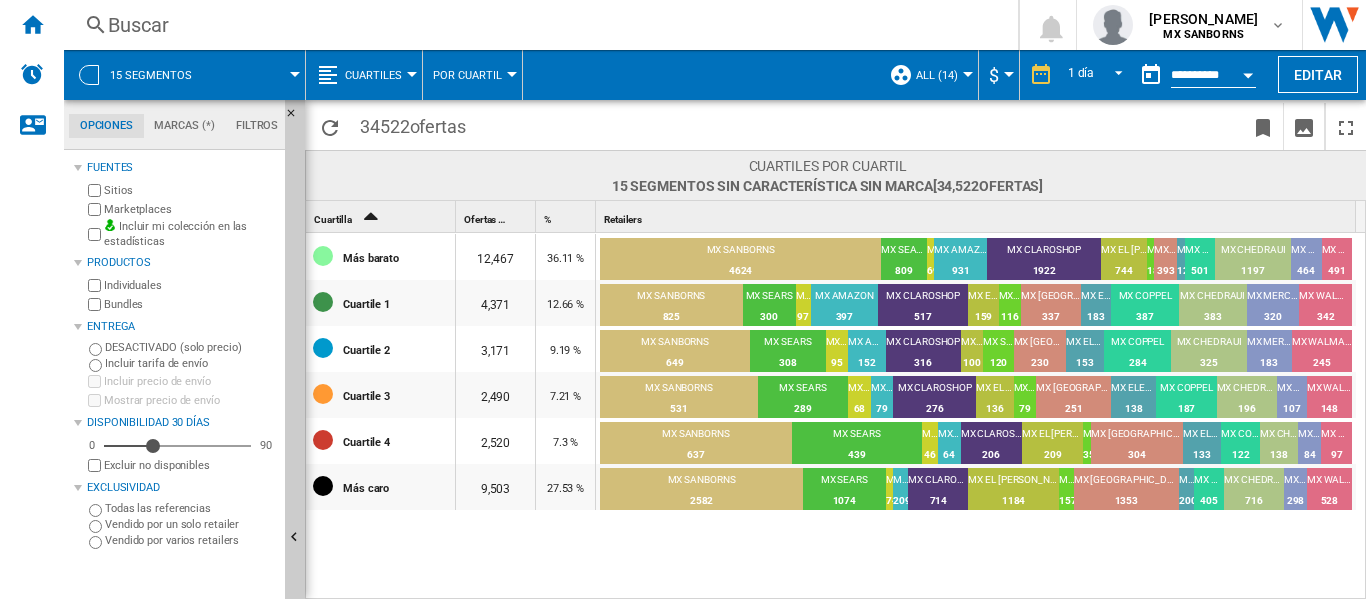 click on "Por cuartil" at bounding box center (467, 75) 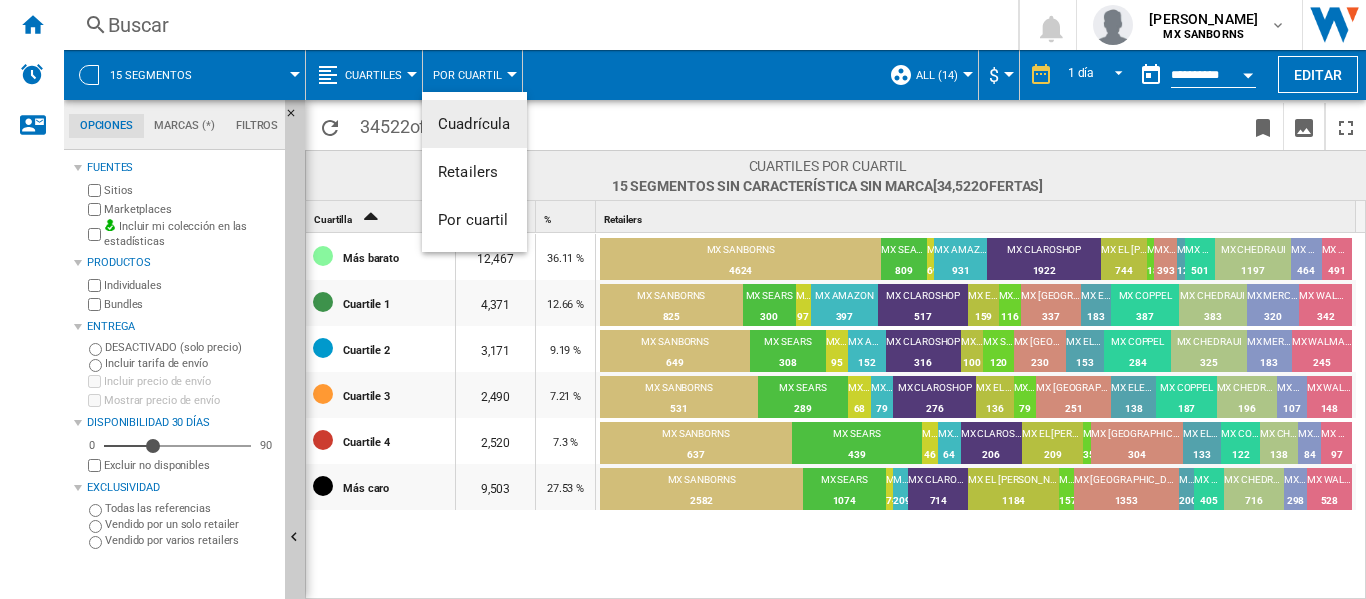 click at bounding box center [683, 299] 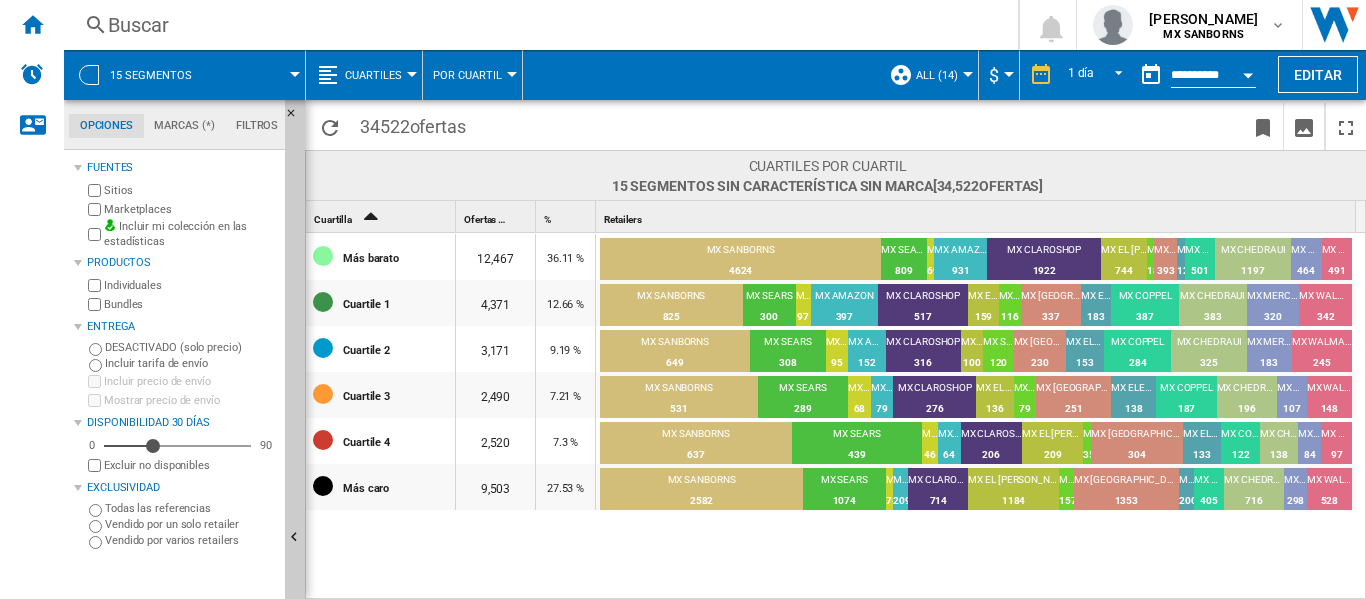 click on "ALL (14)" at bounding box center (937, 75) 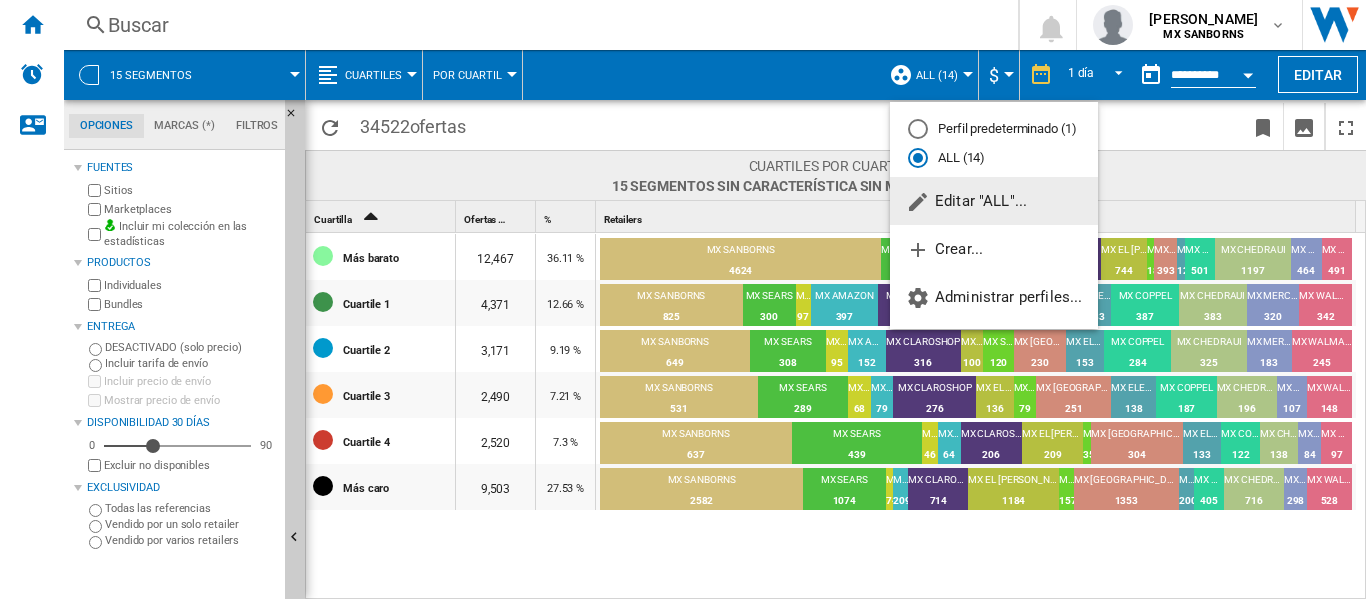 click at bounding box center [683, 299] 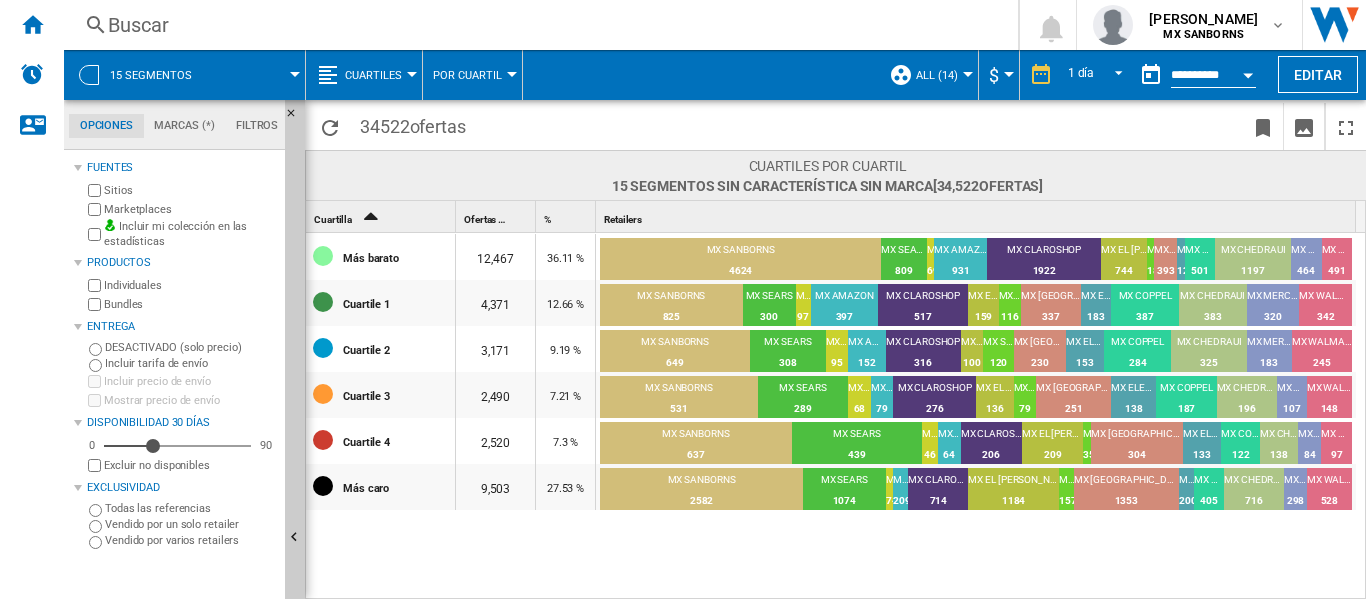 click on "36.11 %" at bounding box center [565, 257] 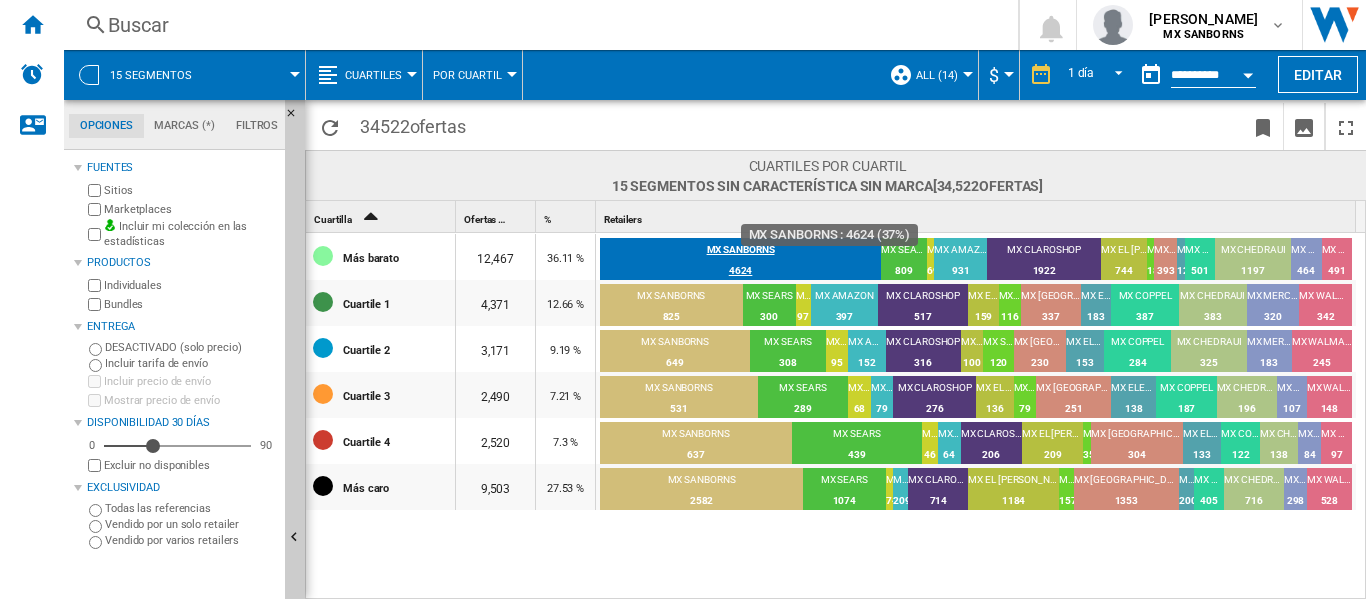click on "MX SANBORNS" at bounding box center (740, 252) 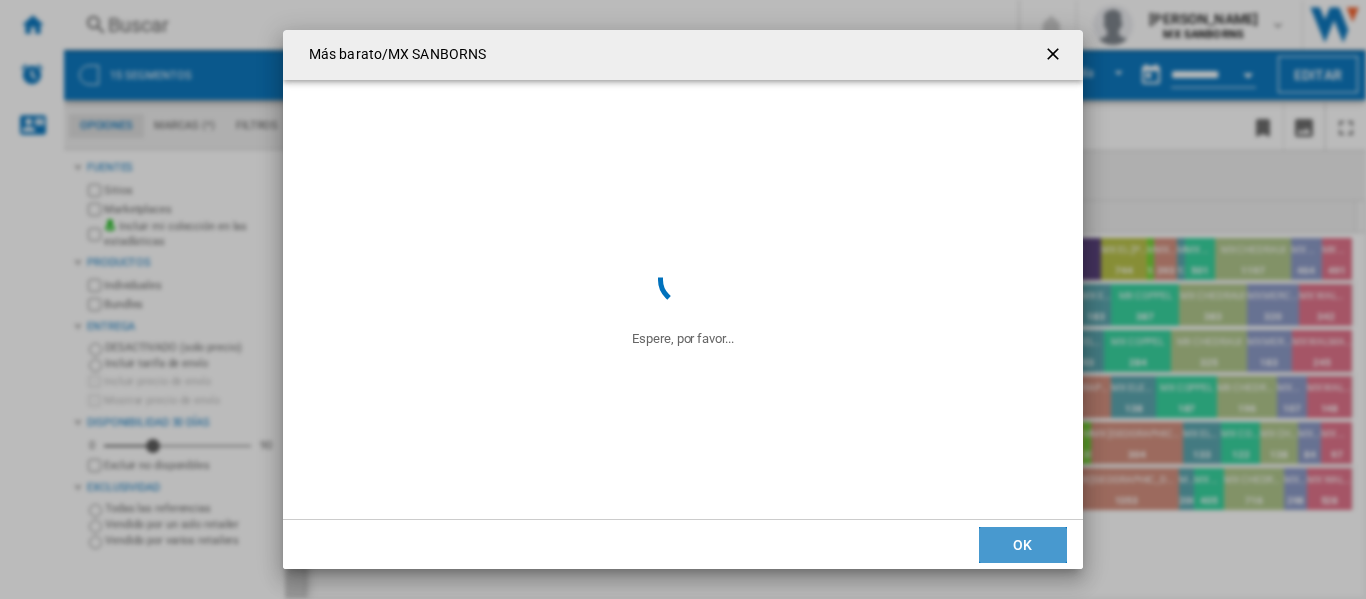 click on "OK" 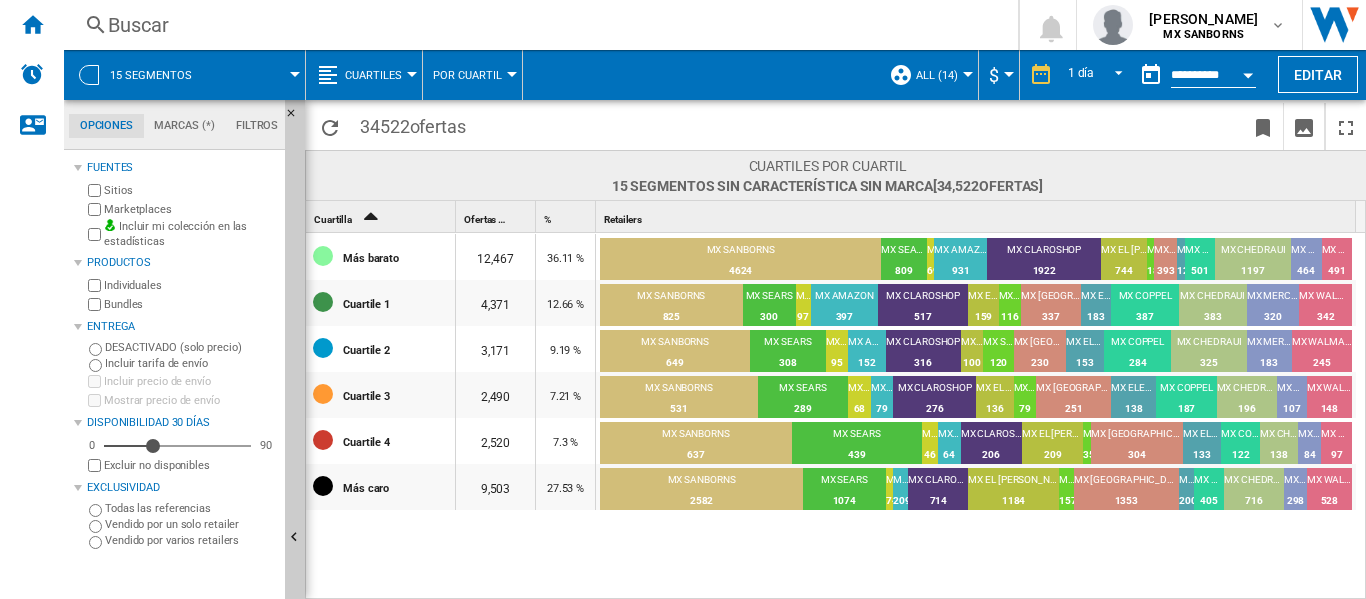 click on "Cuartiles" at bounding box center (378, 75) 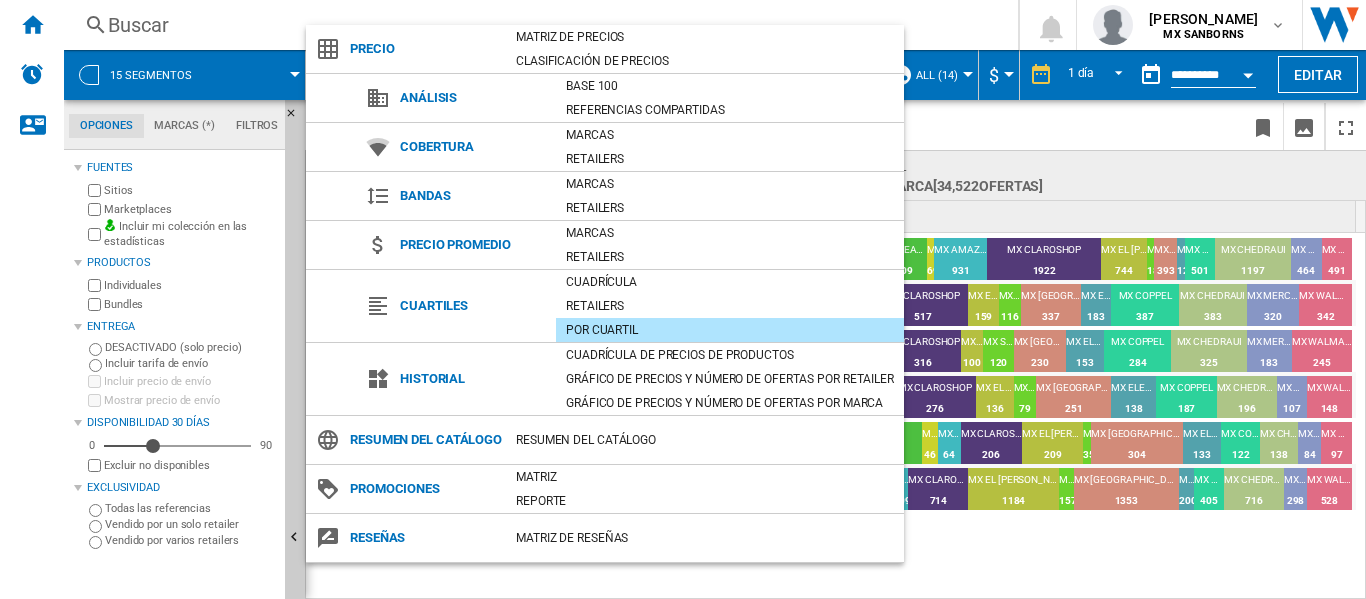 click at bounding box center (683, 299) 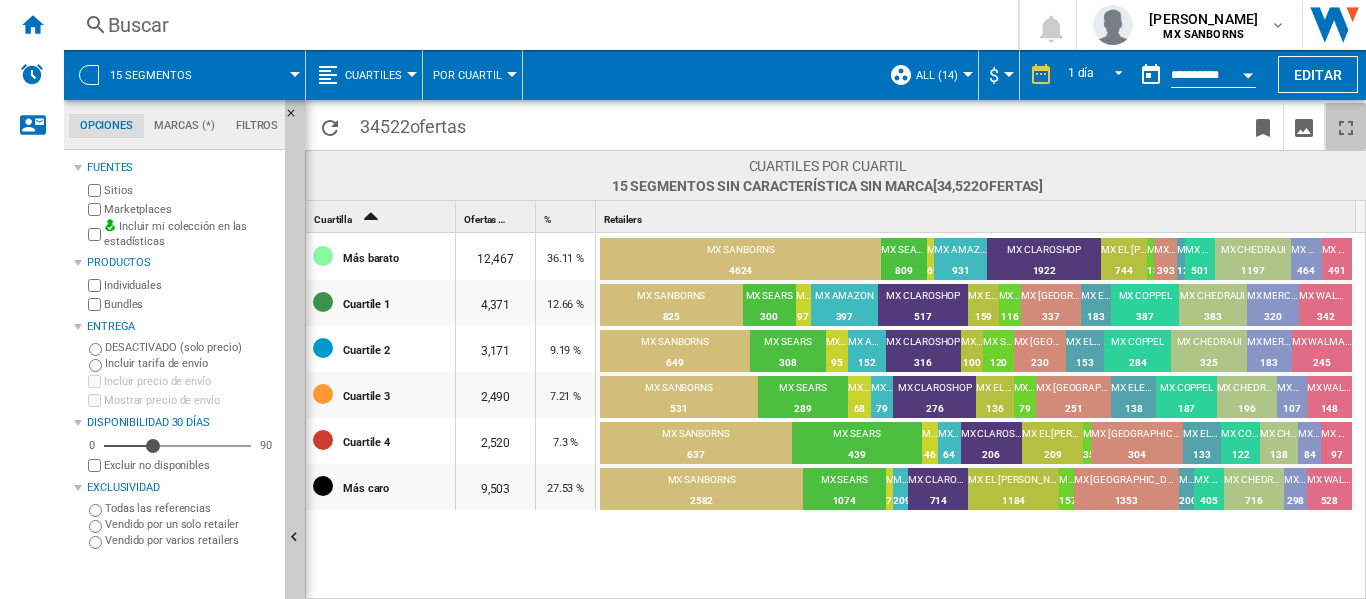 click at bounding box center [1346, 128] 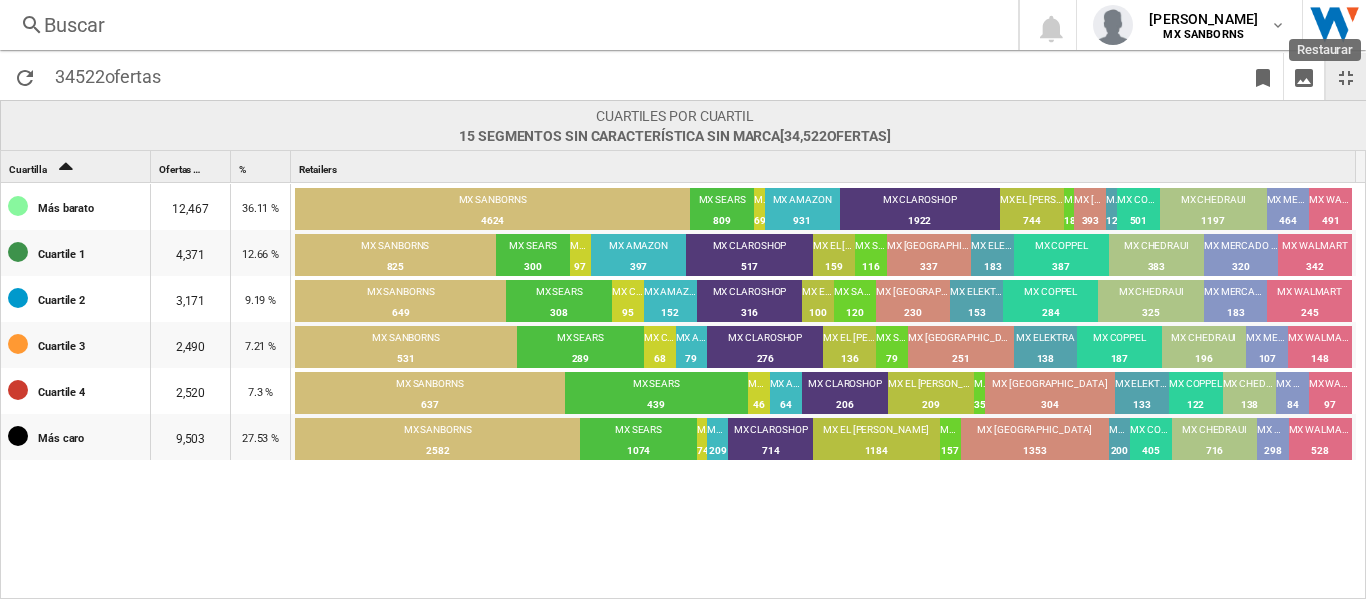 click at bounding box center [1346, 76] 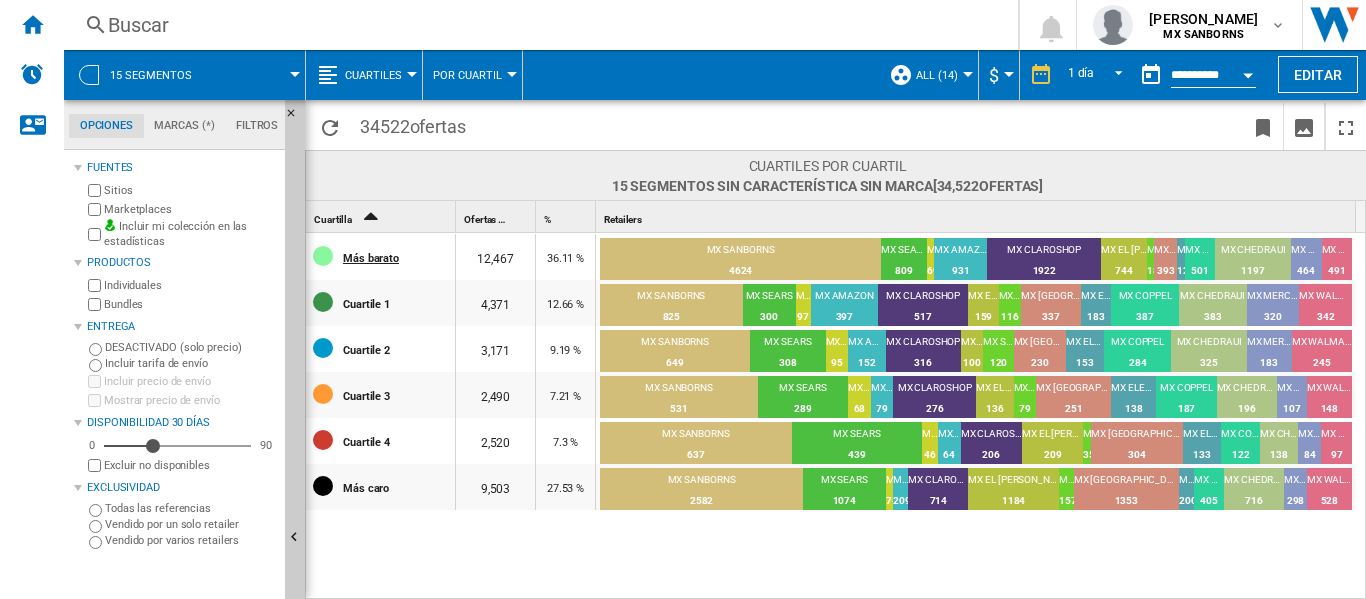 click on "Más barato" at bounding box center [398, 257] 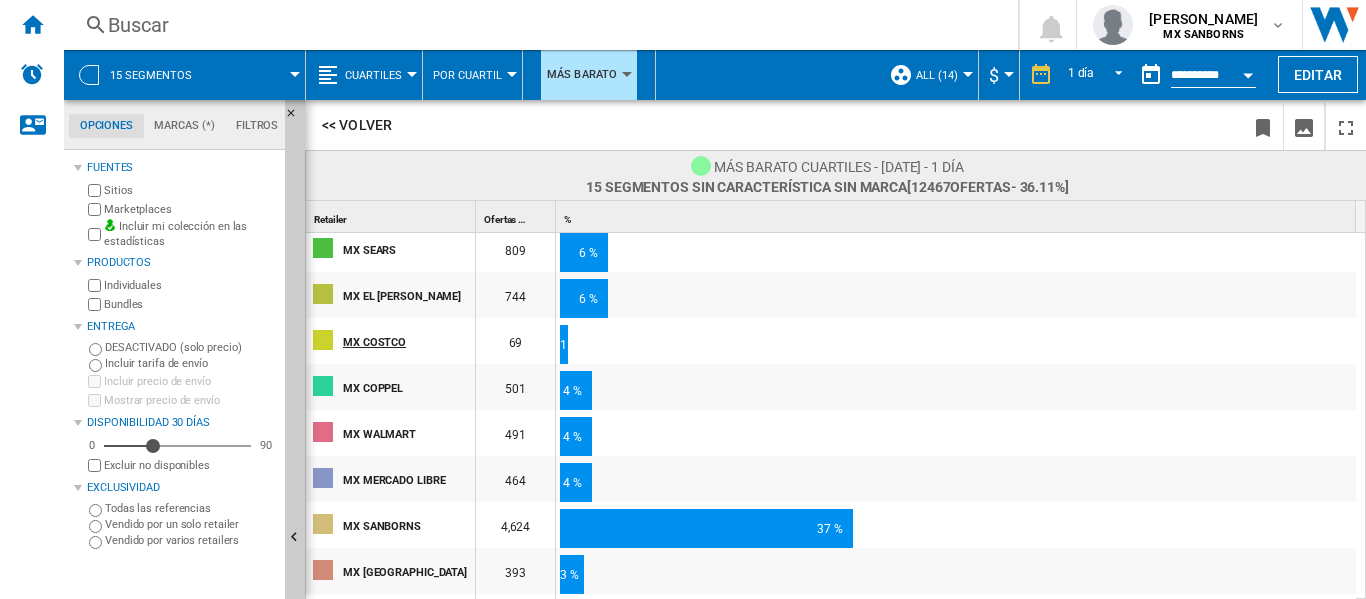 scroll, scrollTop: 200, scrollLeft: 0, axis: vertical 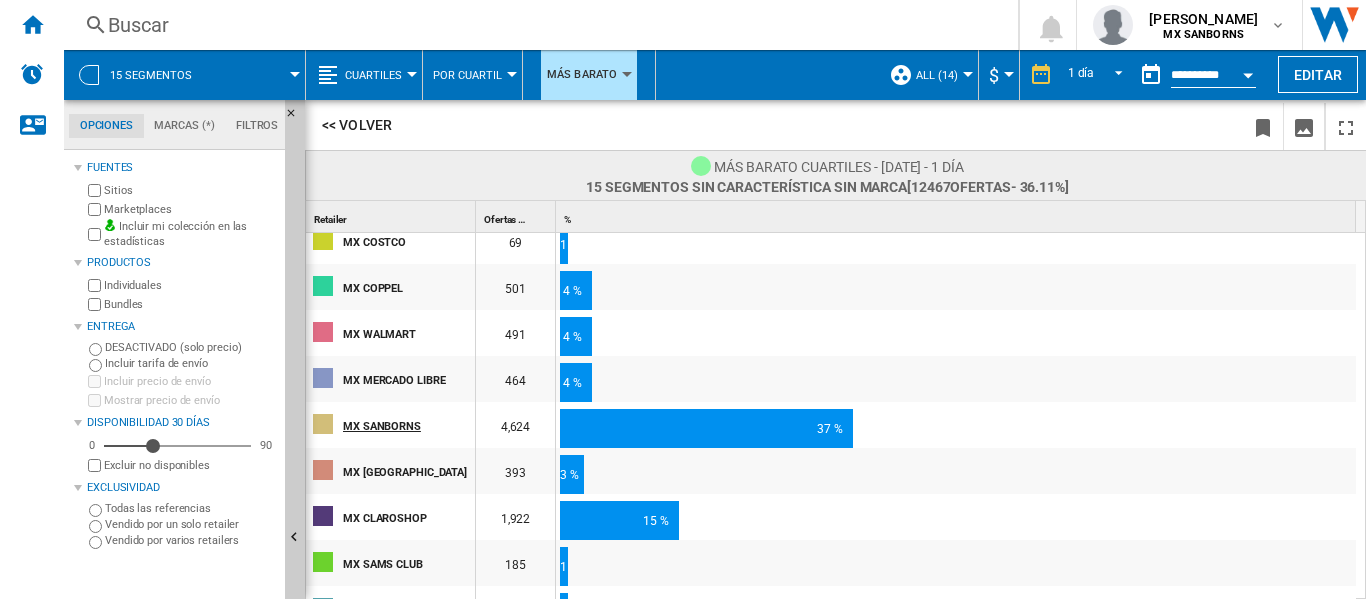 click on "MX SANBORNS" at bounding box center [408, 425] 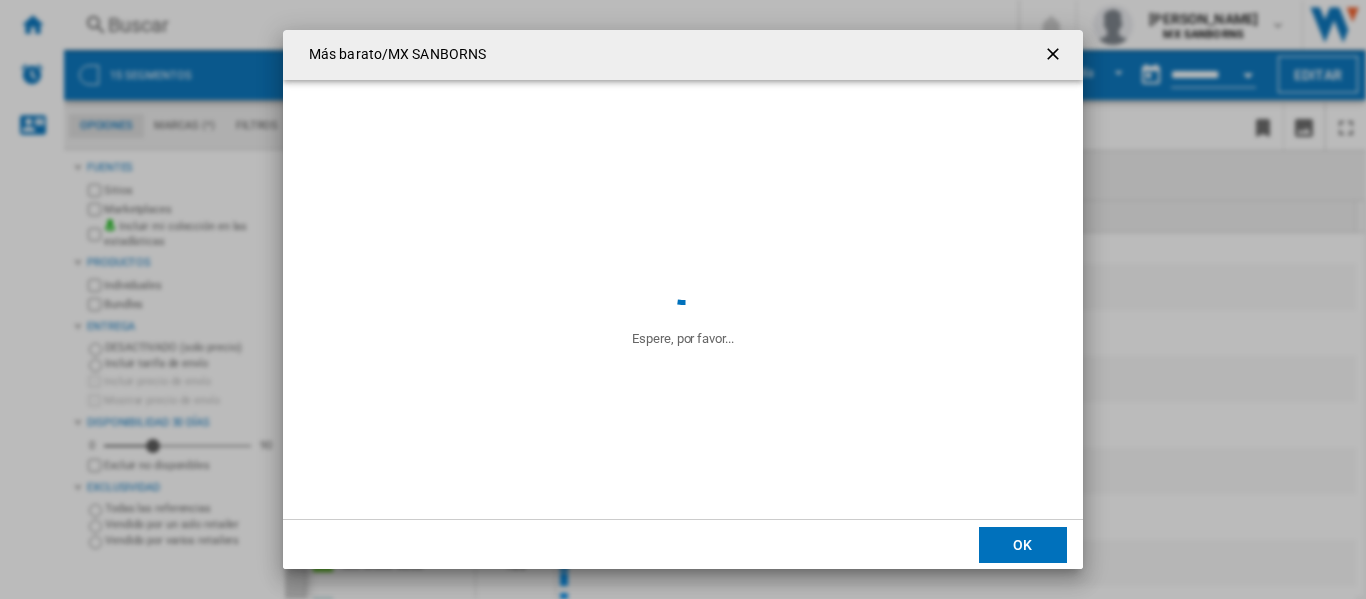 click on "OK" 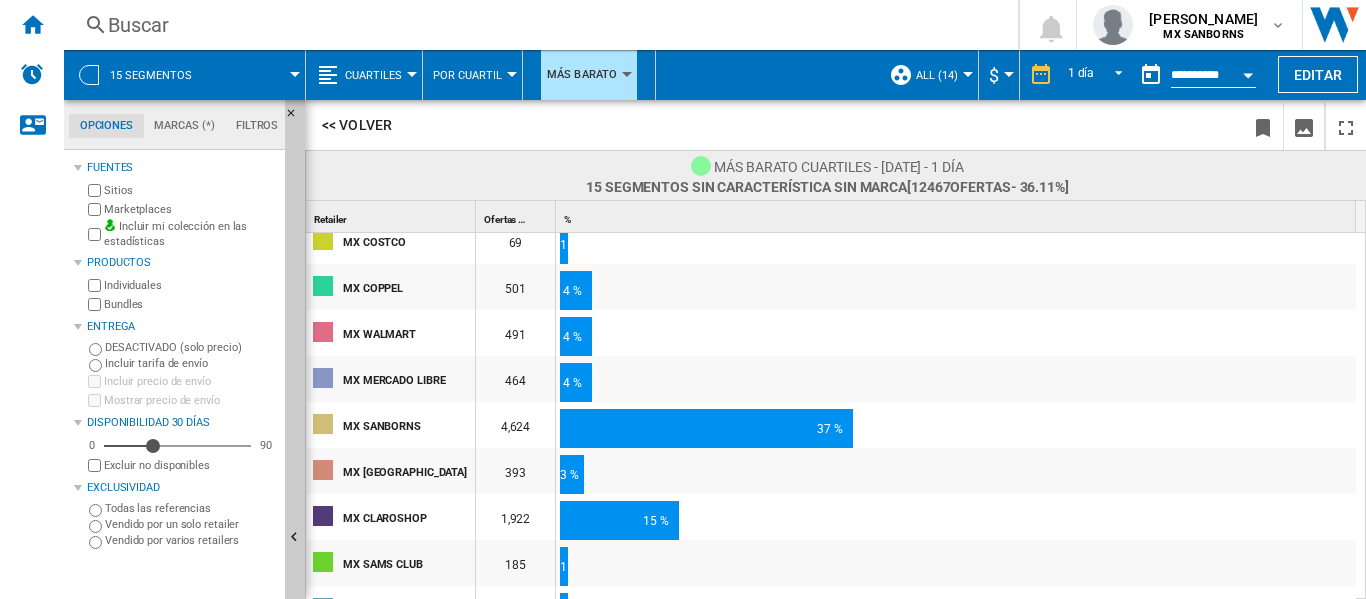 scroll, scrollTop: 0, scrollLeft: 0, axis: both 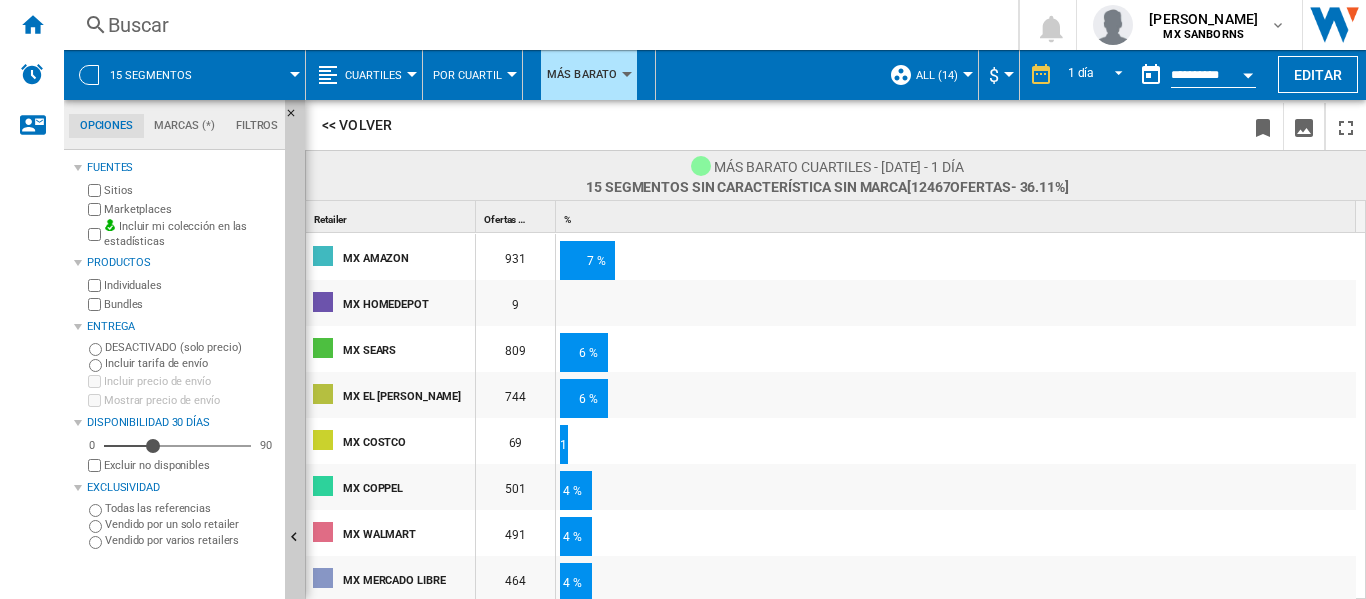 click at bounding box center [1248, 72] 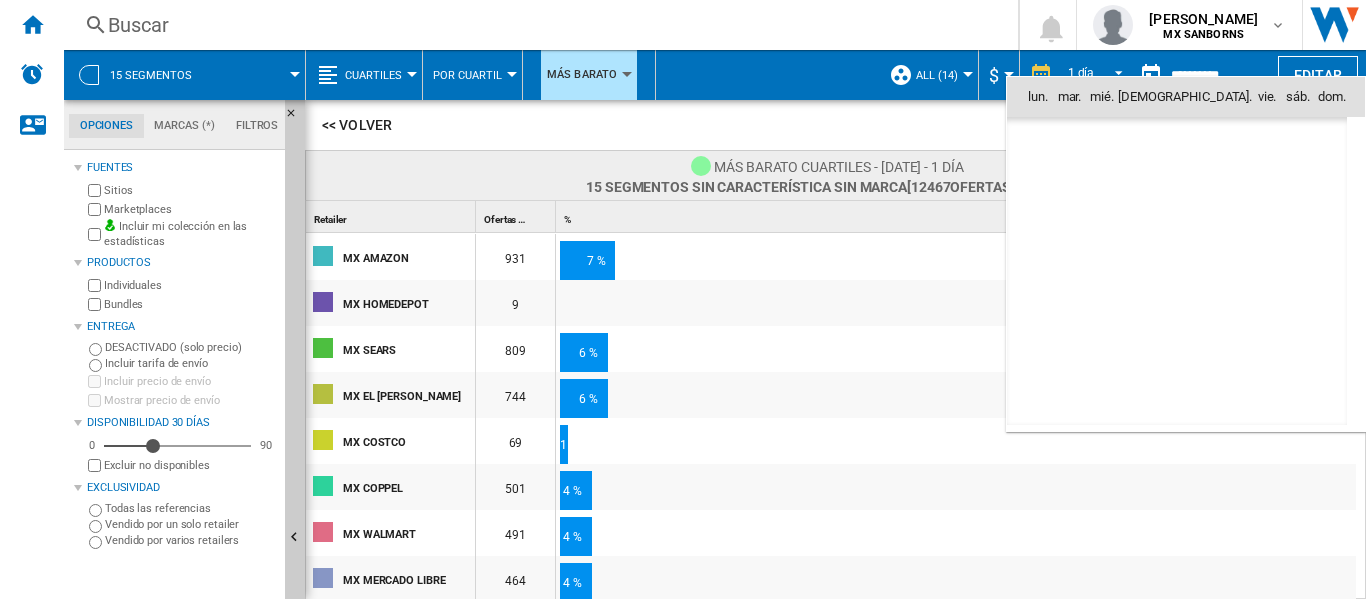 scroll, scrollTop: 9540, scrollLeft: 0, axis: vertical 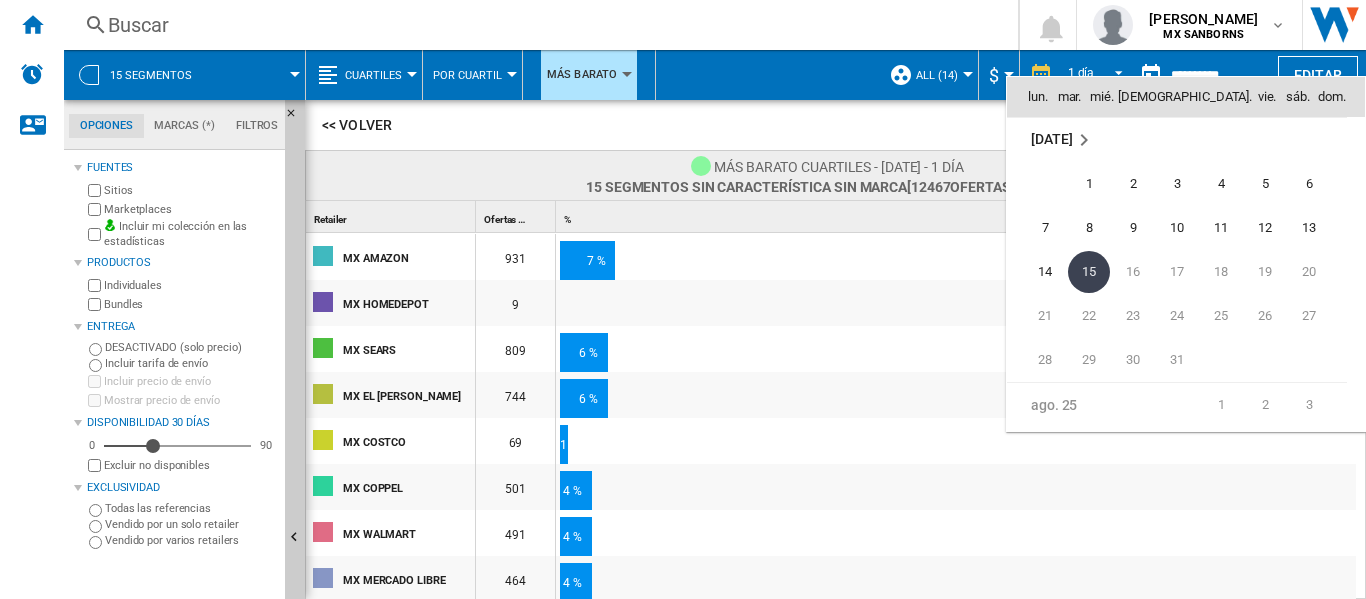click at bounding box center (683, 299) 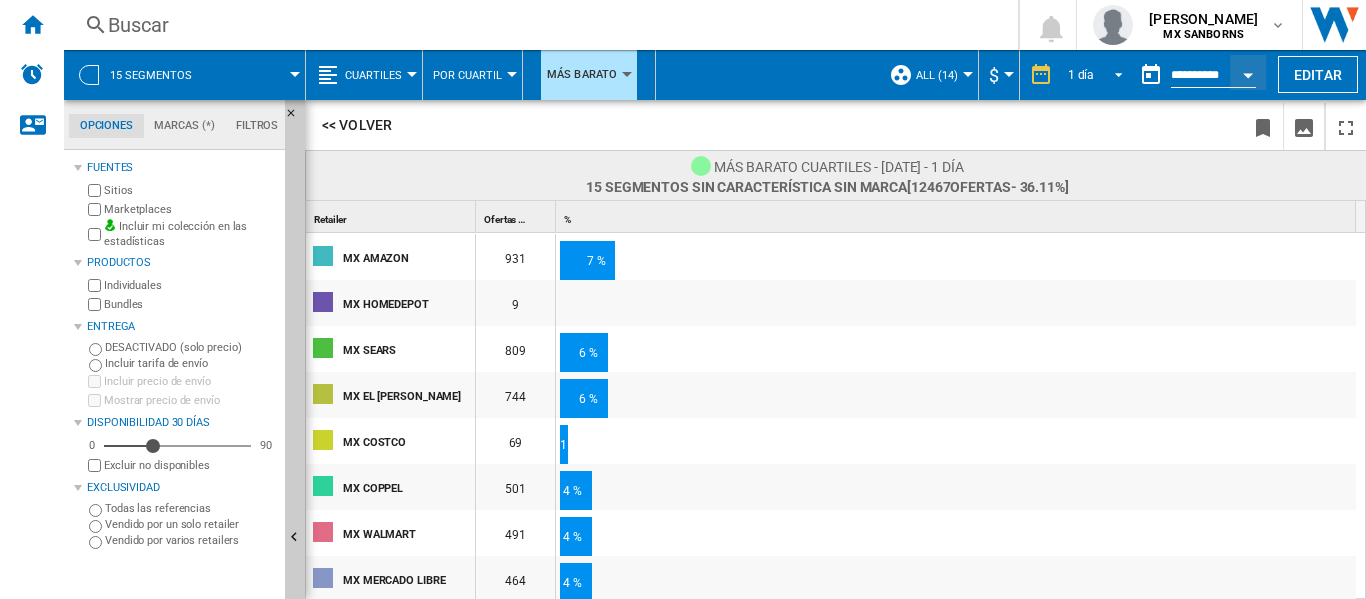 click at bounding box center [1113, 73] 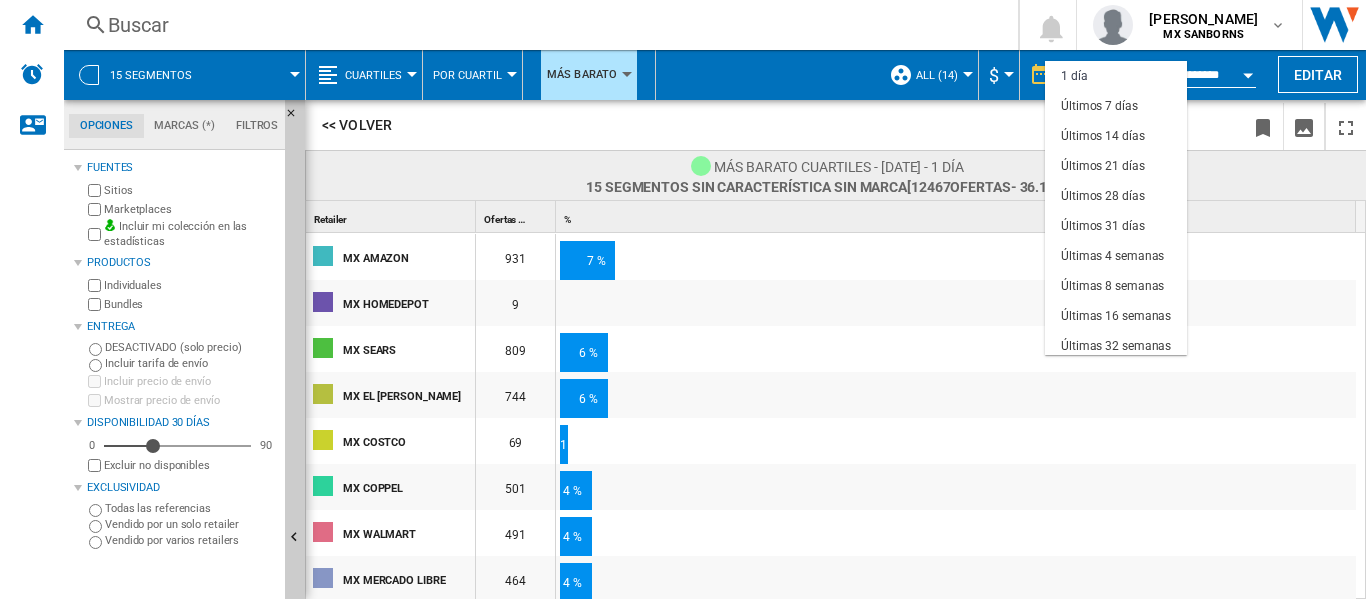 click at bounding box center [683, 299] 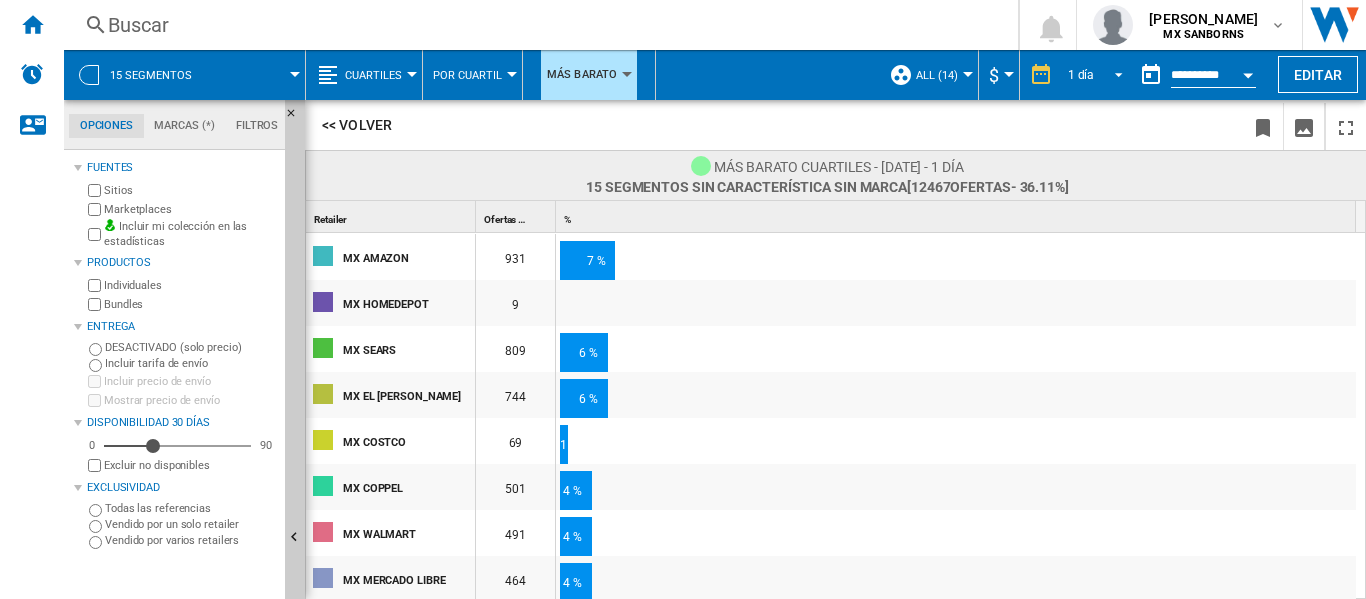 click on "1 día" at bounding box center (1081, 75) 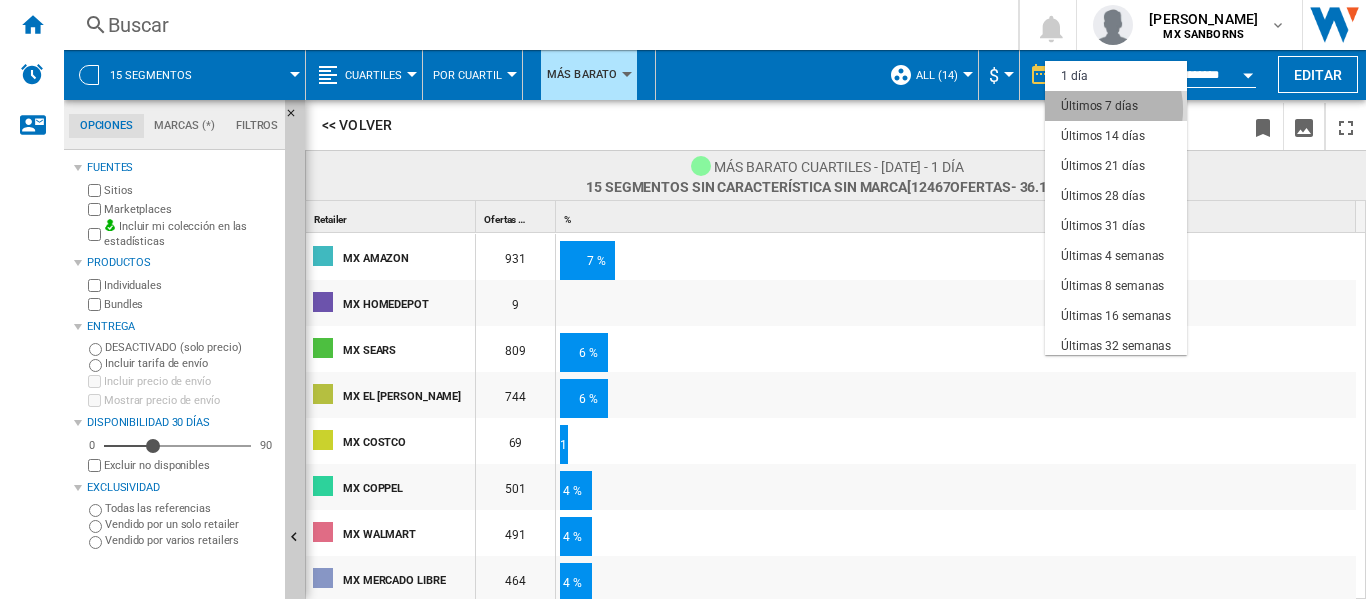 click on "Últimos 7 días" at bounding box center (1099, 106) 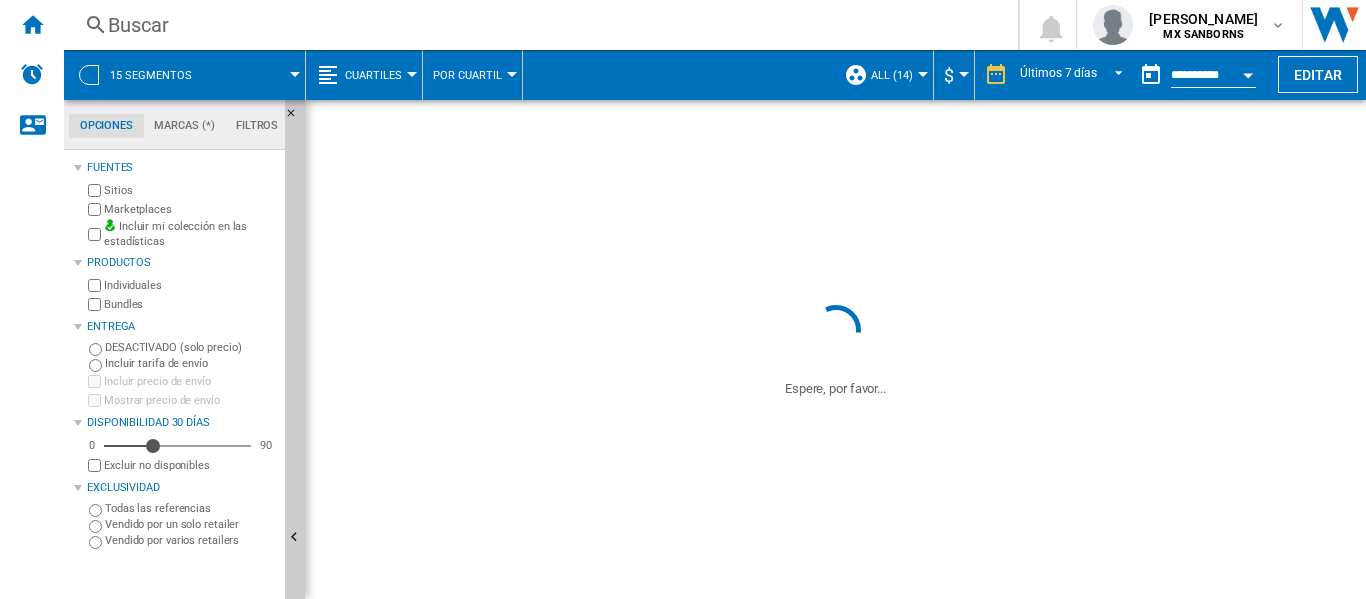 click on "Por cuartil" at bounding box center (467, 75) 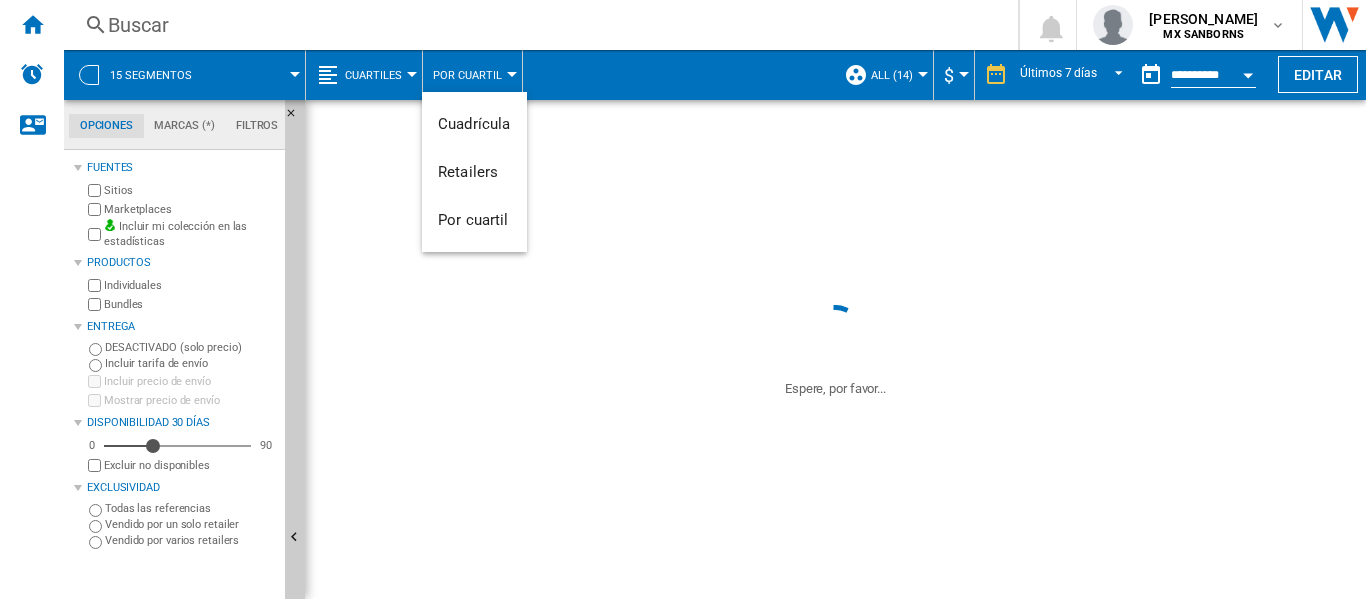 click at bounding box center (683, 299) 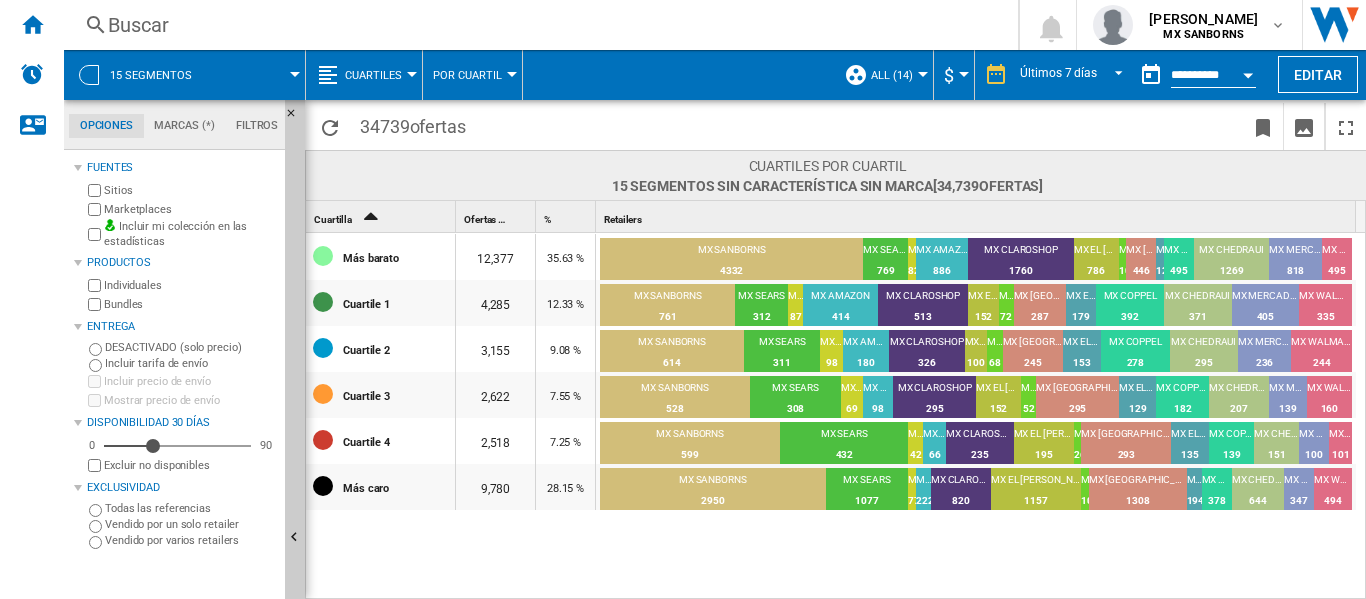click on "Por cuartil" at bounding box center [467, 75] 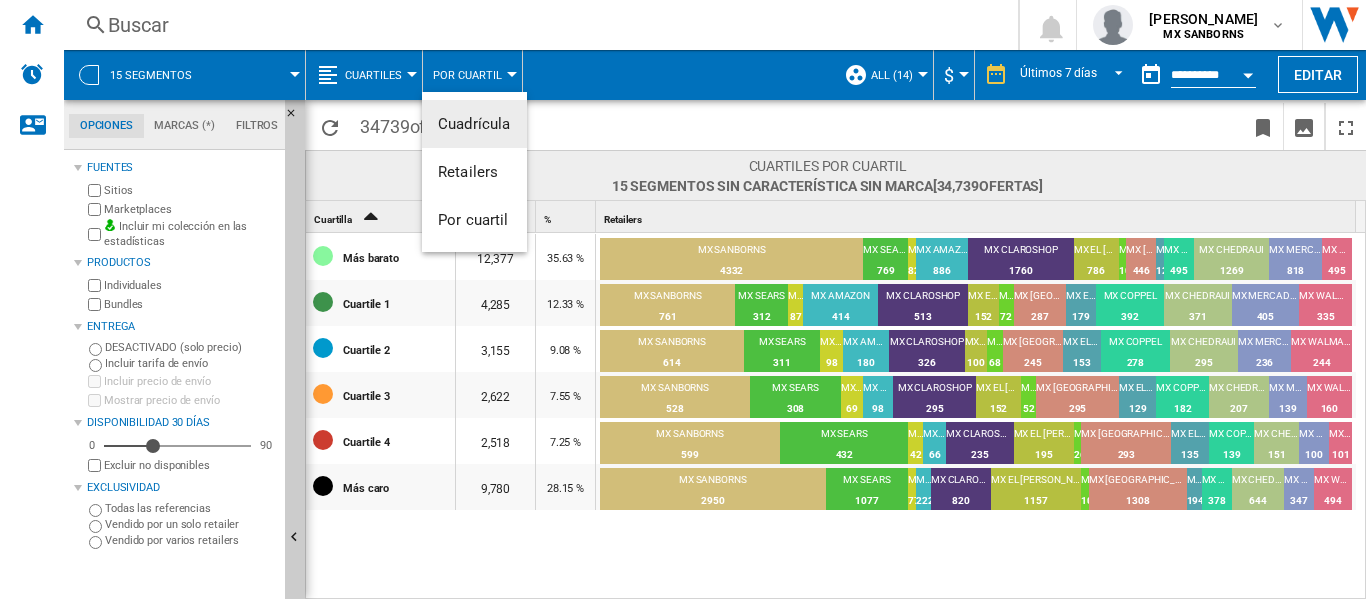 click at bounding box center [683, 299] 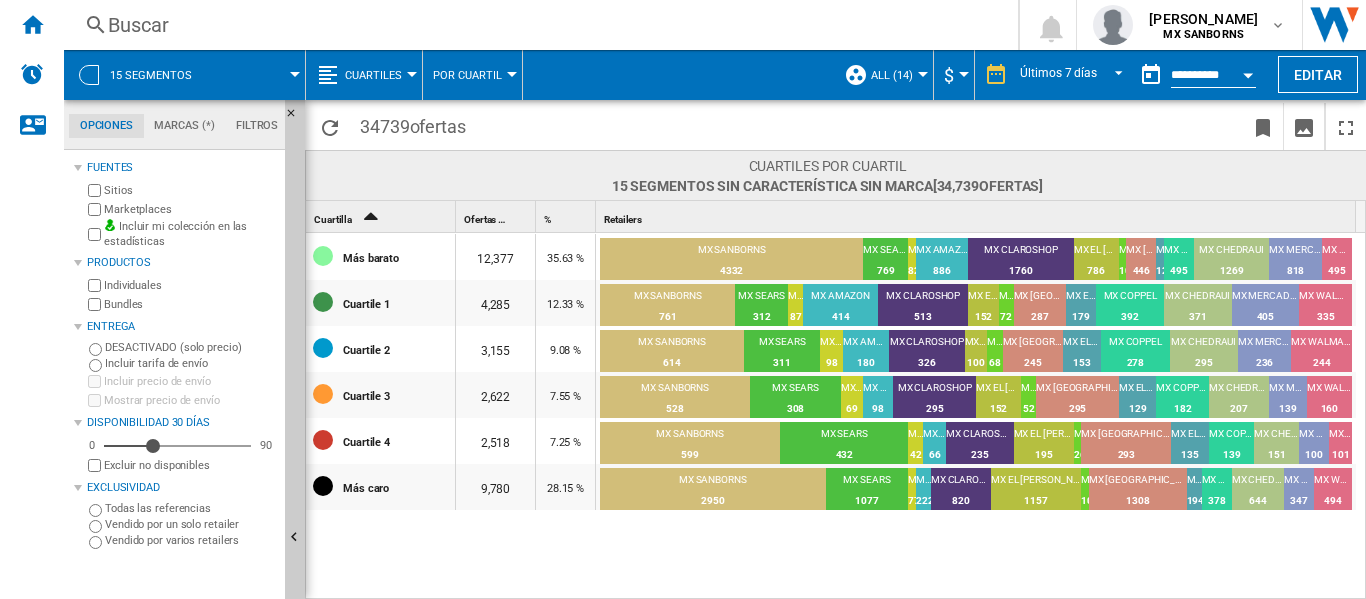 click on "Cuartiles" at bounding box center (373, 75) 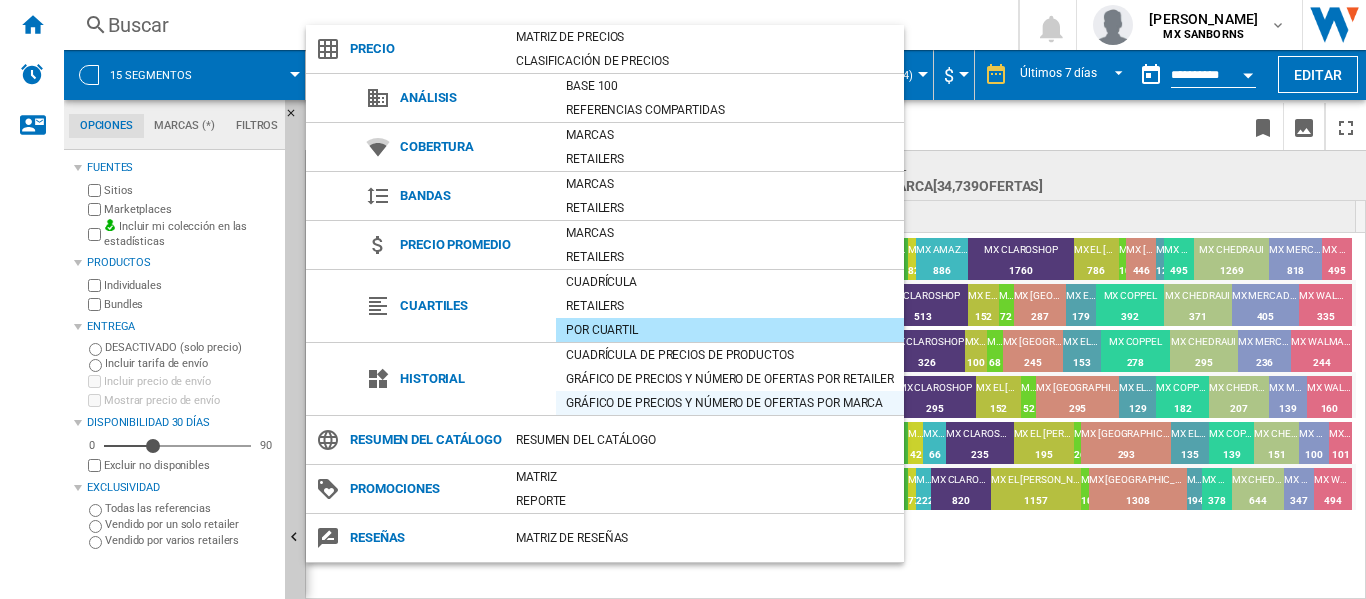 click on "Gráfico de precios y número de ofertas por marca" at bounding box center [730, 403] 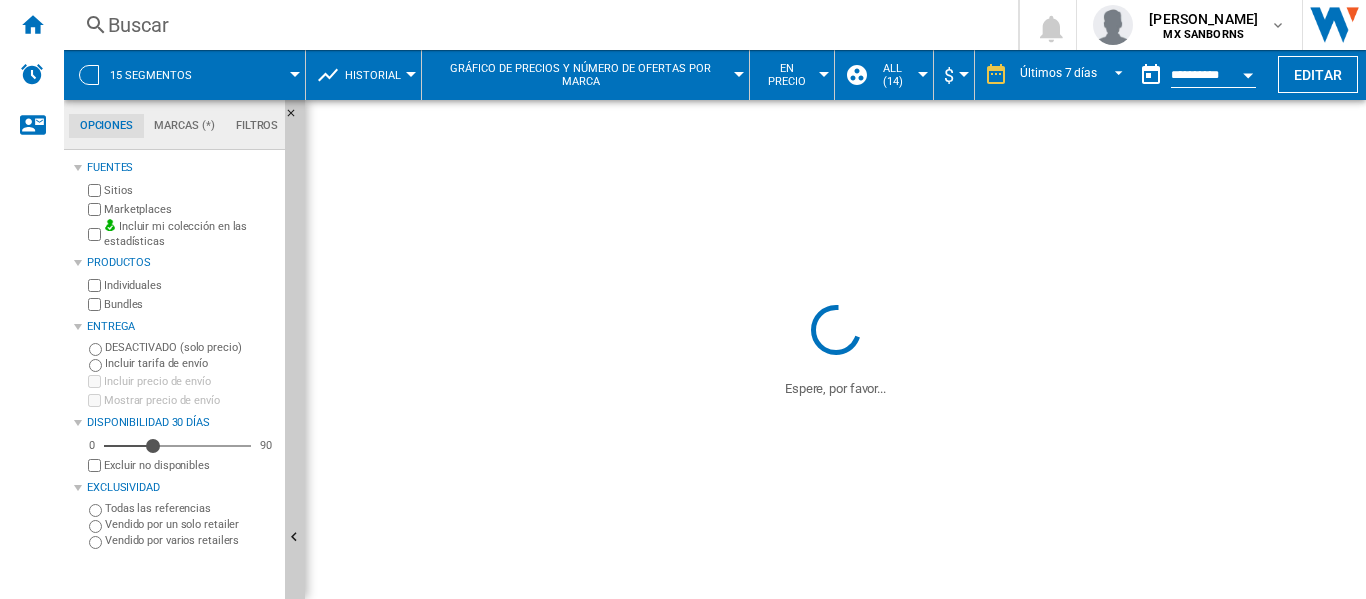 click at bounding box center (257, 75) 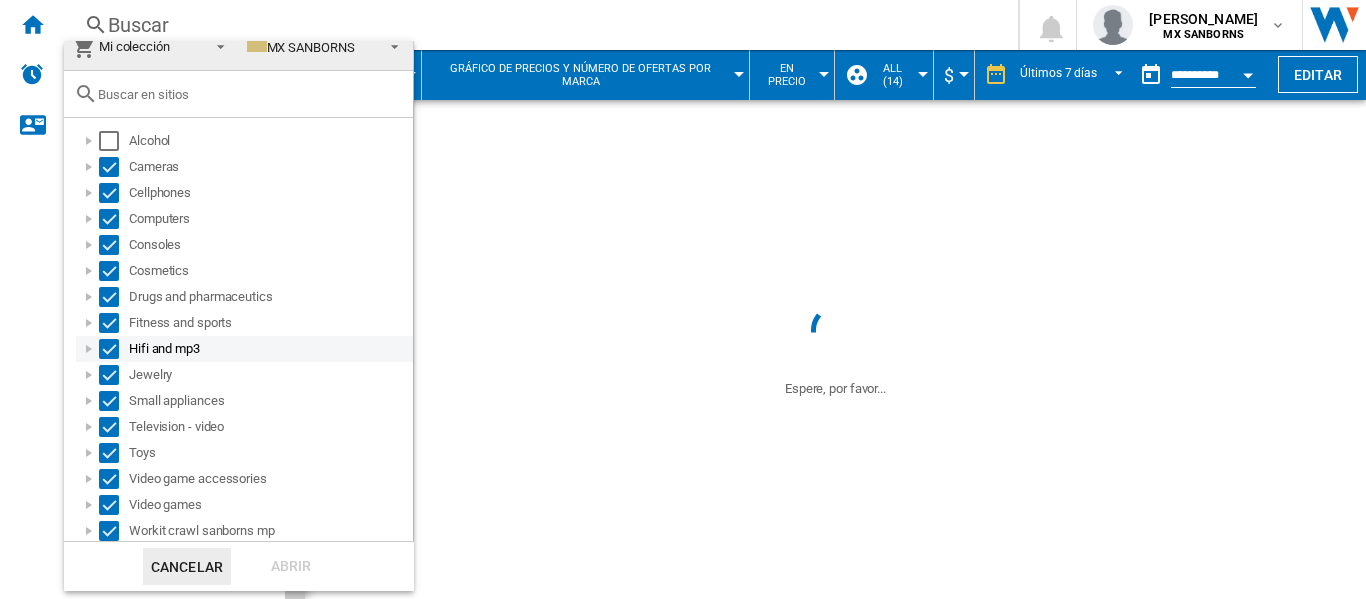 scroll, scrollTop: 20, scrollLeft: 0, axis: vertical 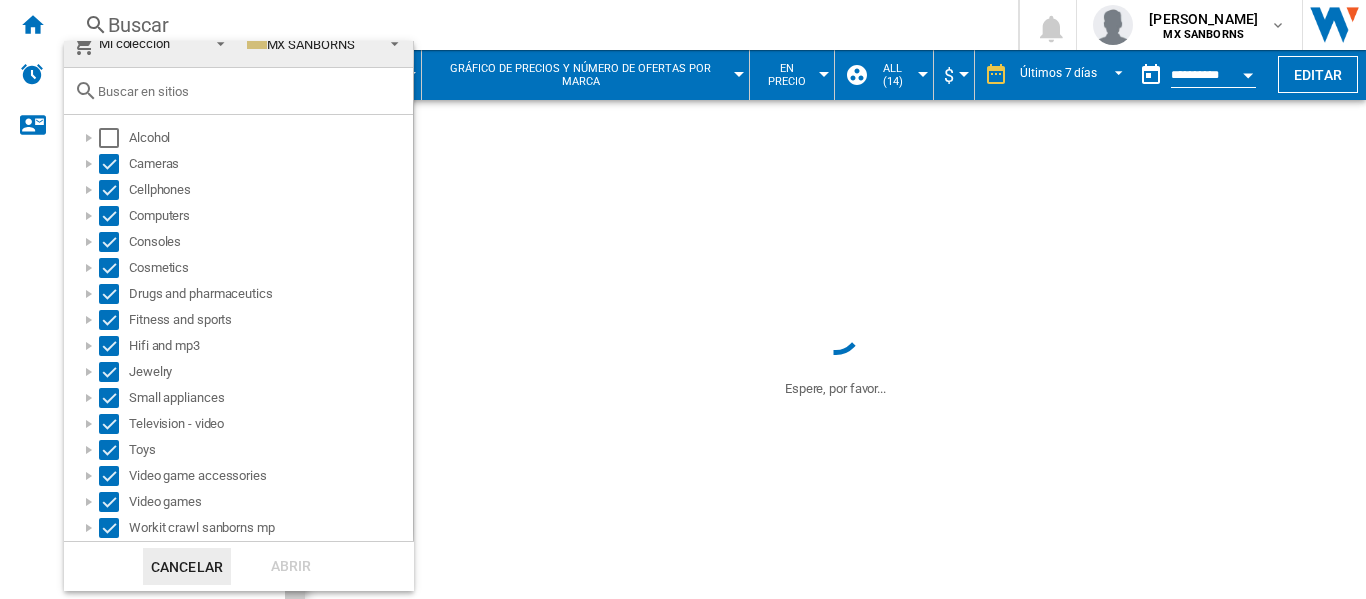 click at bounding box center [683, 299] 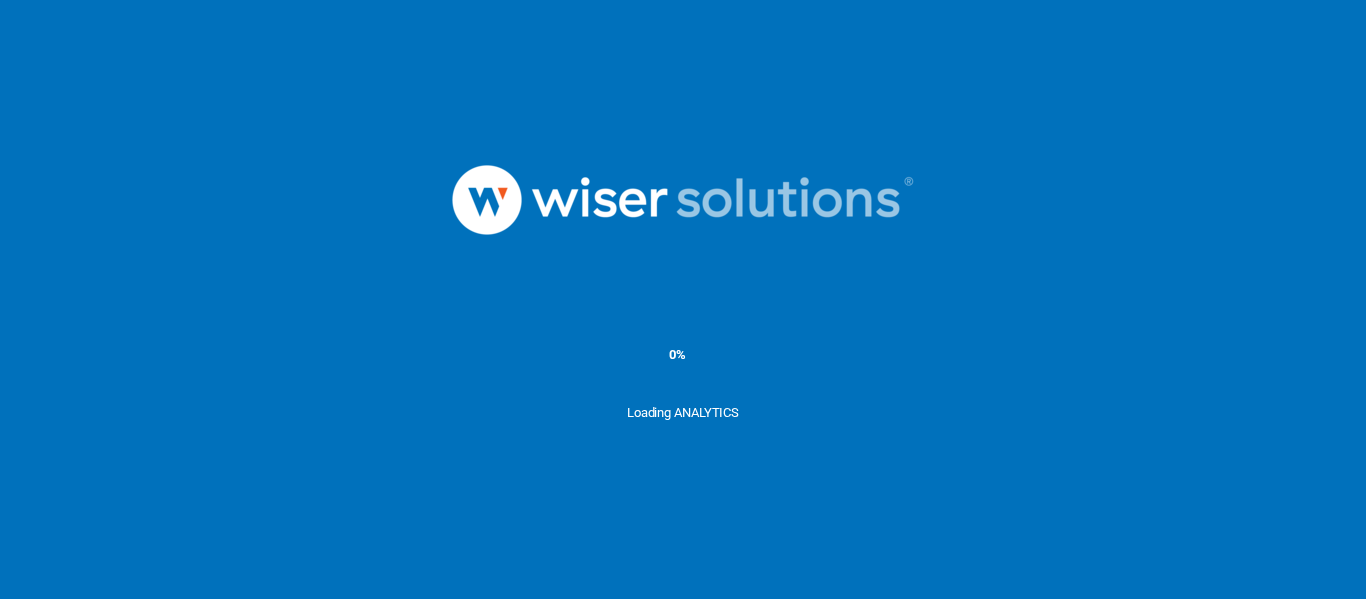 scroll, scrollTop: 0, scrollLeft: 0, axis: both 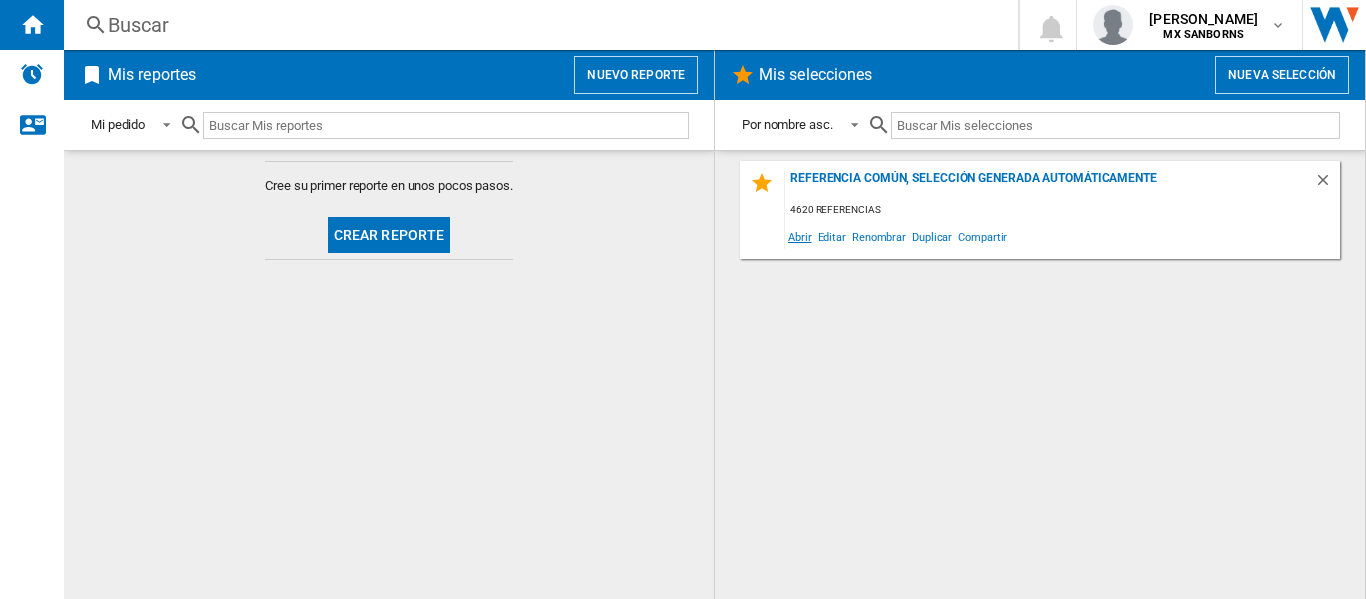 click on "Abrir" 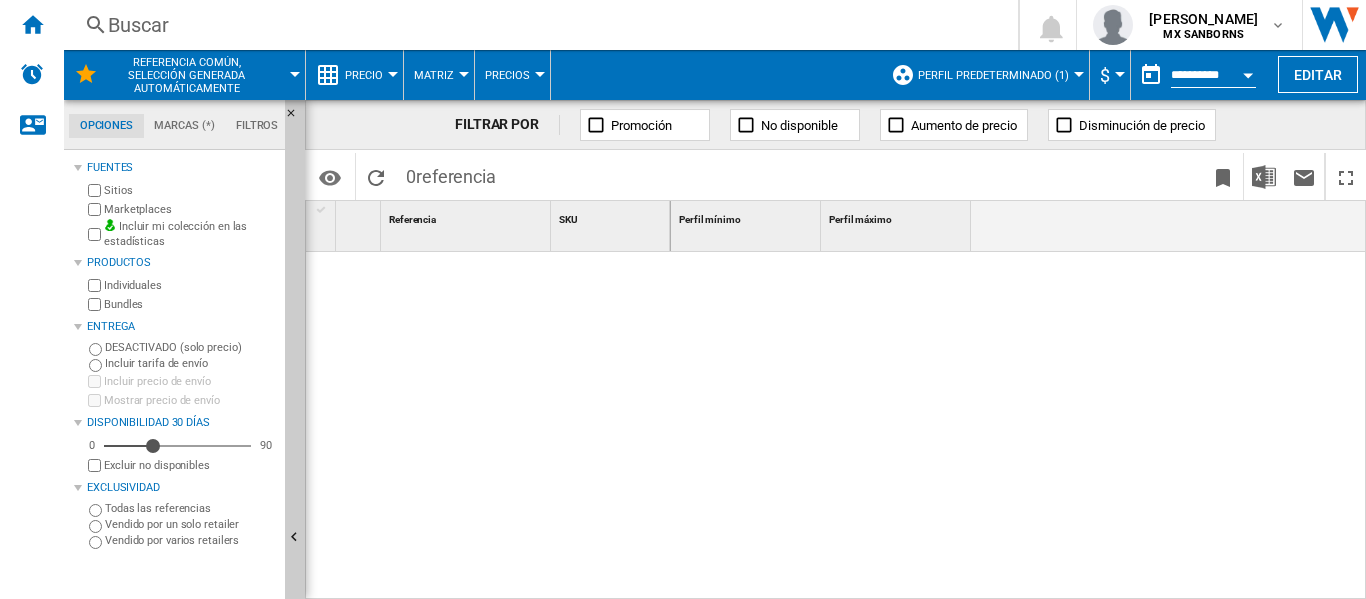 click on "Precio" at bounding box center (364, 75) 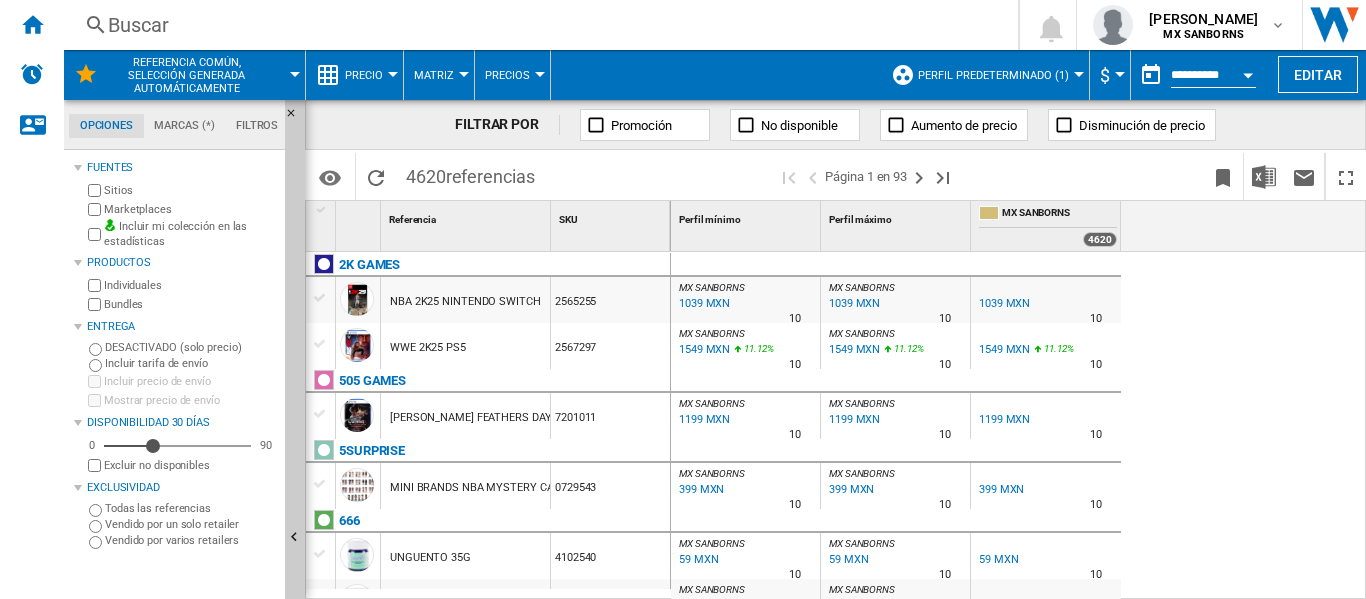click on "Precio" at bounding box center (369, 75) 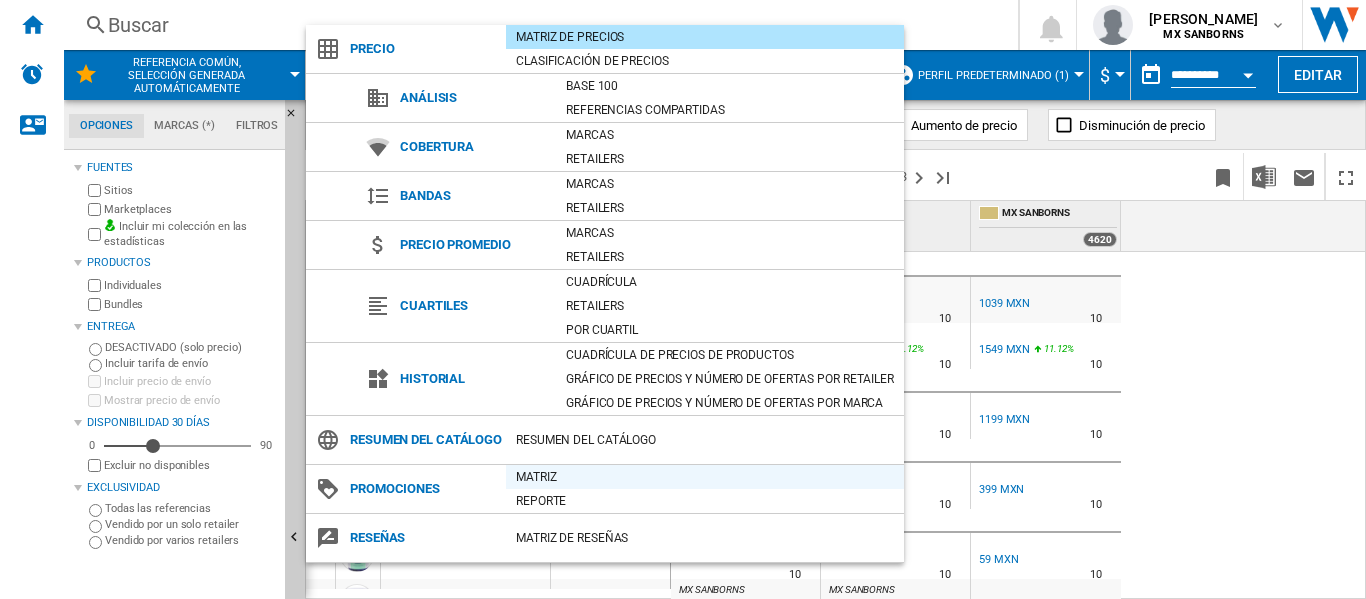 click on "Matriz" at bounding box center [705, 477] 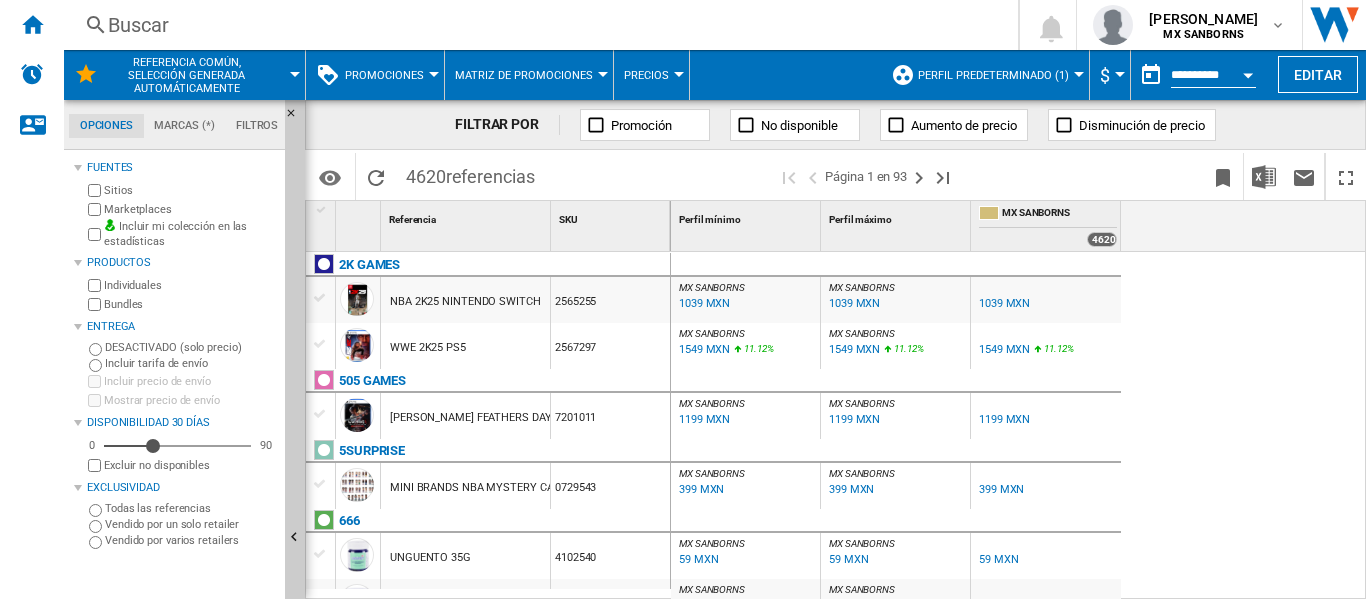 scroll, scrollTop: 300, scrollLeft: 0, axis: vertical 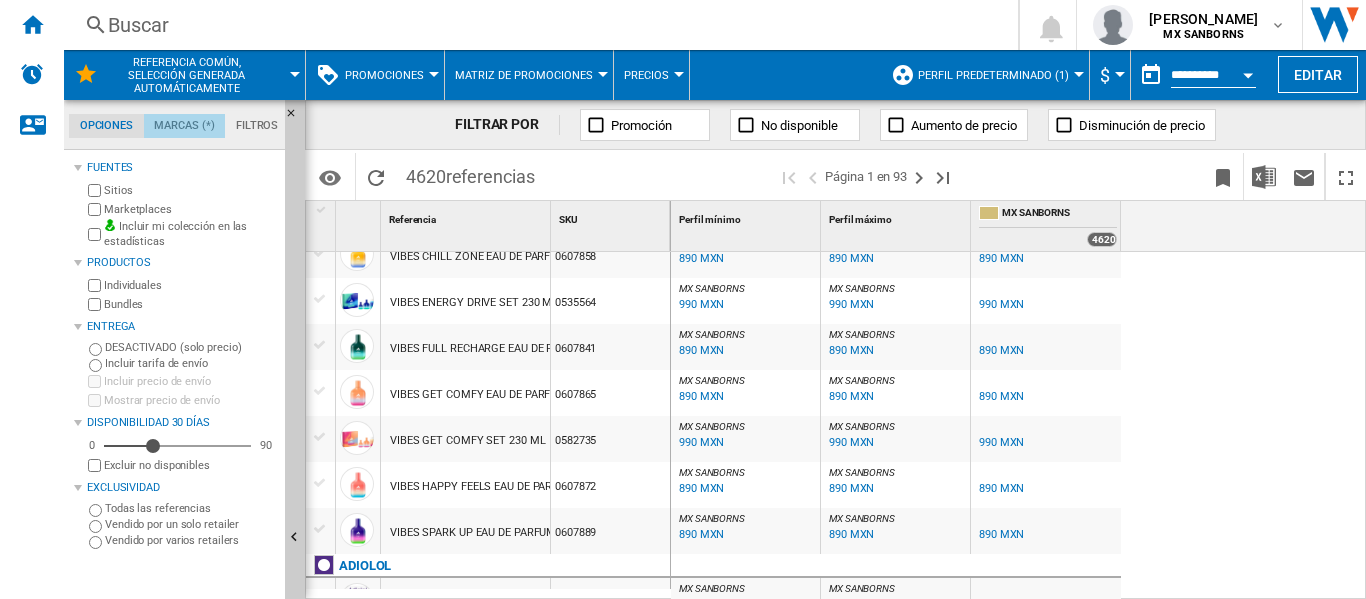 click on "Marcas (*)" 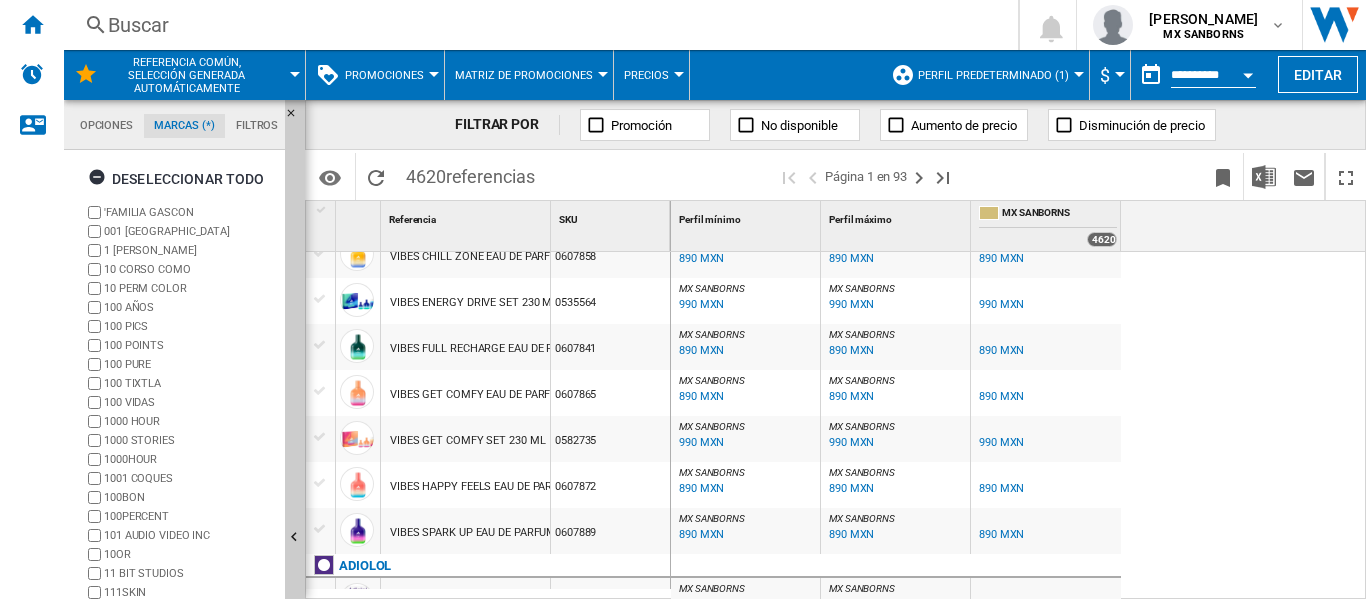 scroll, scrollTop: 77, scrollLeft: 0, axis: vertical 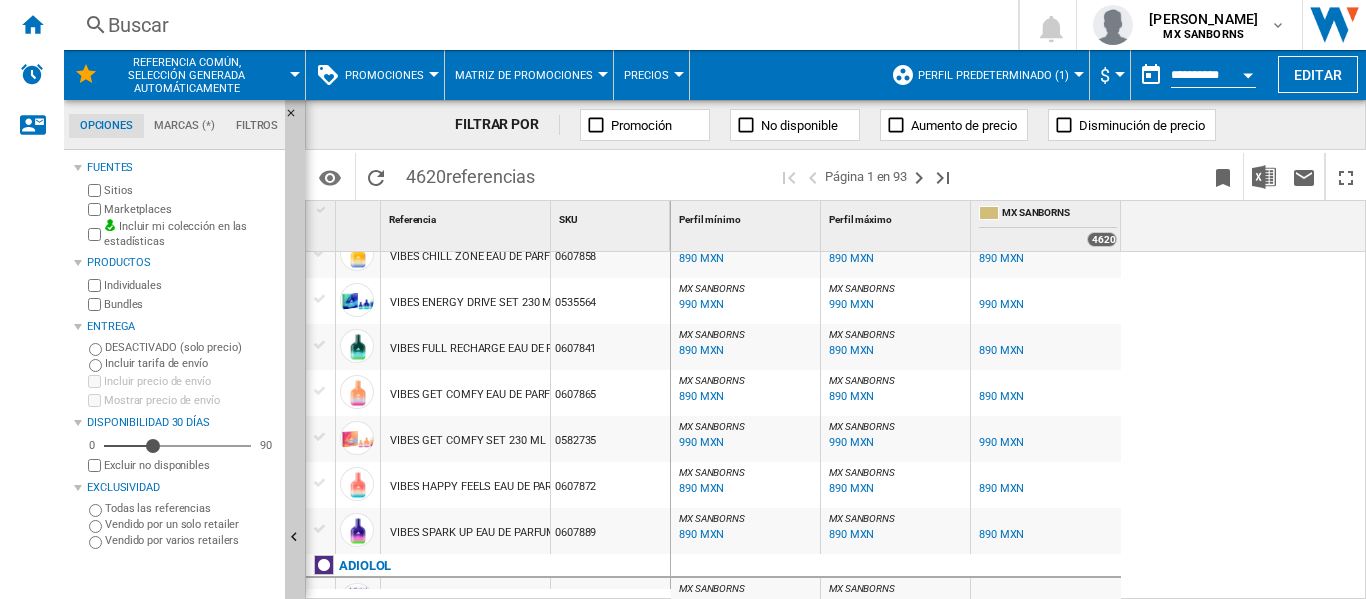 click on "Sitios" at bounding box center (190, 190) 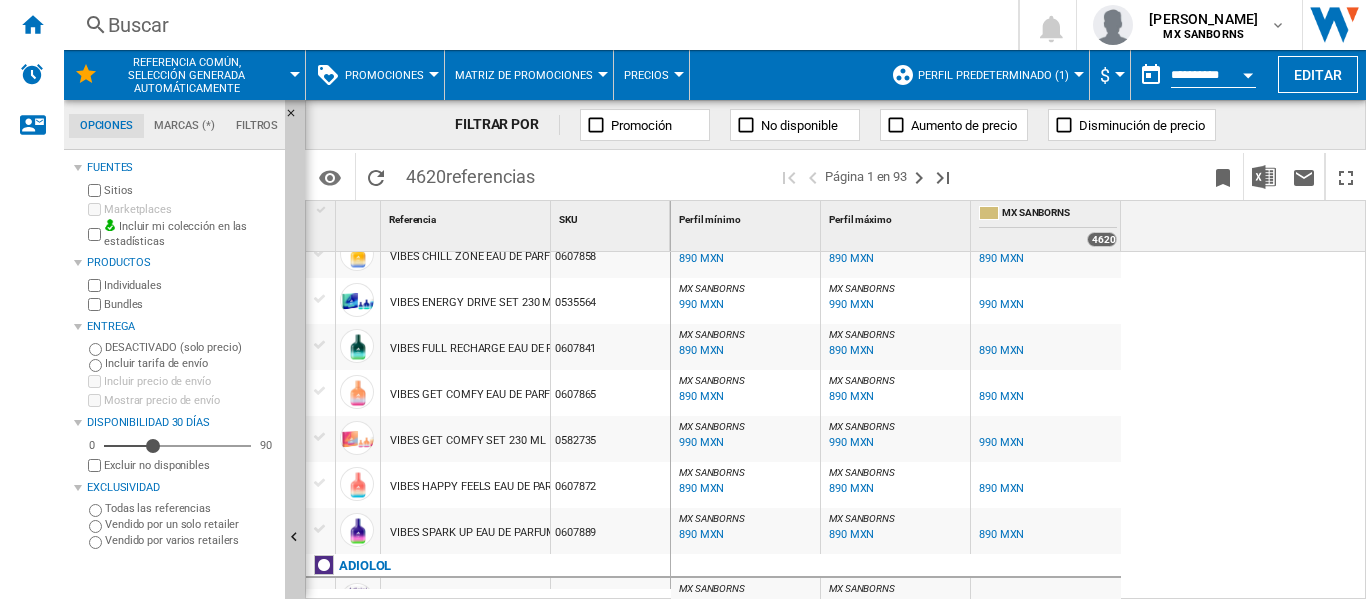 click on "Sitios" at bounding box center [190, 190] 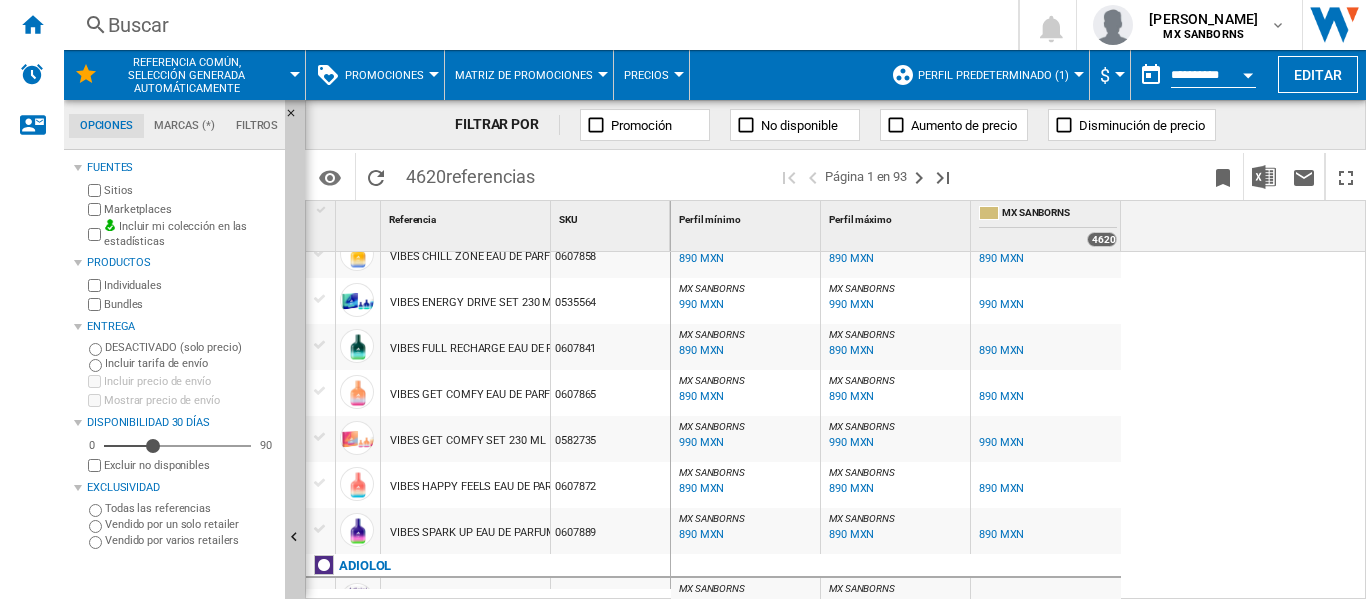 click on "Fuentes" at bounding box center (182, 168) 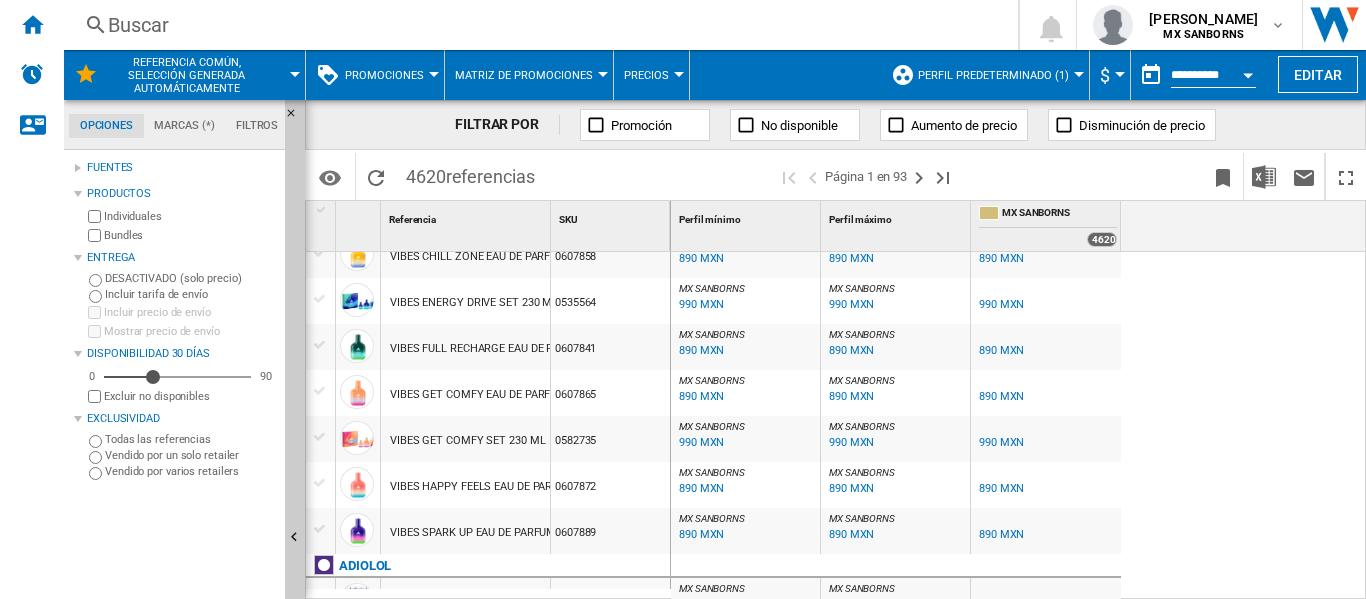 click on "Fuentes" at bounding box center (182, 168) 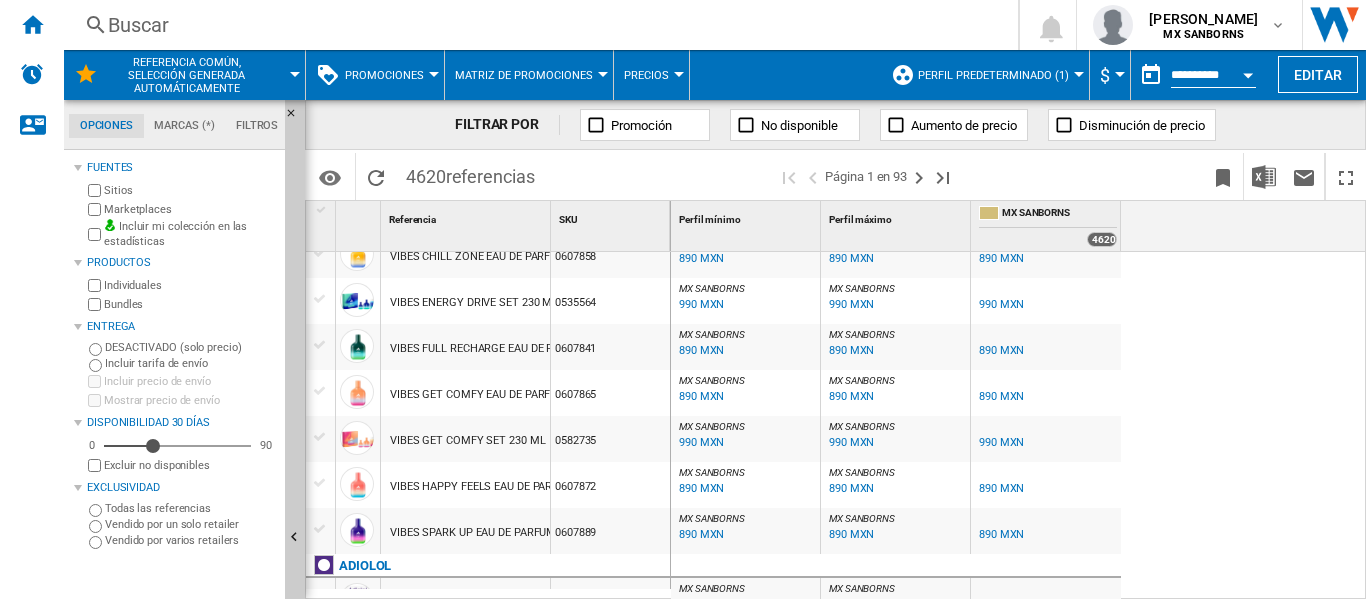 click on "Filtros" 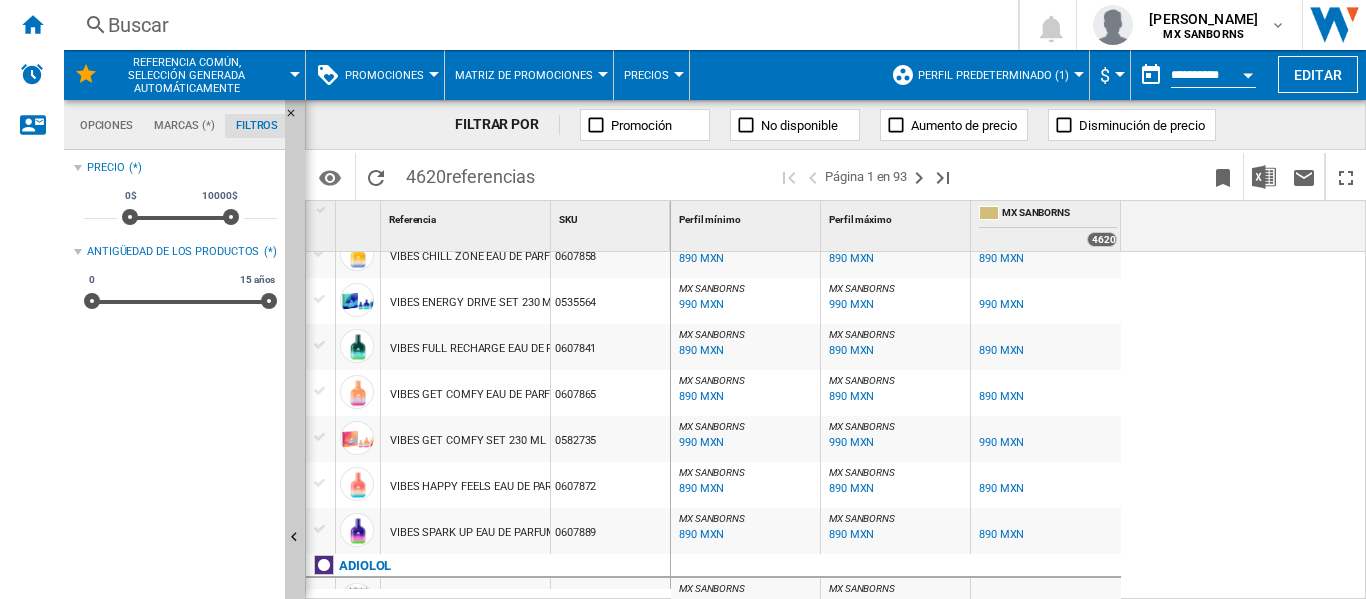 scroll 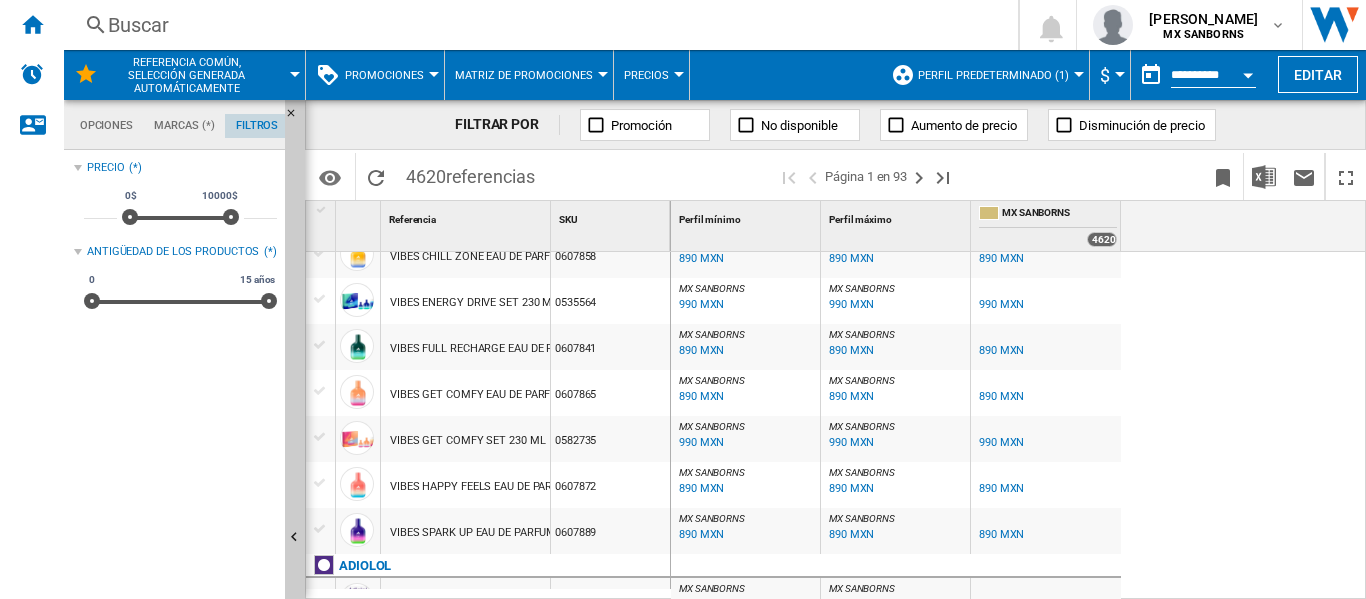 click on "Filtros" 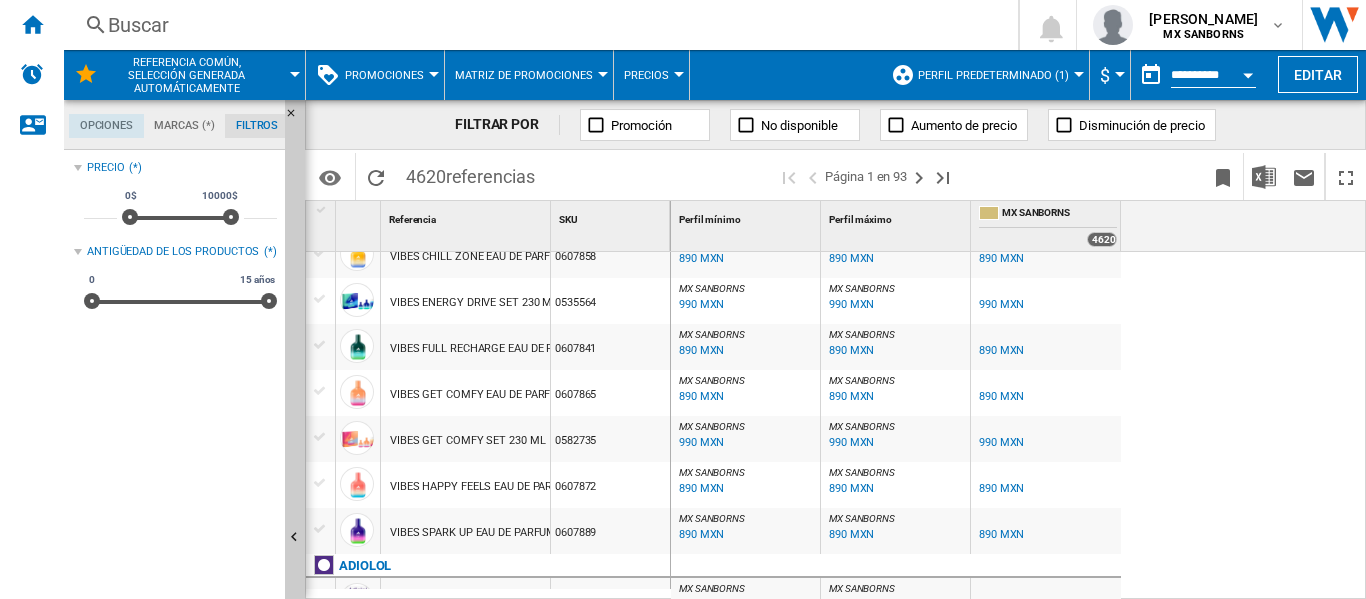 drag, startPoint x: 130, startPoint y: 132, endPoint x: 156, endPoint y: 100, distance: 41.231056 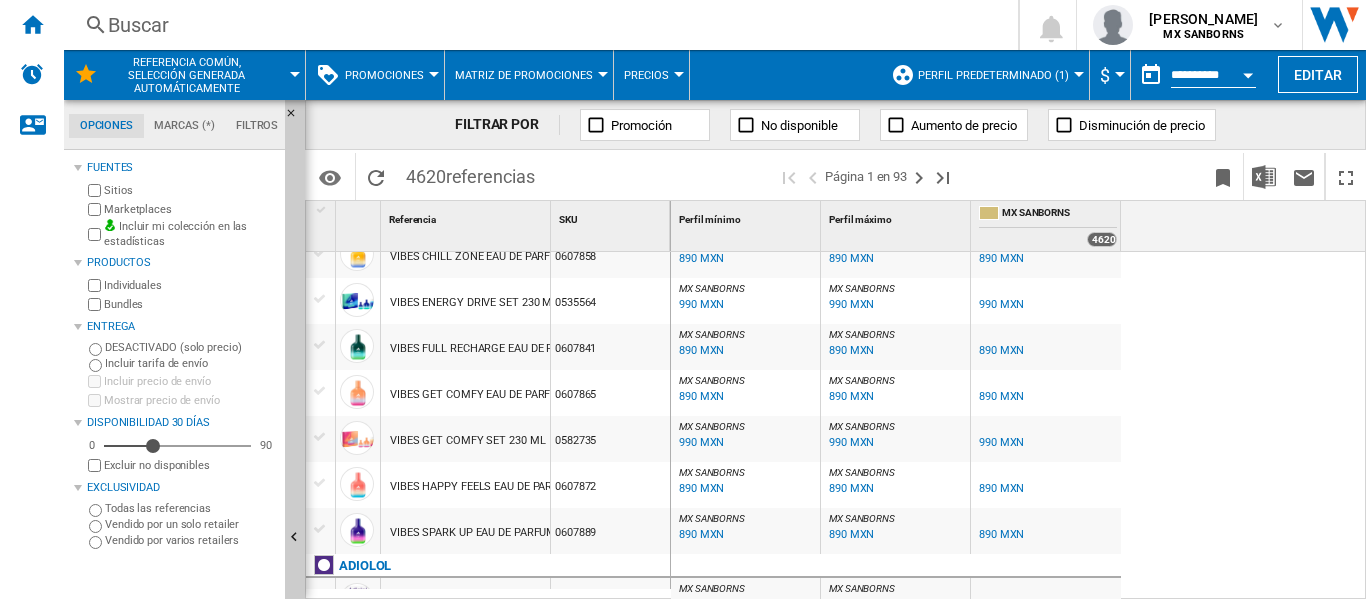 click on "Referencia común, selección generada automáticamente" at bounding box center (196, 75) 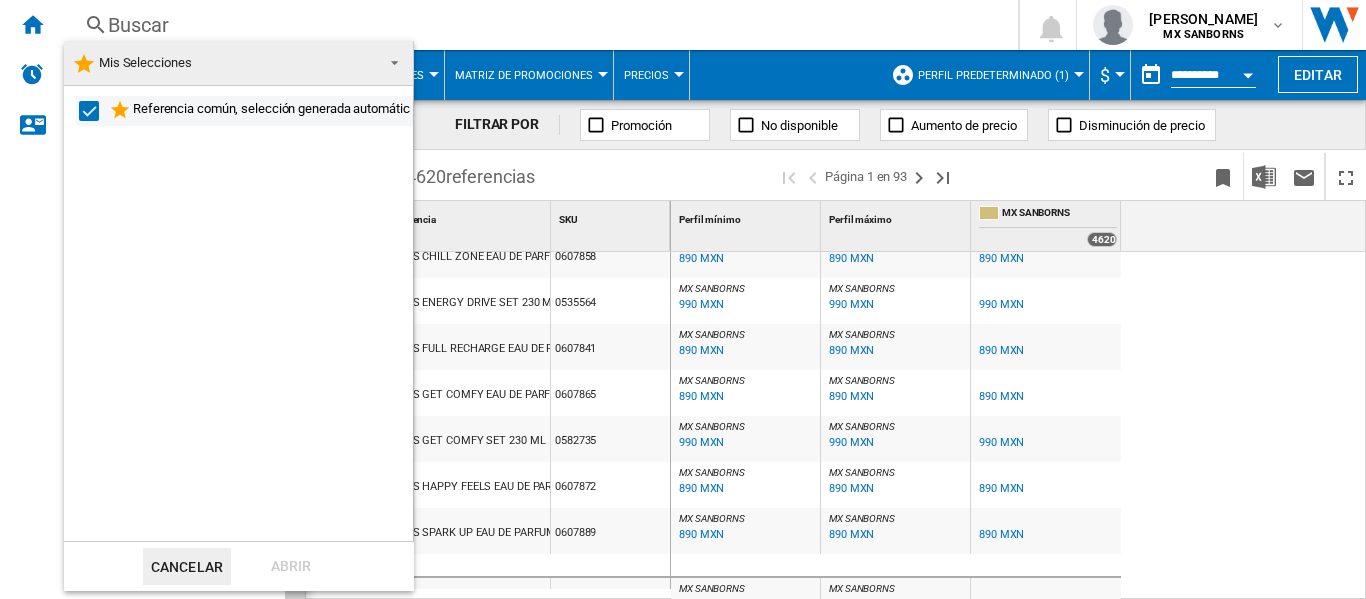 click on "Referencia común, selección generada automáticamente" at bounding box center (271, 111) 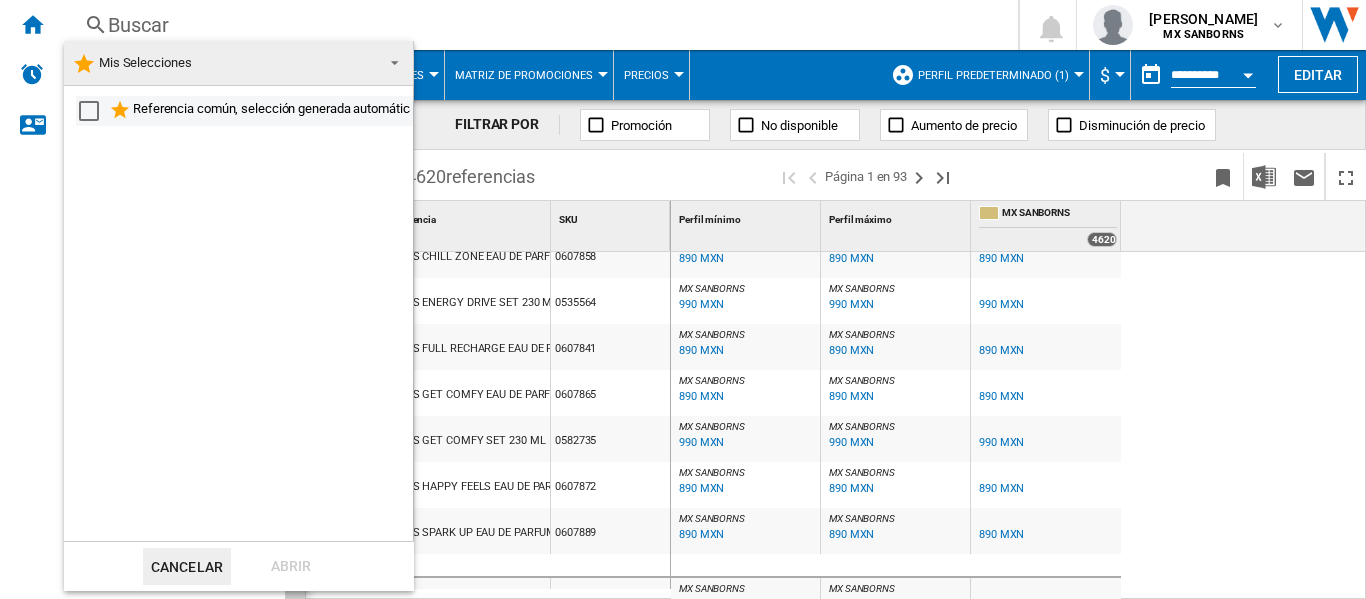 click on "Referencia común, selección generada automáticamente" at bounding box center [271, 111] 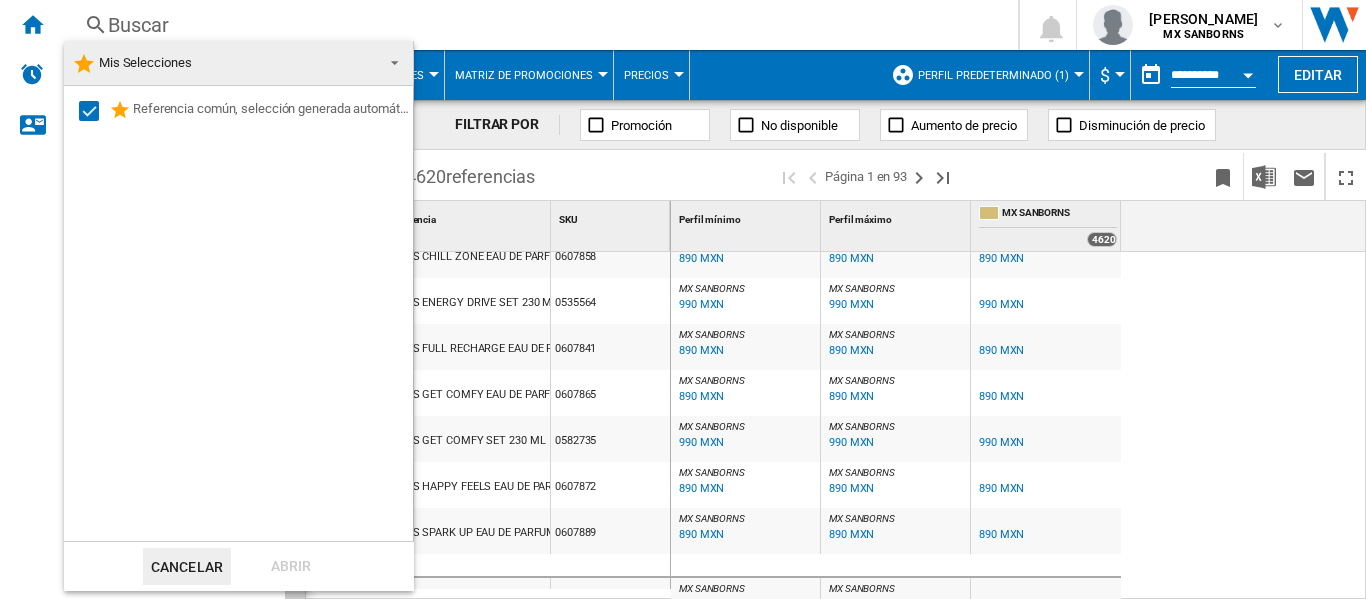 click at bounding box center [683, 299] 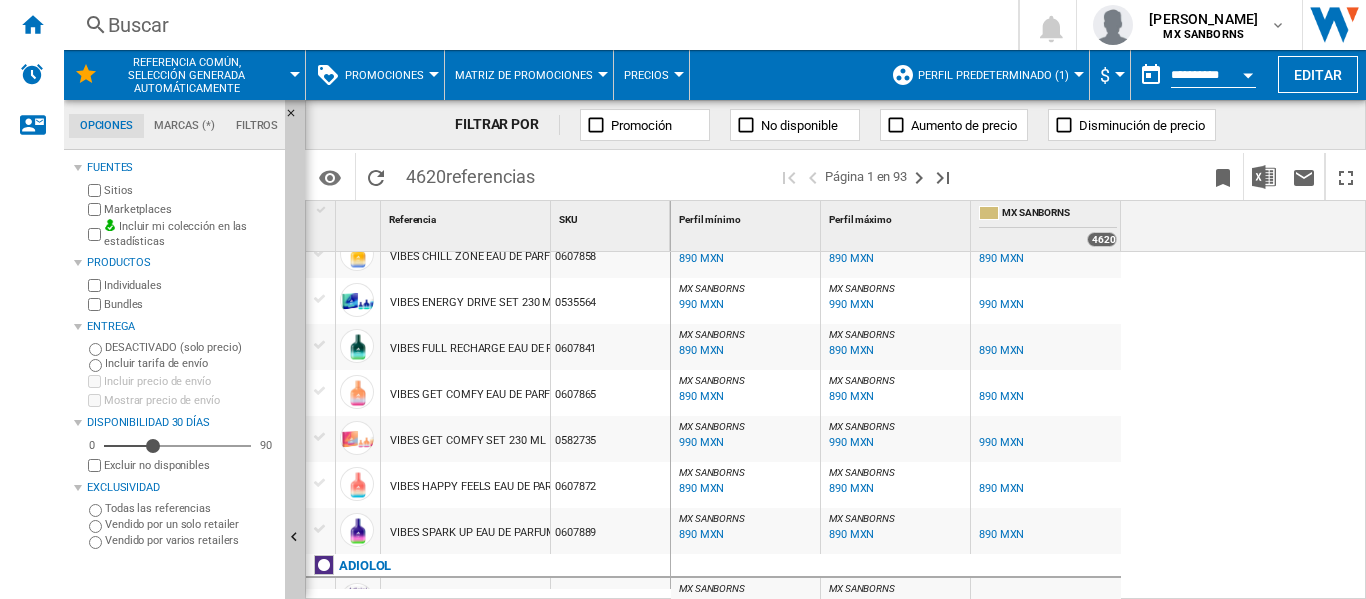 click on "Promociones" at bounding box center (389, 75) 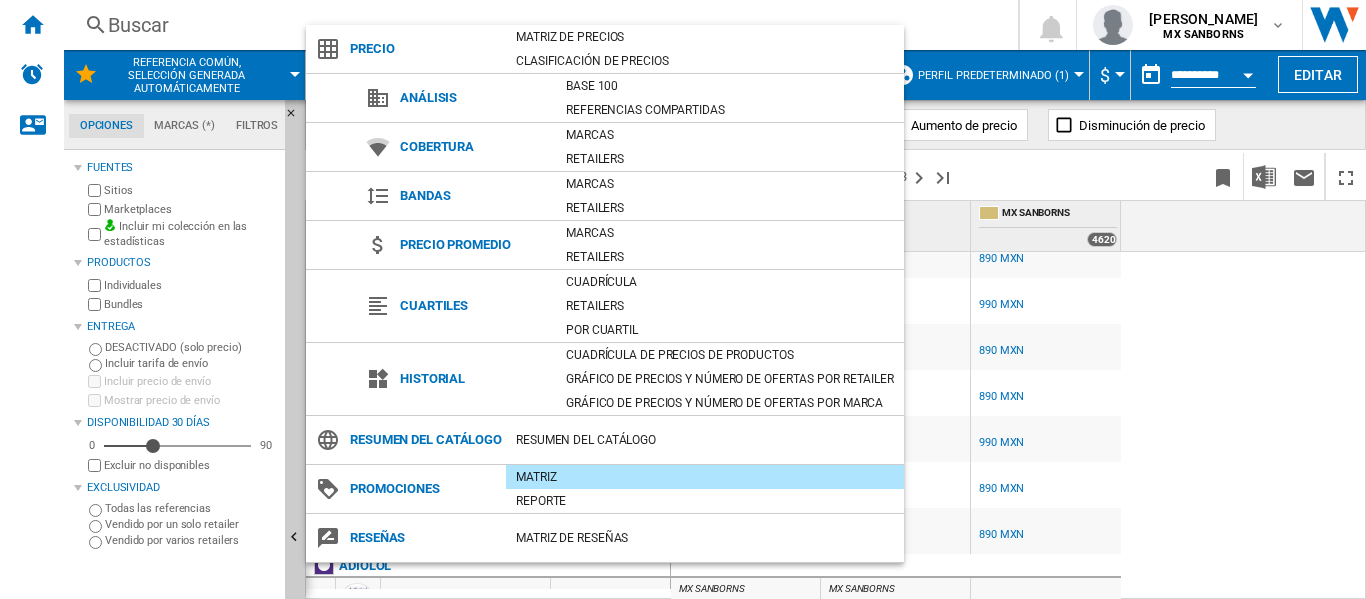 click at bounding box center [683, 299] 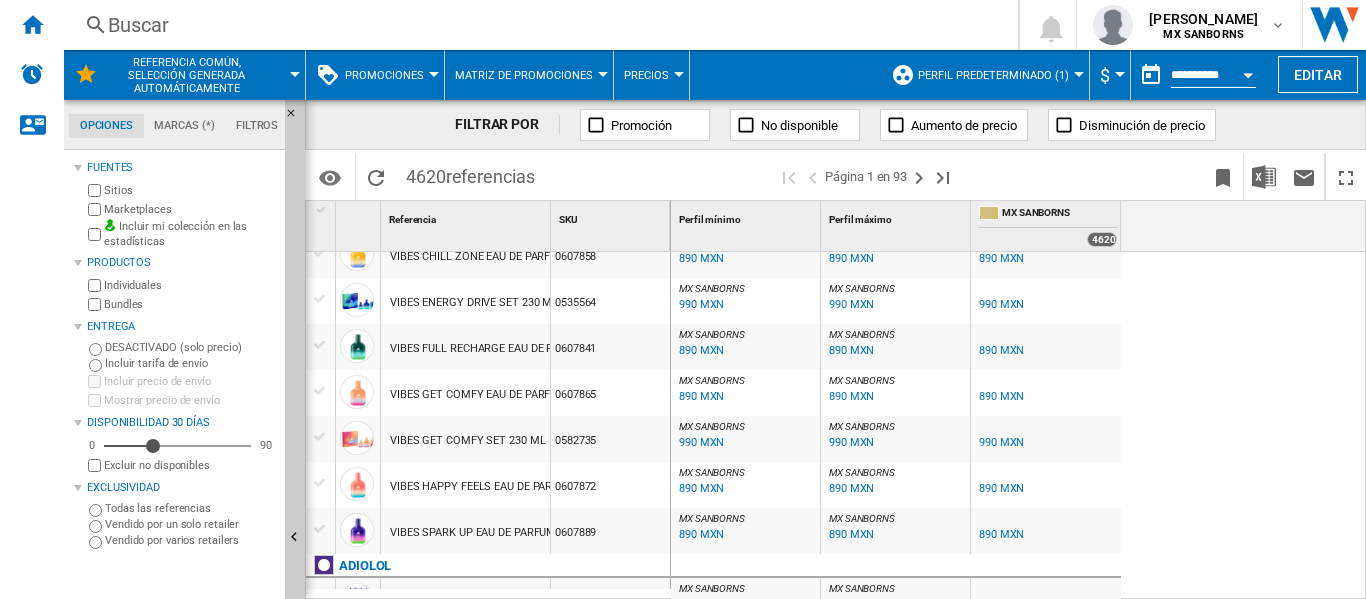 click on "Fuentes" at bounding box center [175, 168] 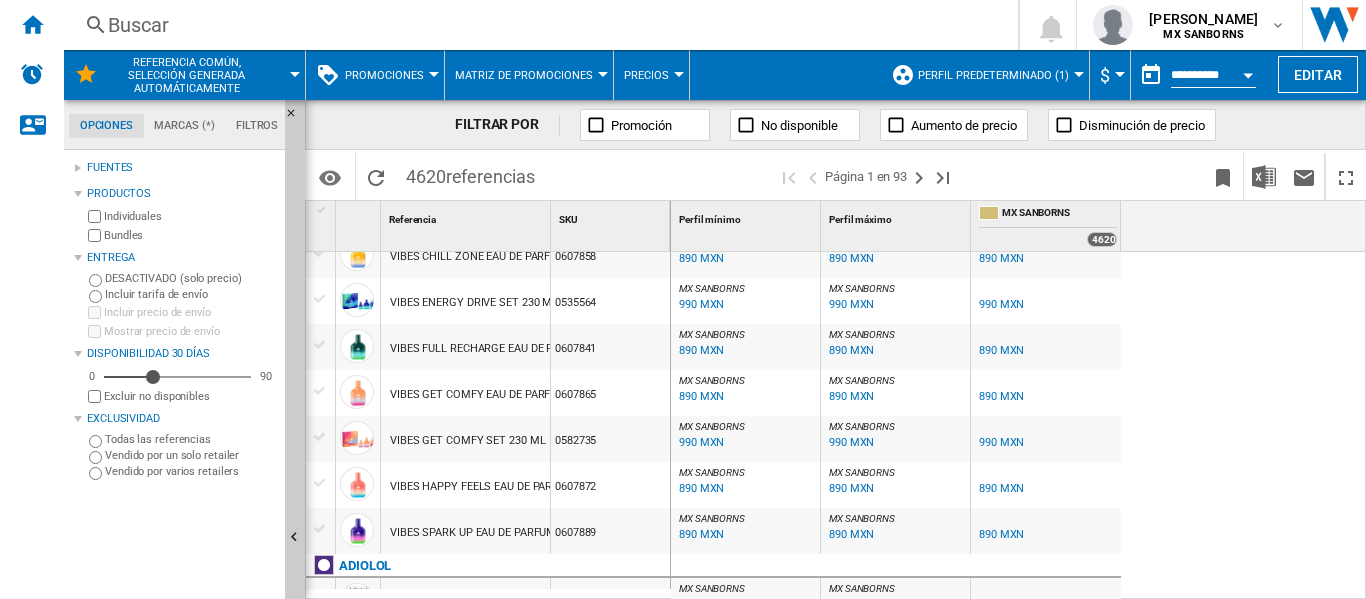 click on "Productos" at bounding box center [182, 194] 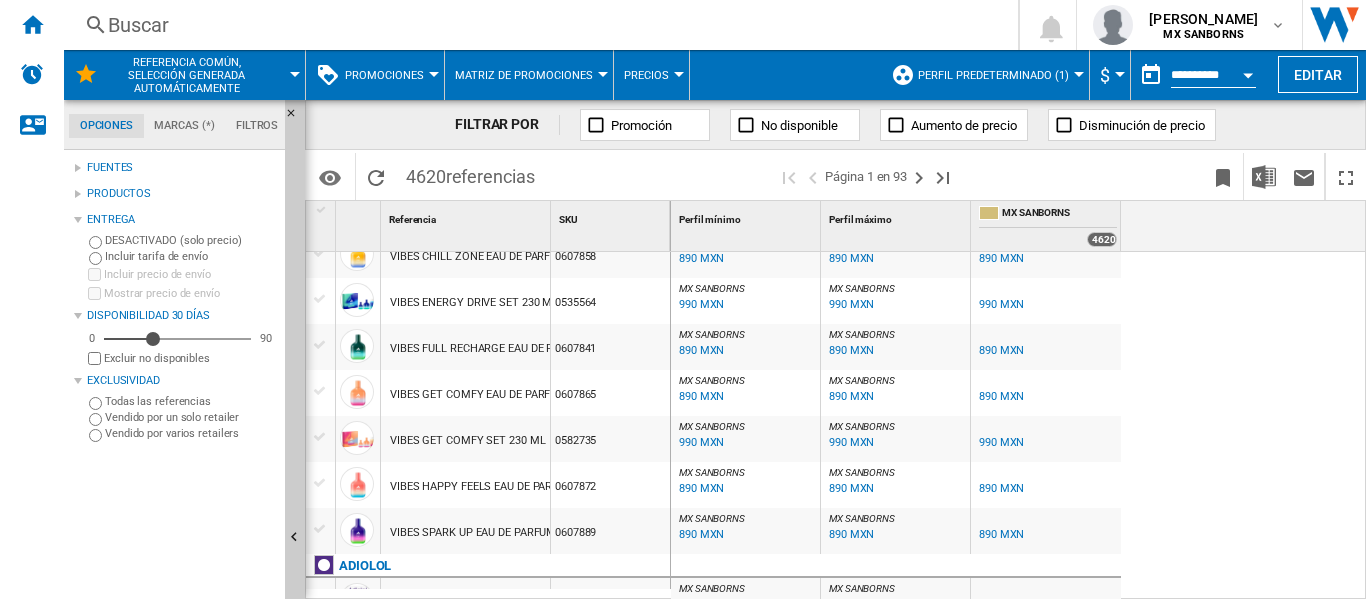 click on "Fuentes" at bounding box center [182, 168] 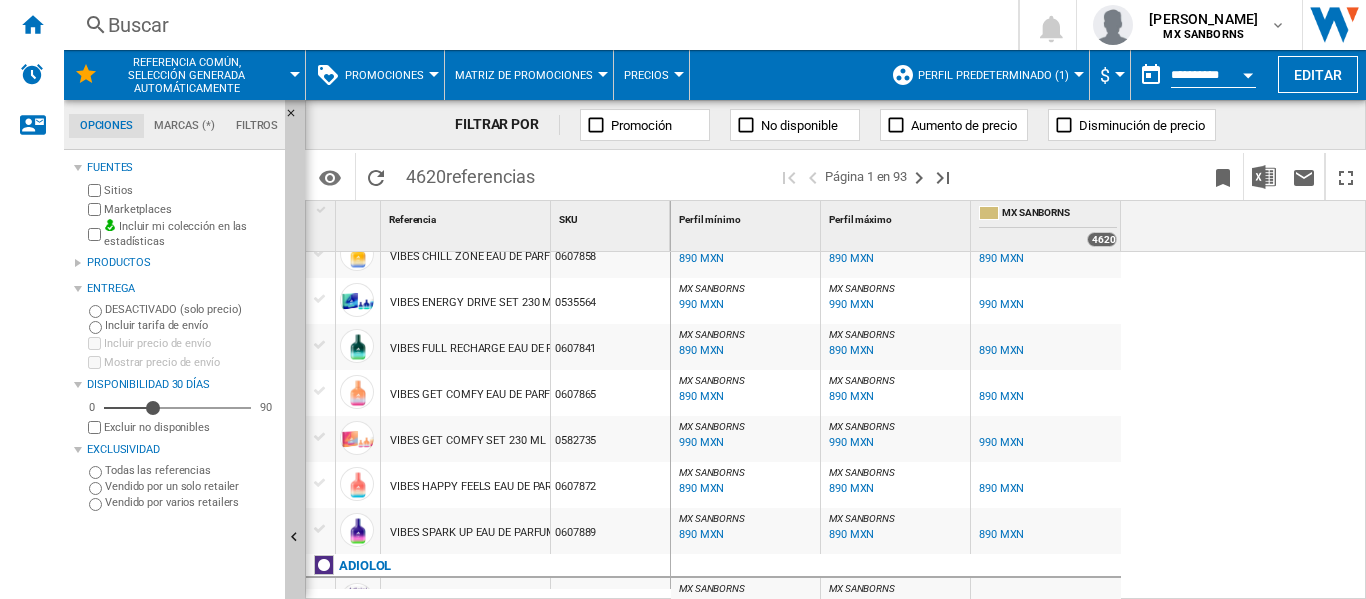 click on "Fuentes" at bounding box center (175, 168) 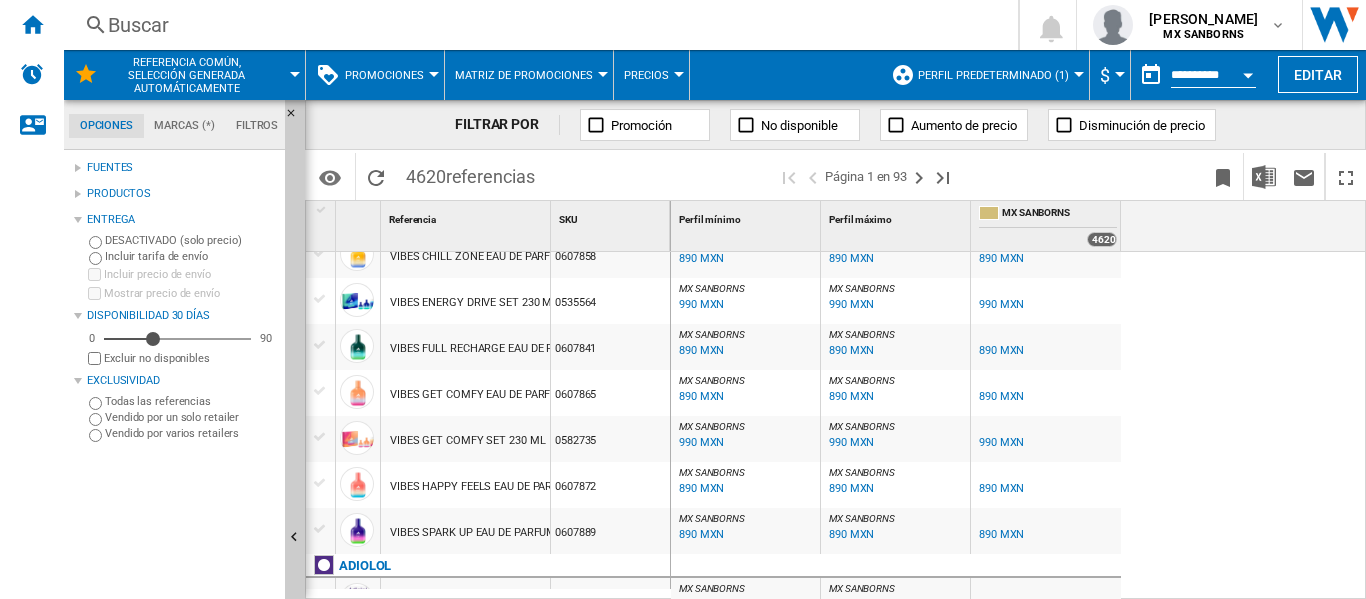 click on "Promociones" at bounding box center [384, 75] 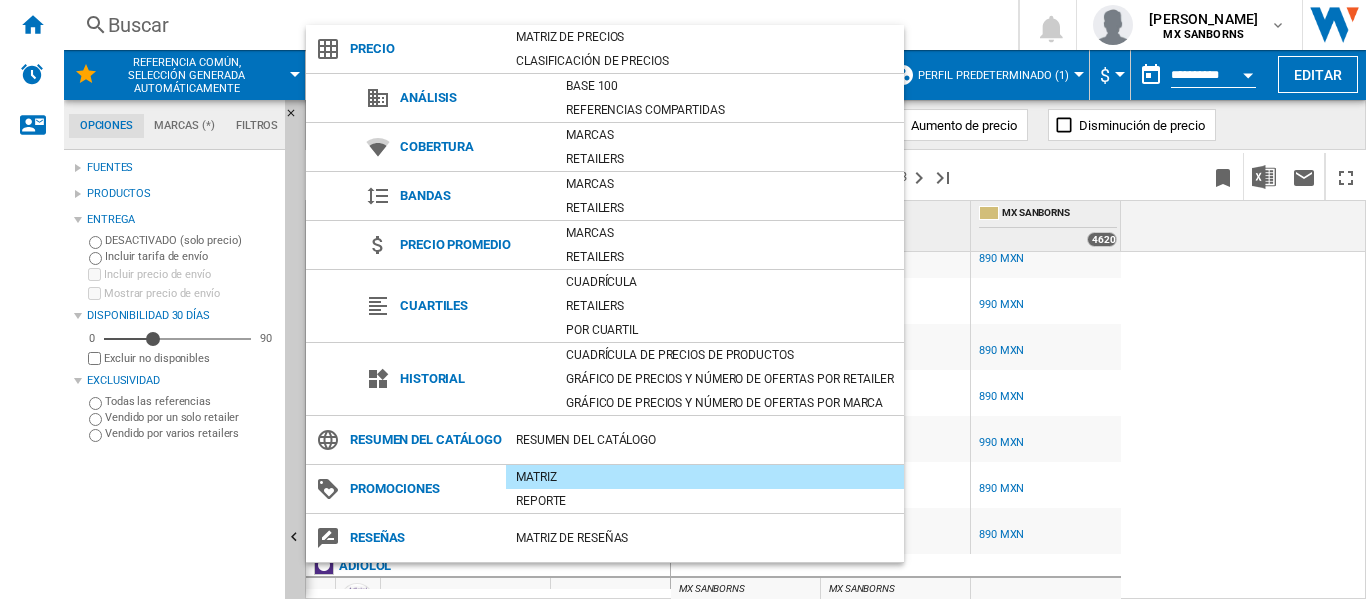 click at bounding box center (683, 299) 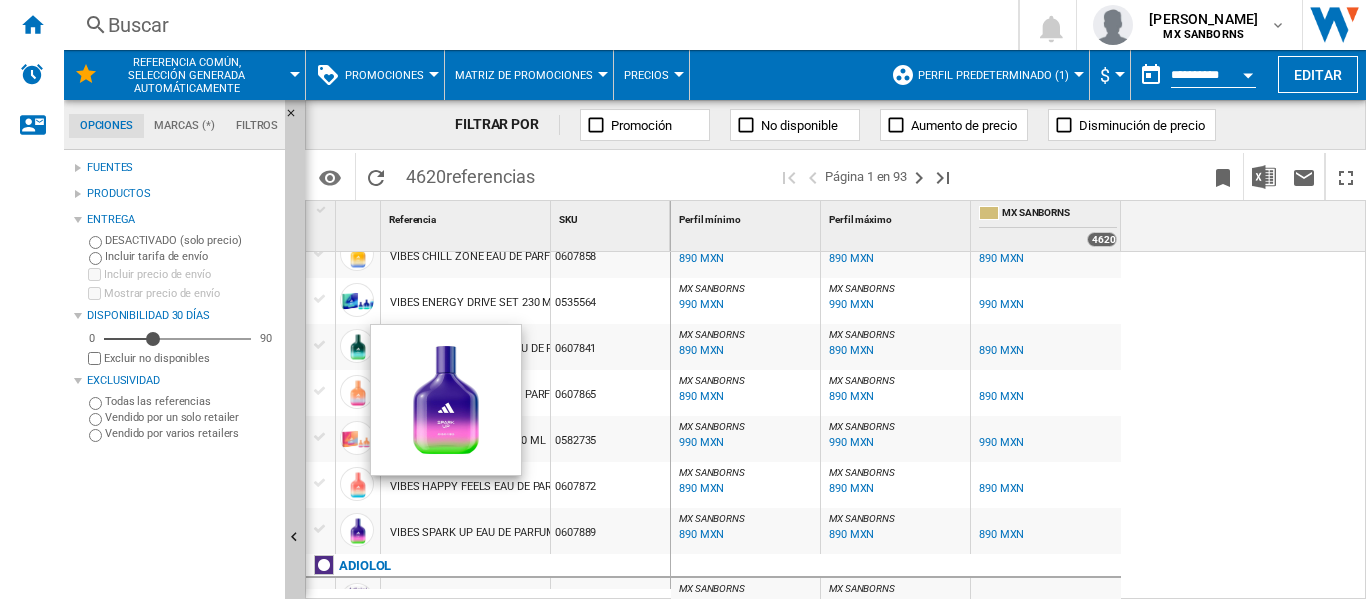 scroll, scrollTop: 1983, scrollLeft: 0, axis: vertical 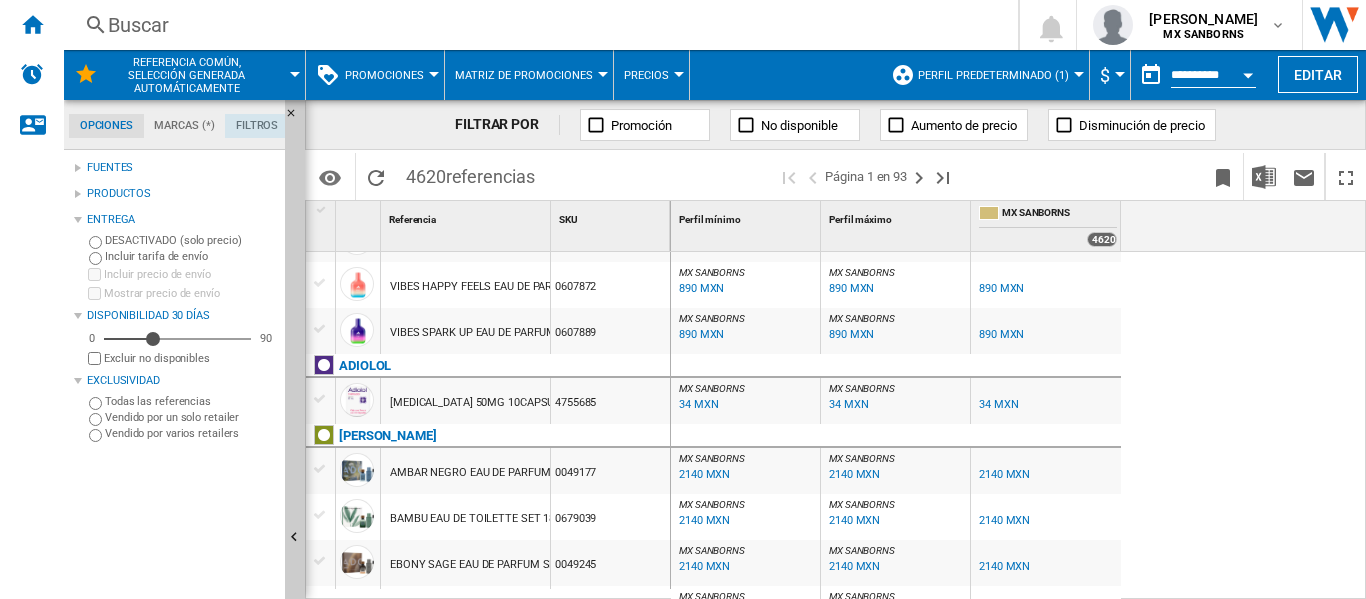click on "Filtros" 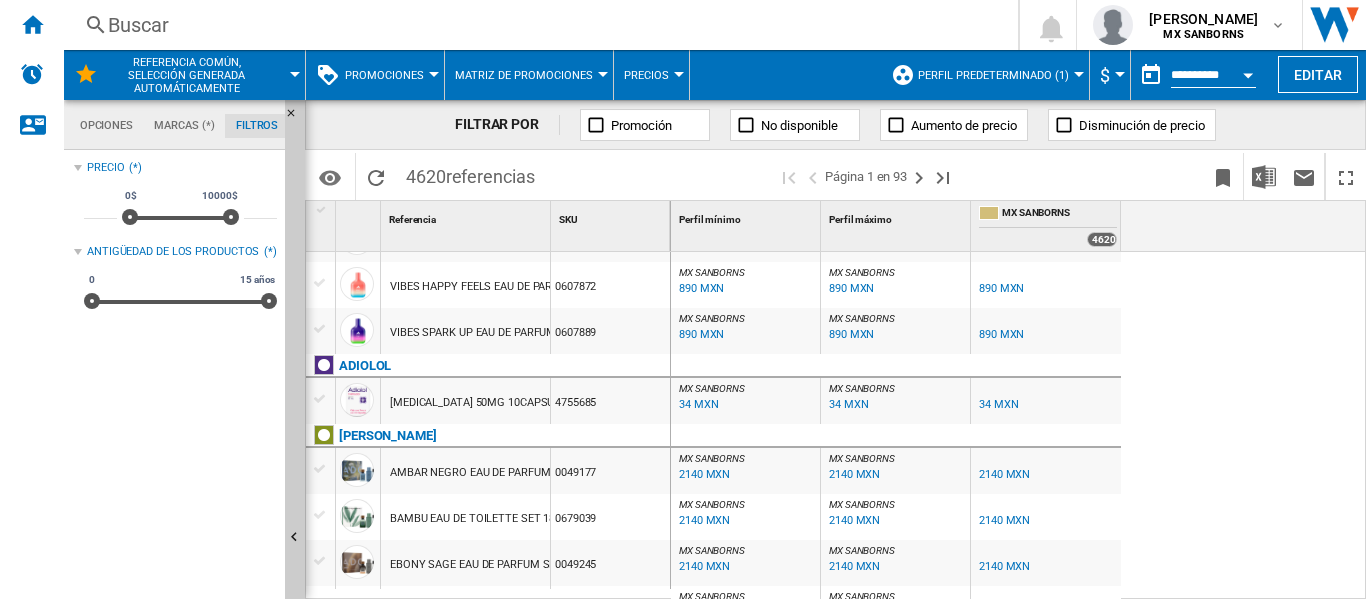 scroll, scrollTop: 130, scrollLeft: 0, axis: vertical 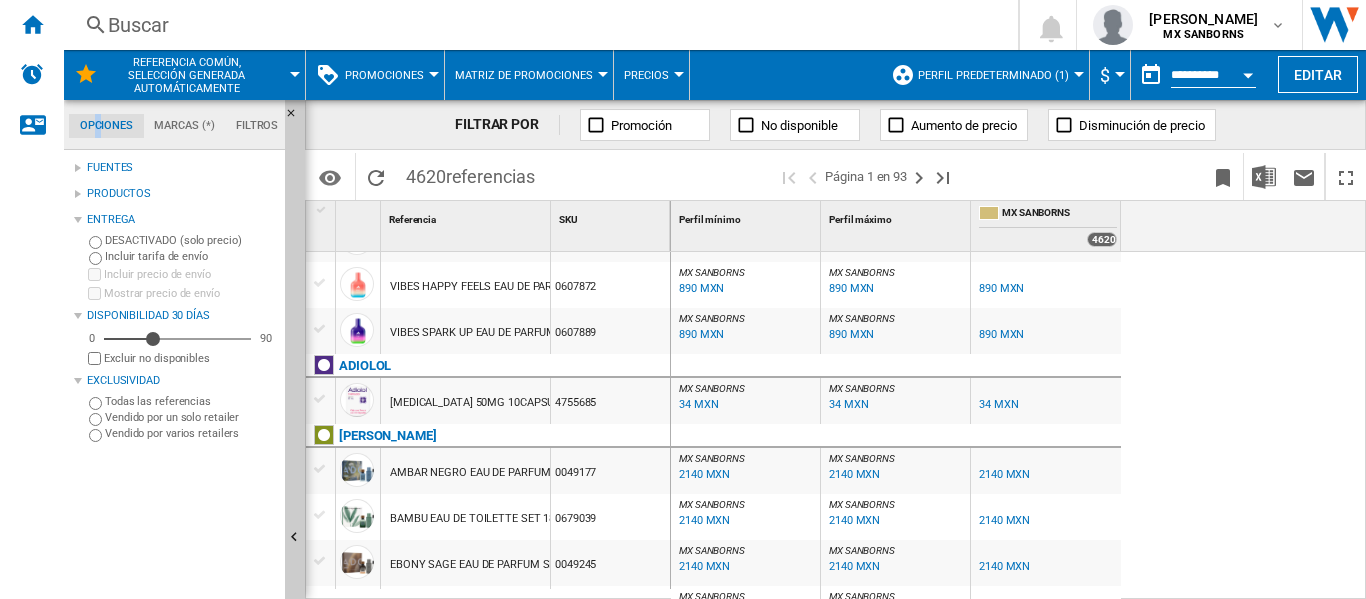 click on "Opciones" 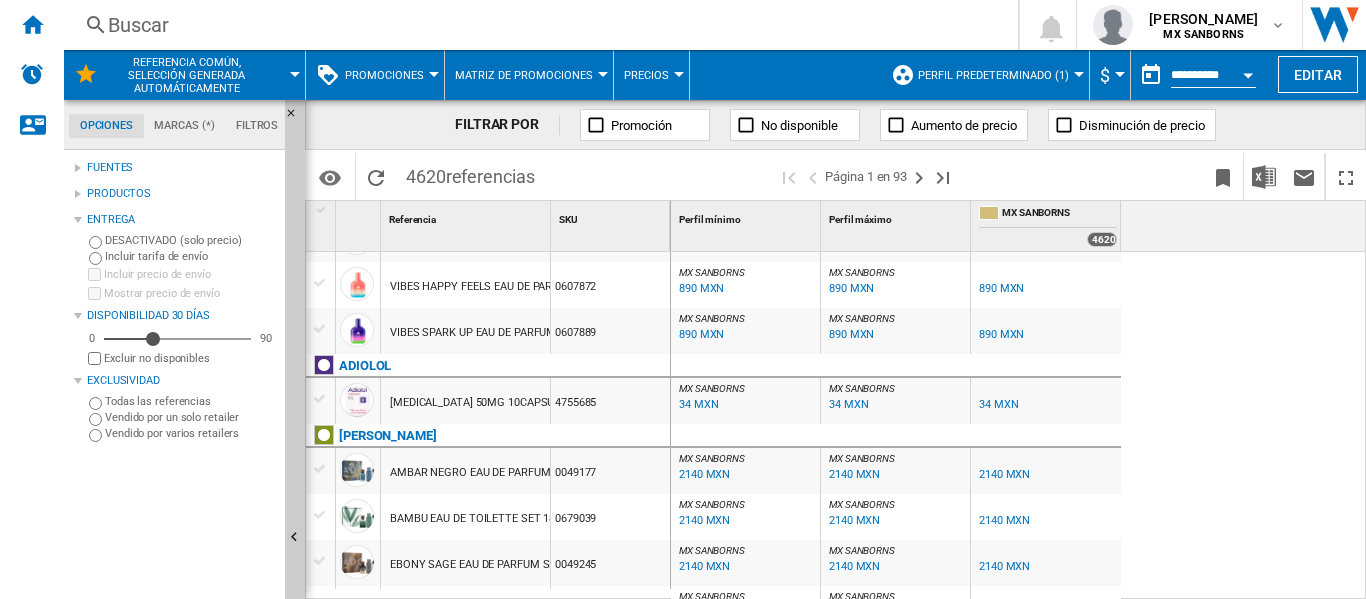 scroll, scrollTop: 2283, scrollLeft: 0, axis: vertical 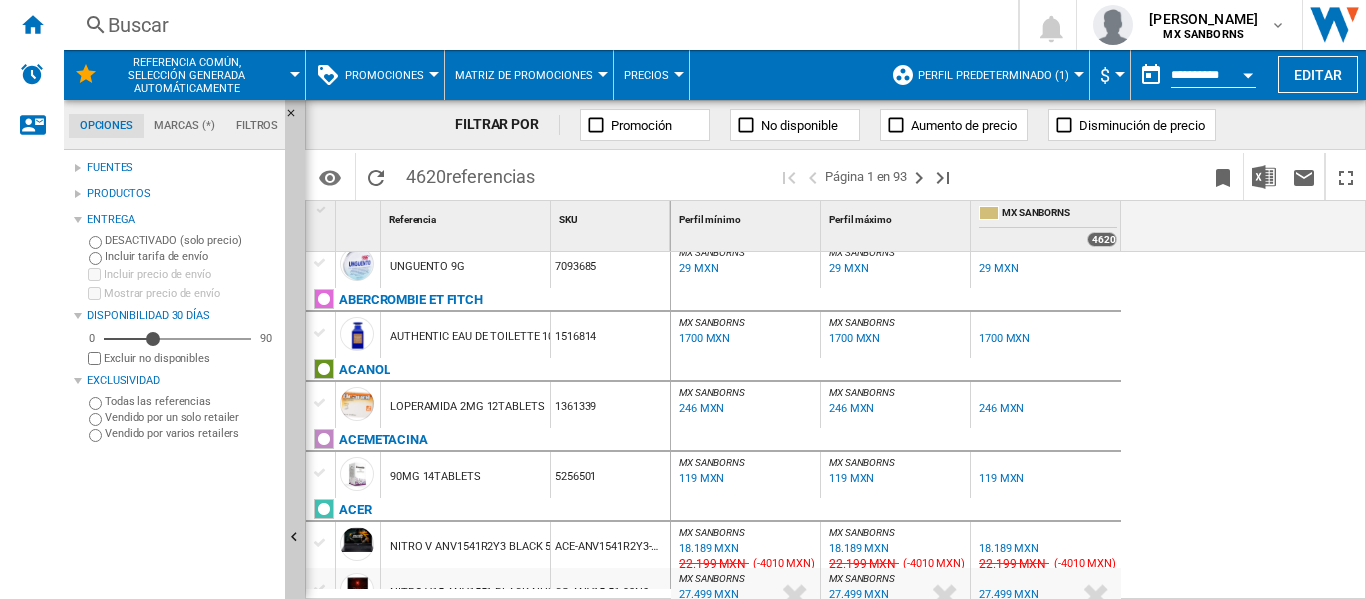 click on "Promociones" at bounding box center [384, 75] 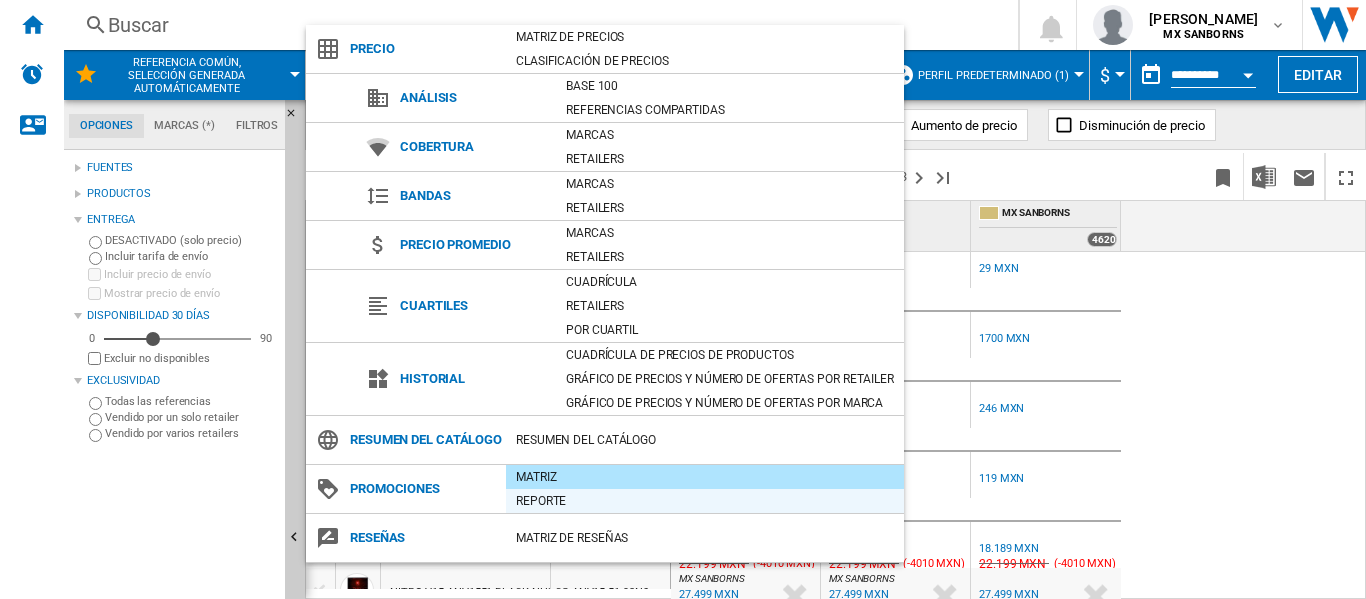 click on "Reporte" at bounding box center [705, 501] 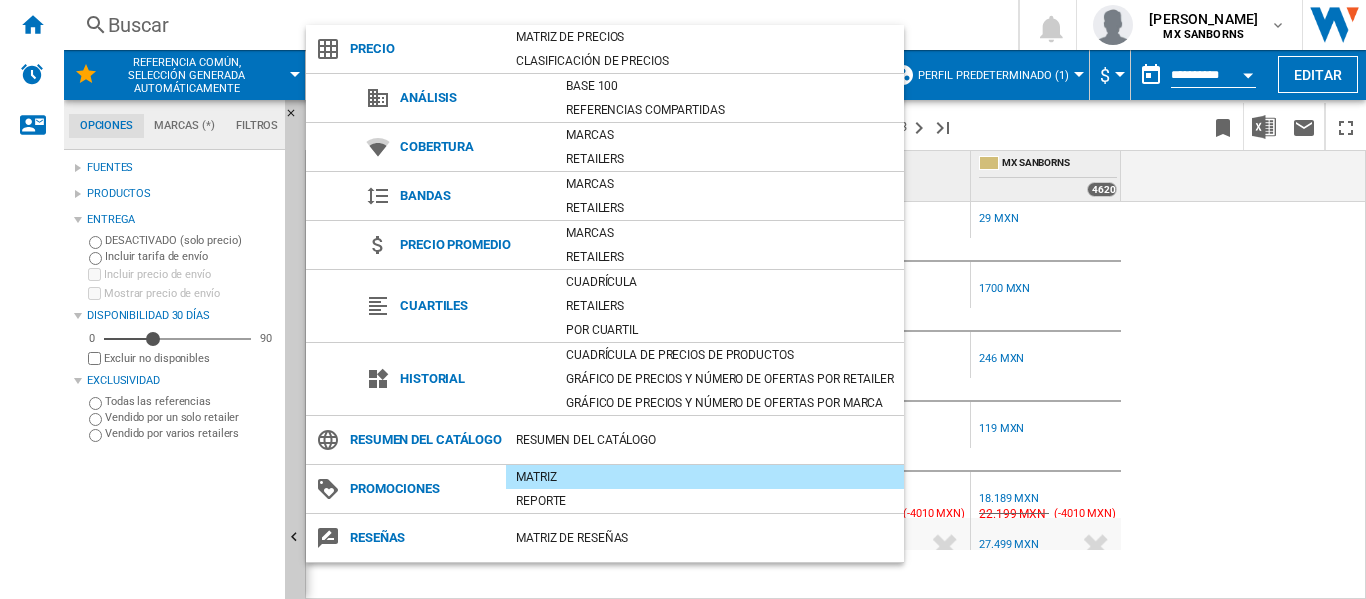 click on "NITRO V15 ANV1551 BLACK NHQQEAA007" at bounding box center (495, 543) 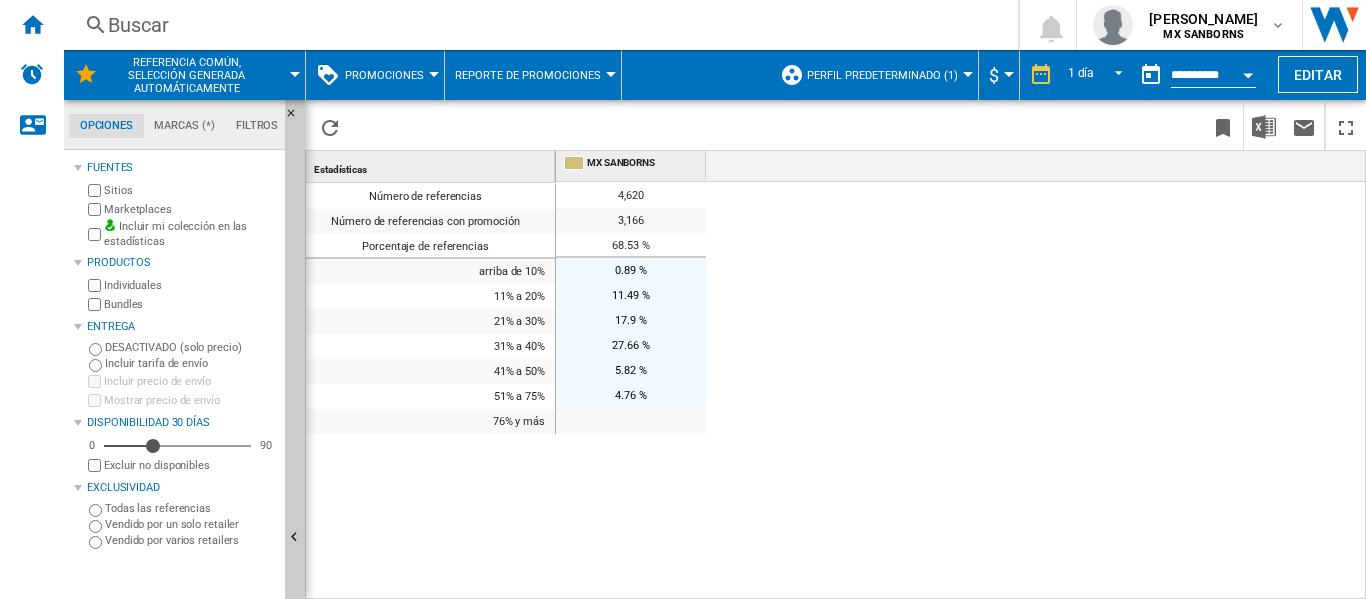 click on "Promociones" at bounding box center [384, 75] 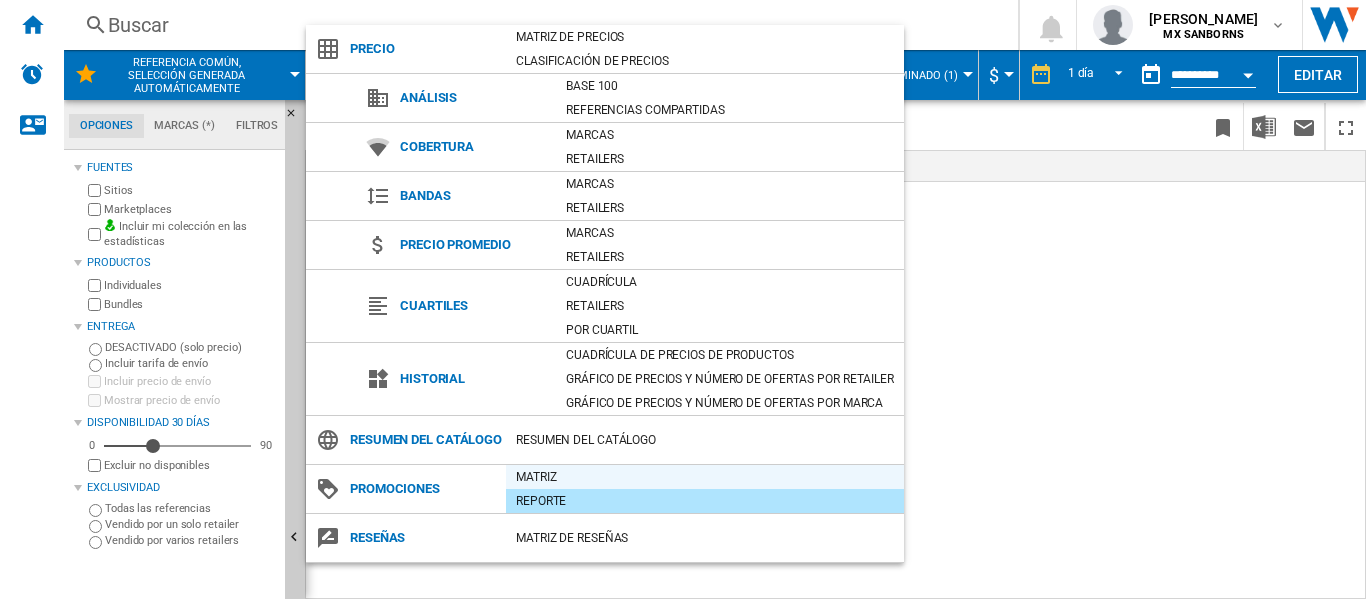 click on "Matriz" at bounding box center (705, 477) 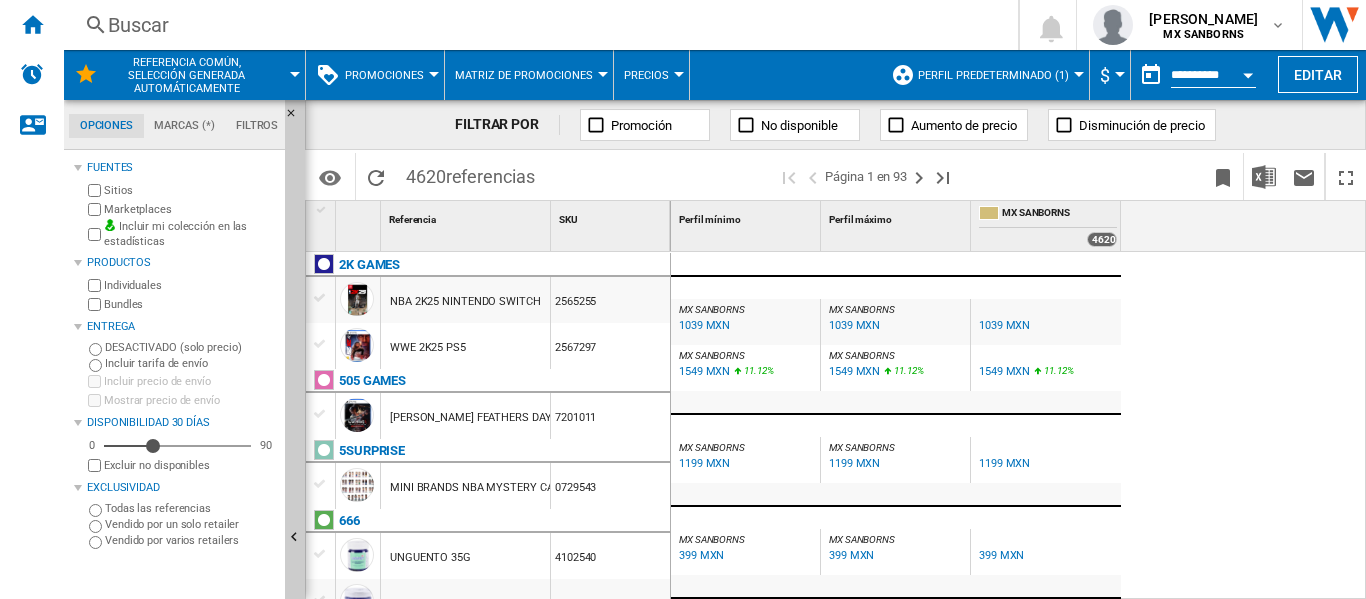 click on "Matriz de promociones" at bounding box center (529, 75) 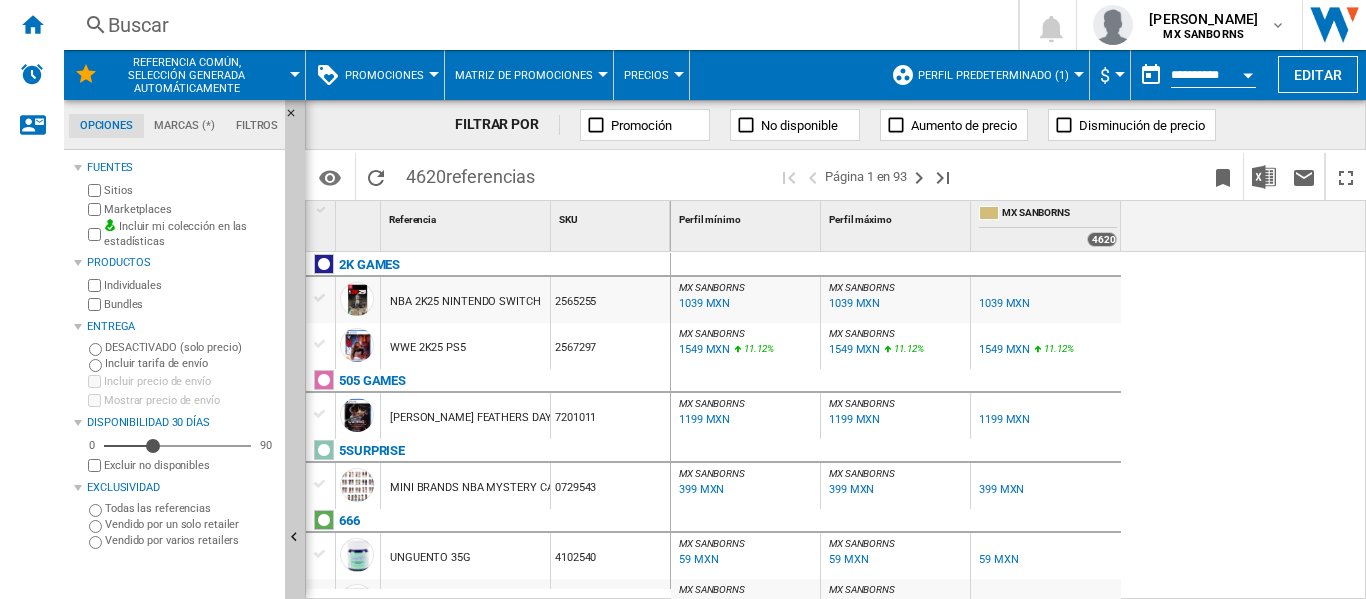 click at bounding box center [683, 299] 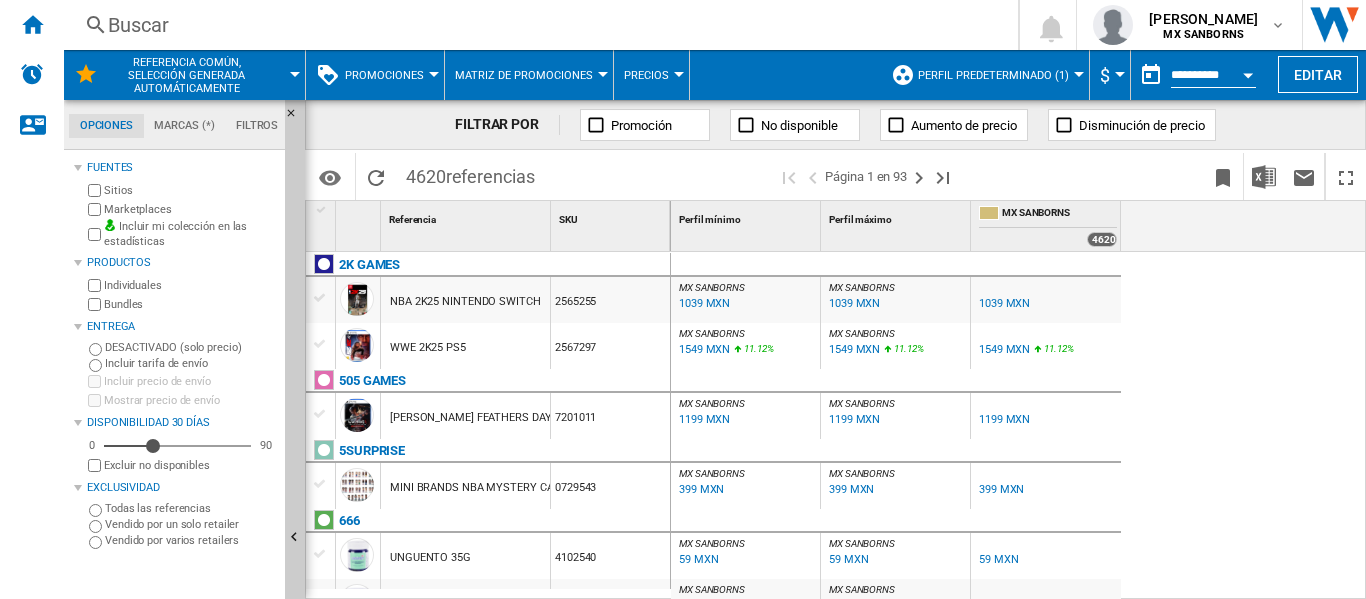 click on "Precios" at bounding box center [651, 75] 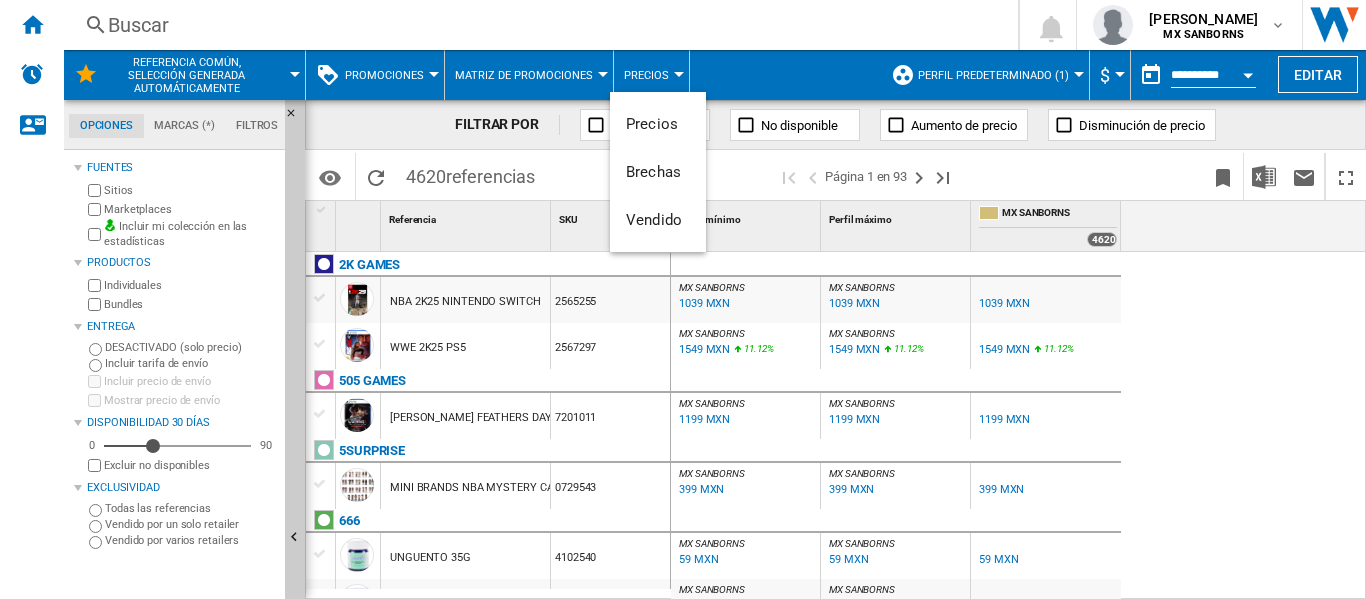 click at bounding box center [683, 299] 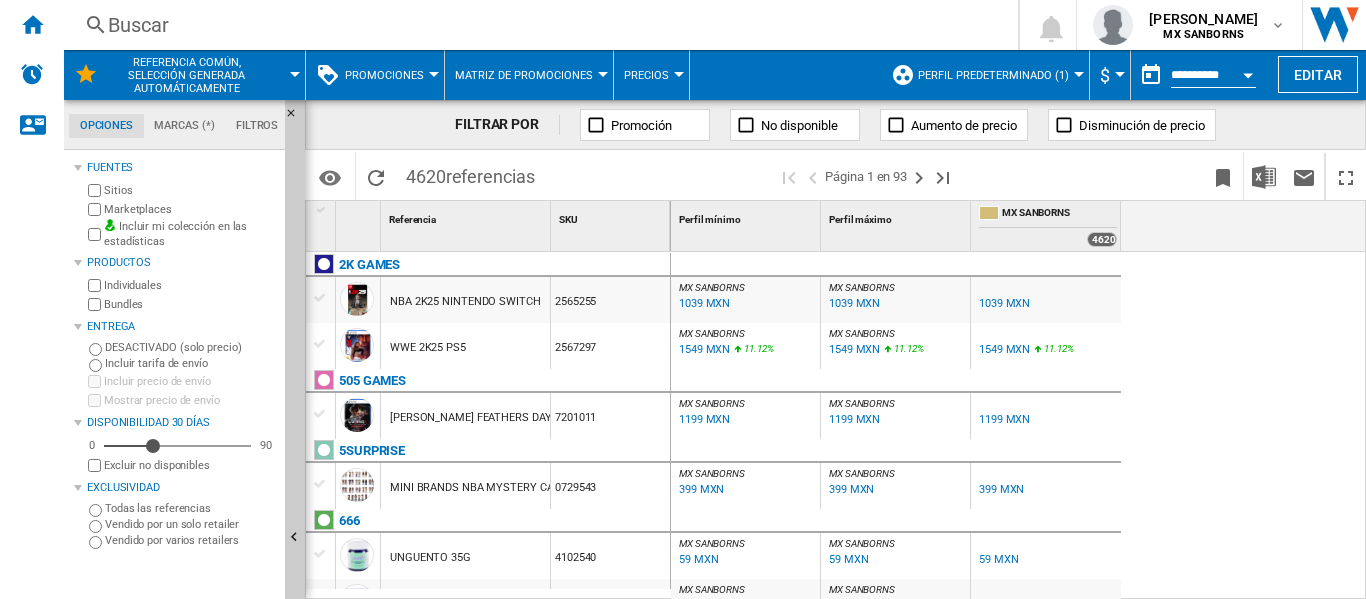scroll, scrollTop: 200, scrollLeft: 0, axis: vertical 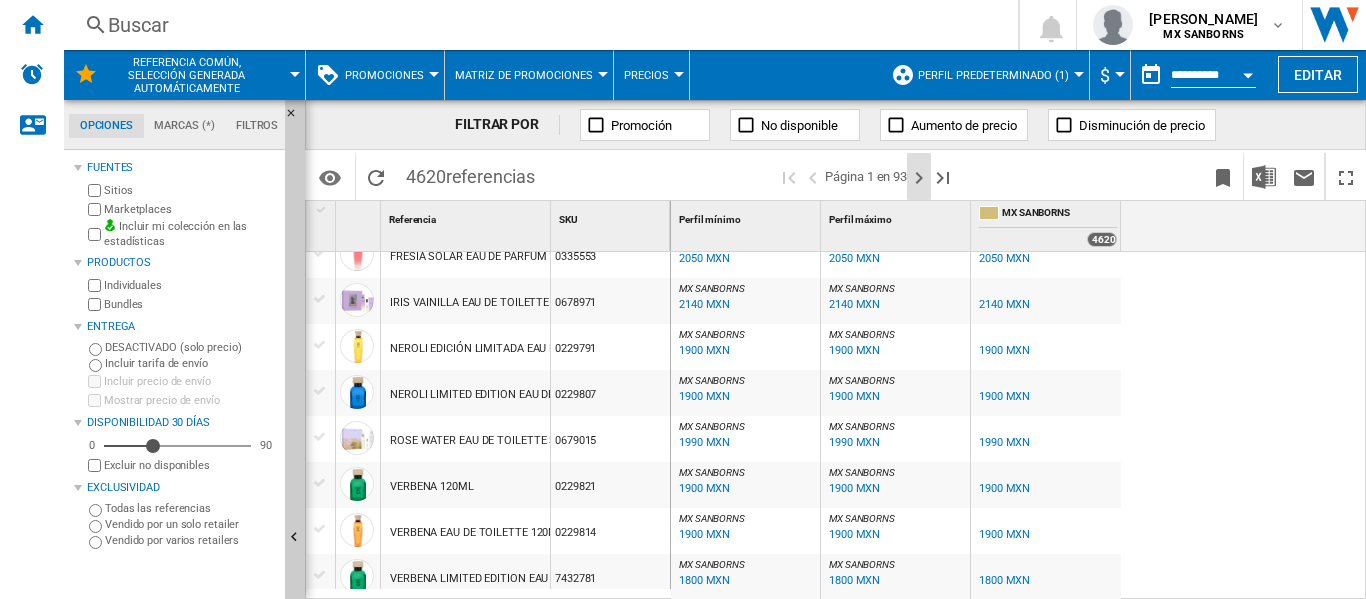 click at bounding box center (919, 178) 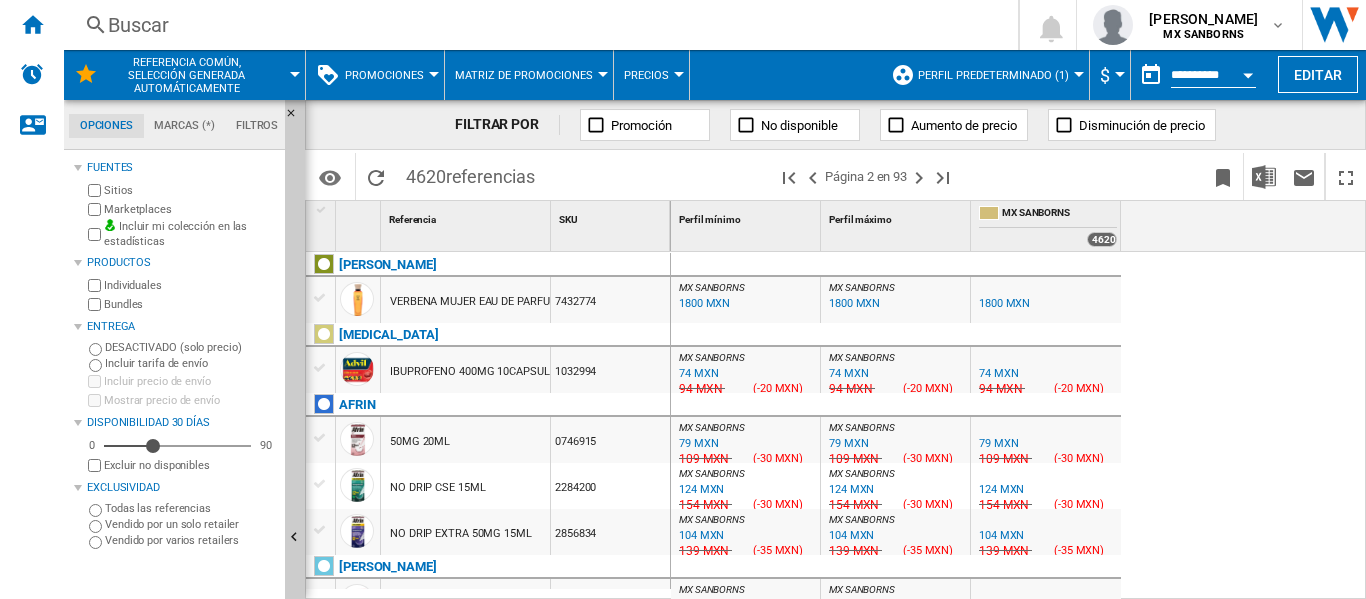 scroll, scrollTop: 400, scrollLeft: 0, axis: vertical 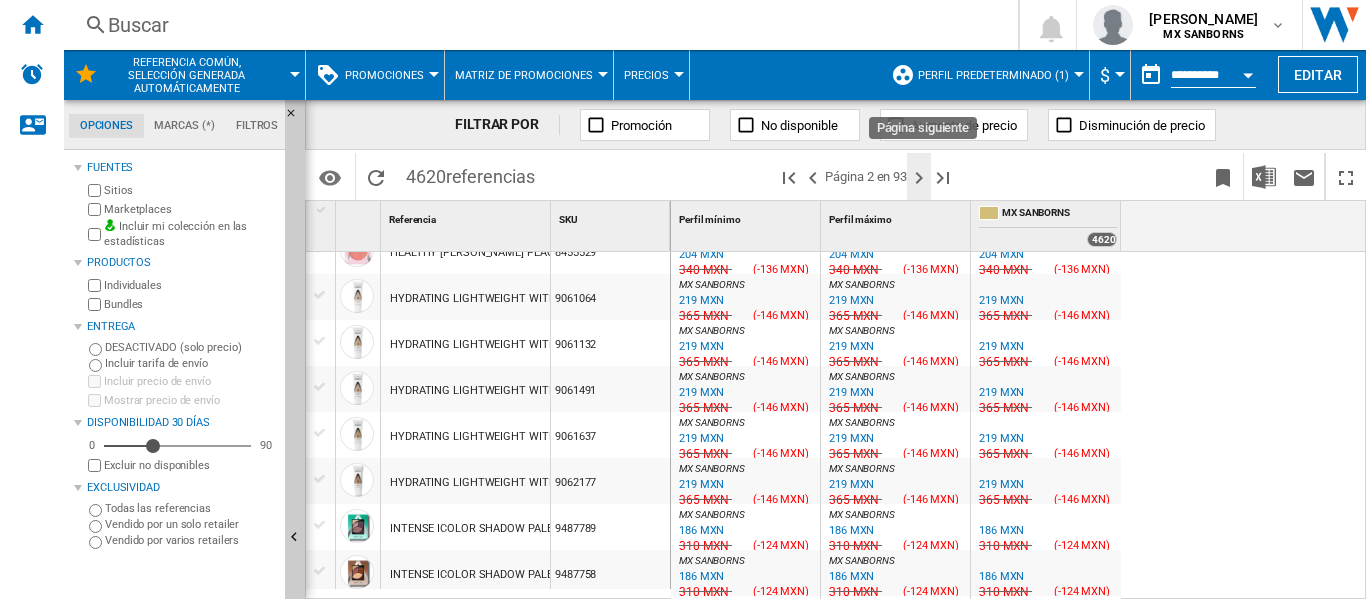click at bounding box center [919, 178] 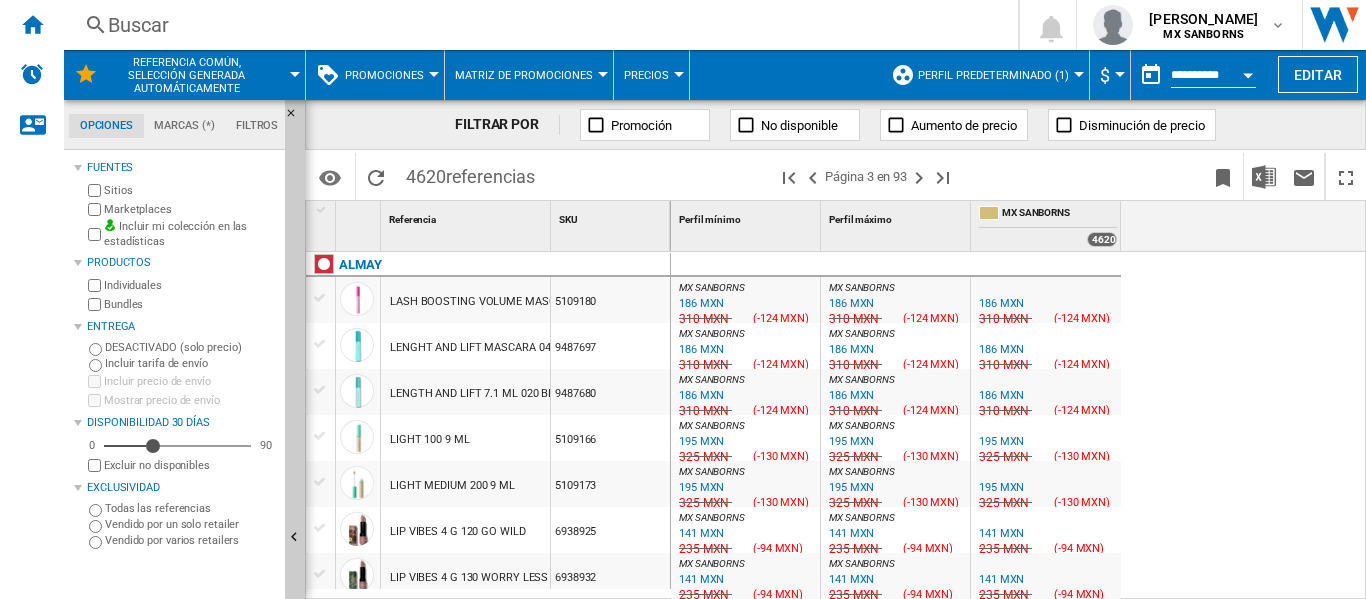 scroll, scrollTop: 1500, scrollLeft: 0, axis: vertical 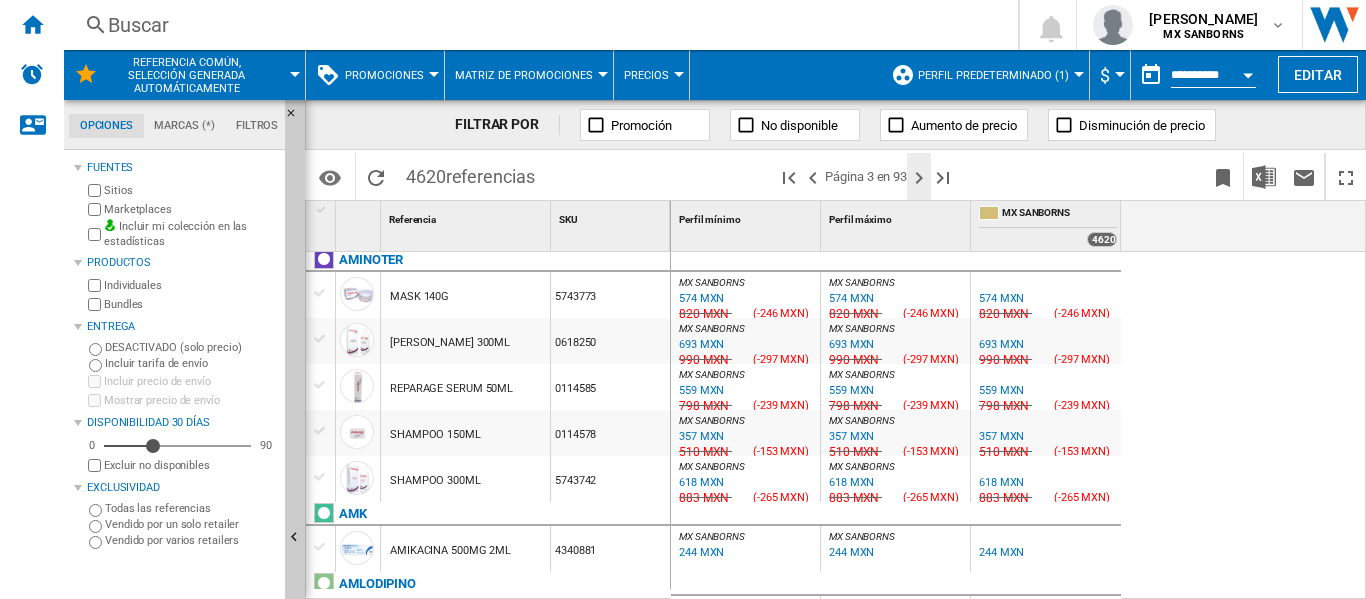 click at bounding box center [919, 178] 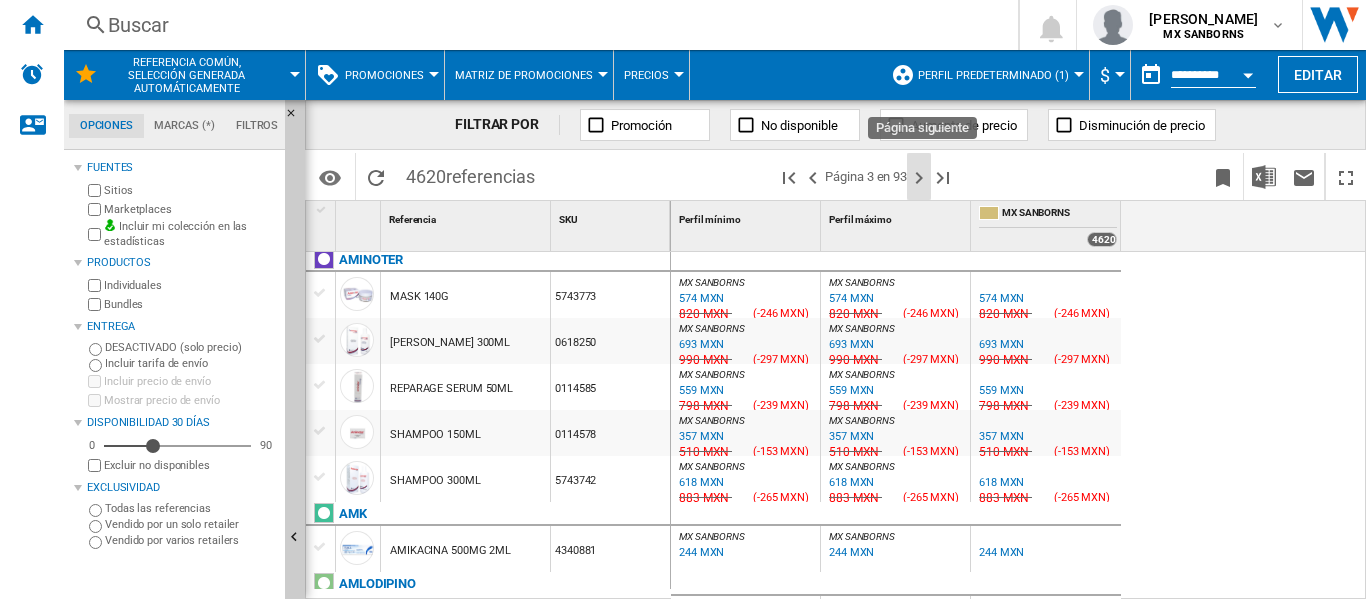 scroll, scrollTop: 1703, scrollLeft: 0, axis: vertical 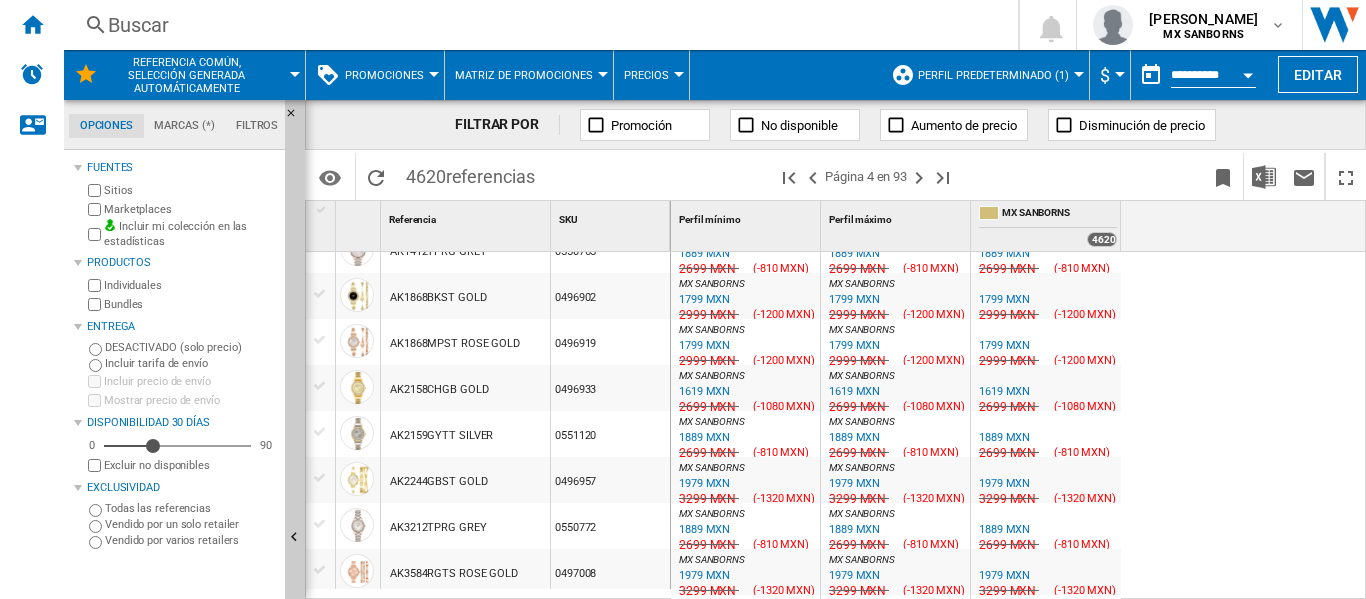 click at bounding box center [896, 125] 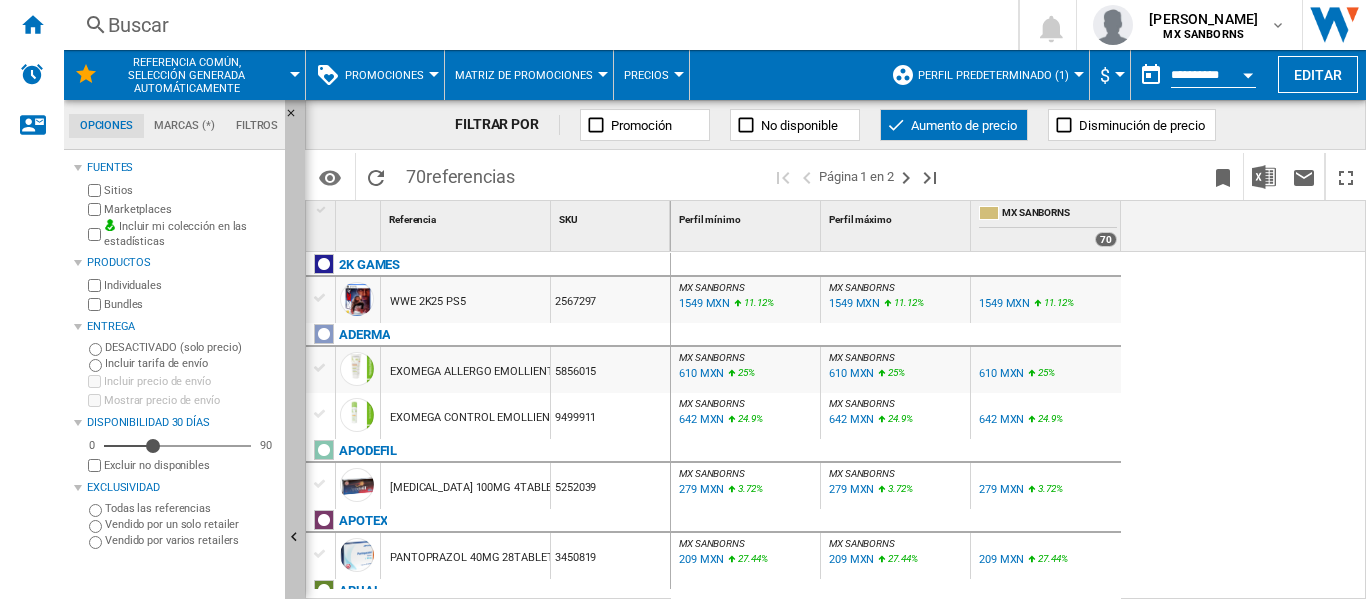 scroll, scrollTop: 500, scrollLeft: 0, axis: vertical 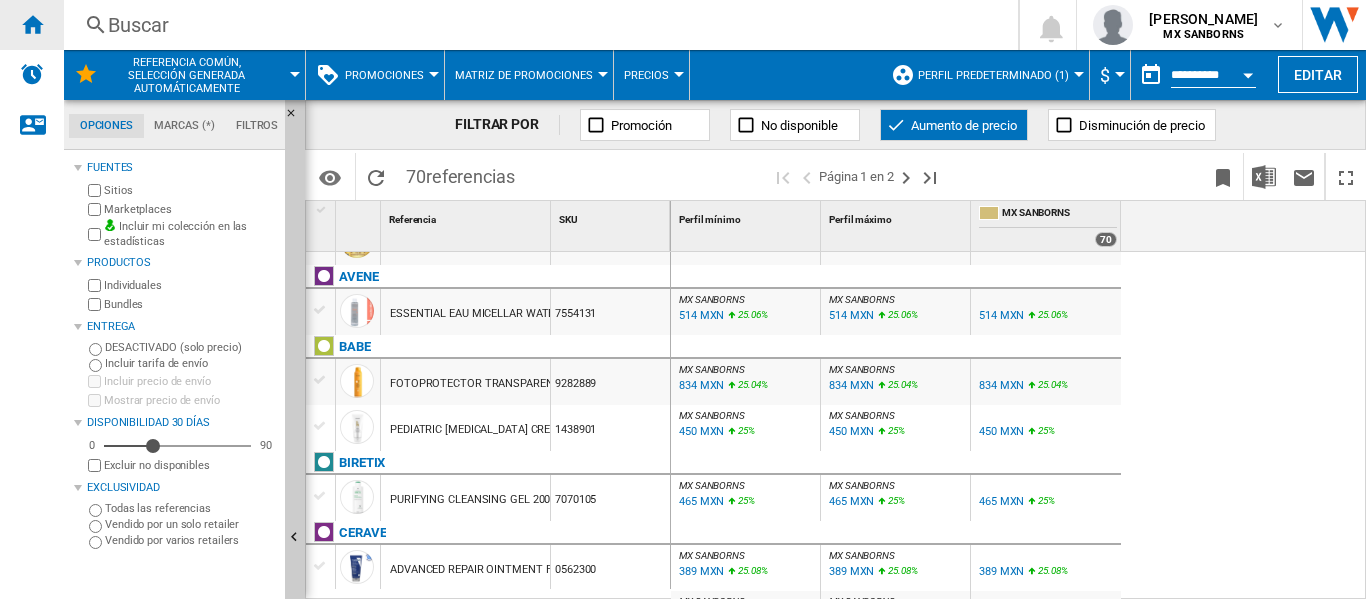 click at bounding box center [32, 24] 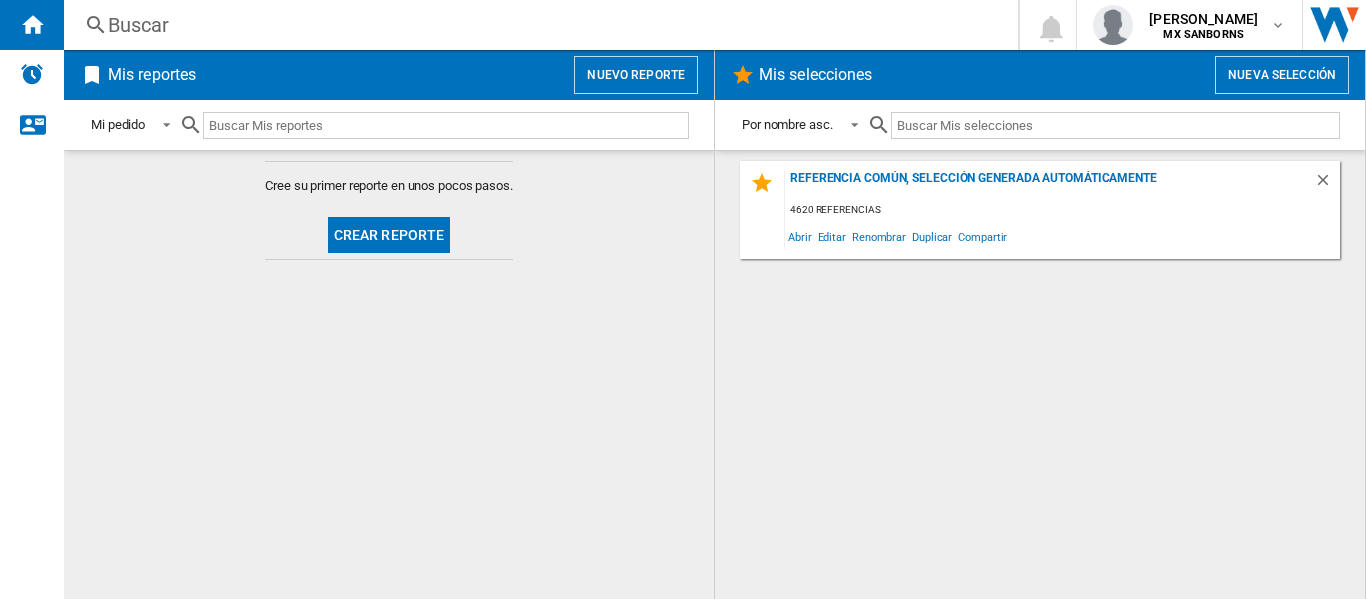 click on "Crear reporte" 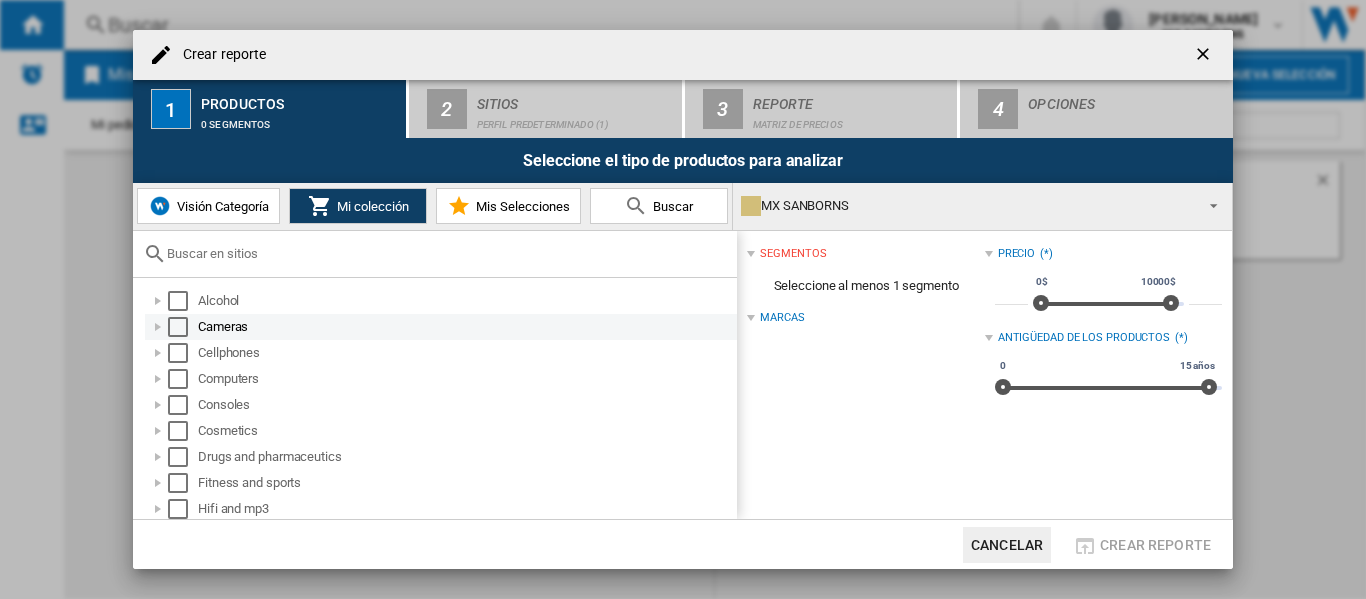 click at bounding box center (183, 327) 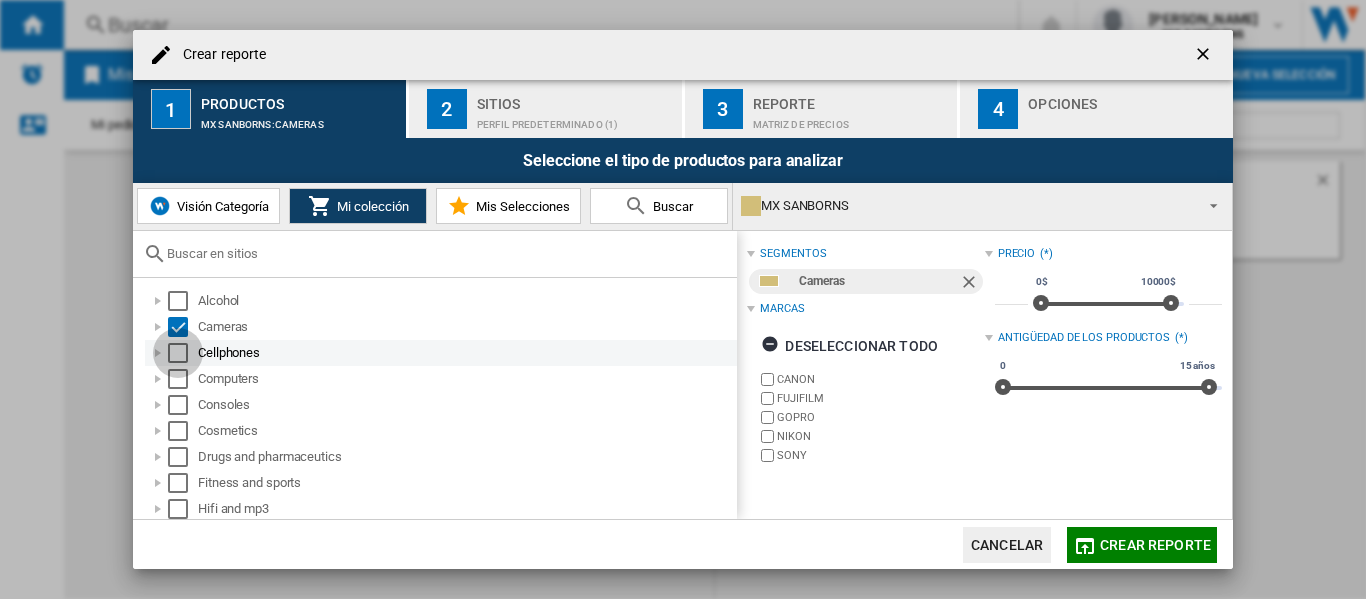 click at bounding box center (178, 353) 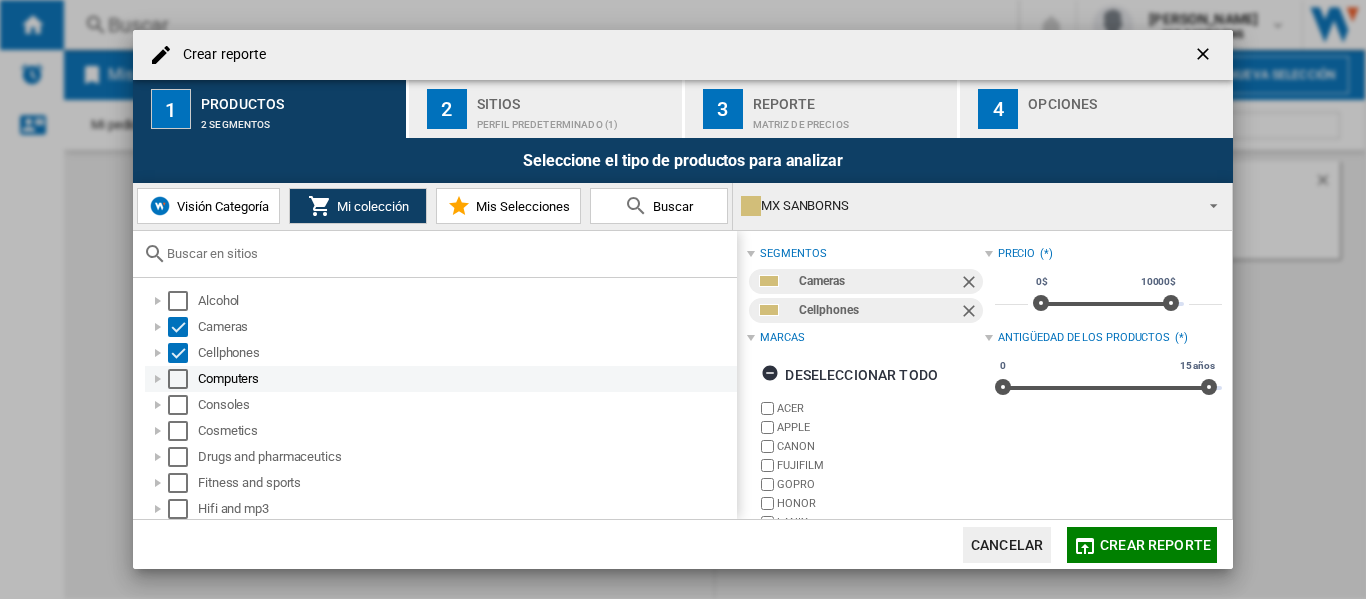 click at bounding box center (178, 379) 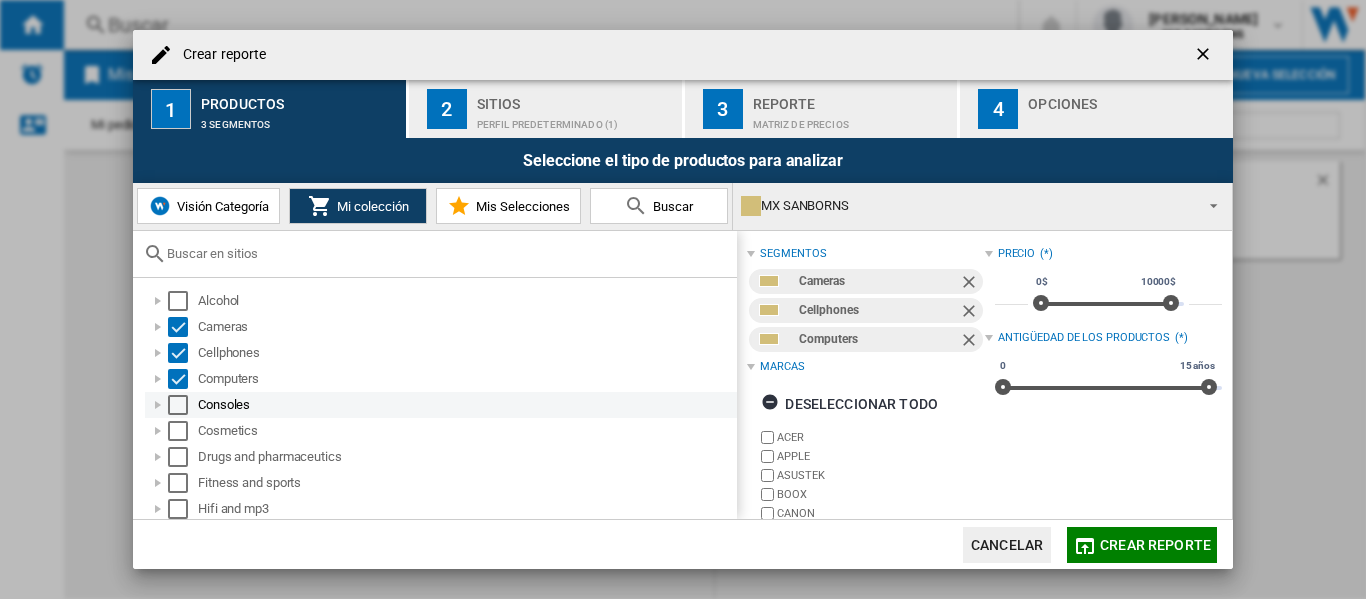 click at bounding box center (178, 405) 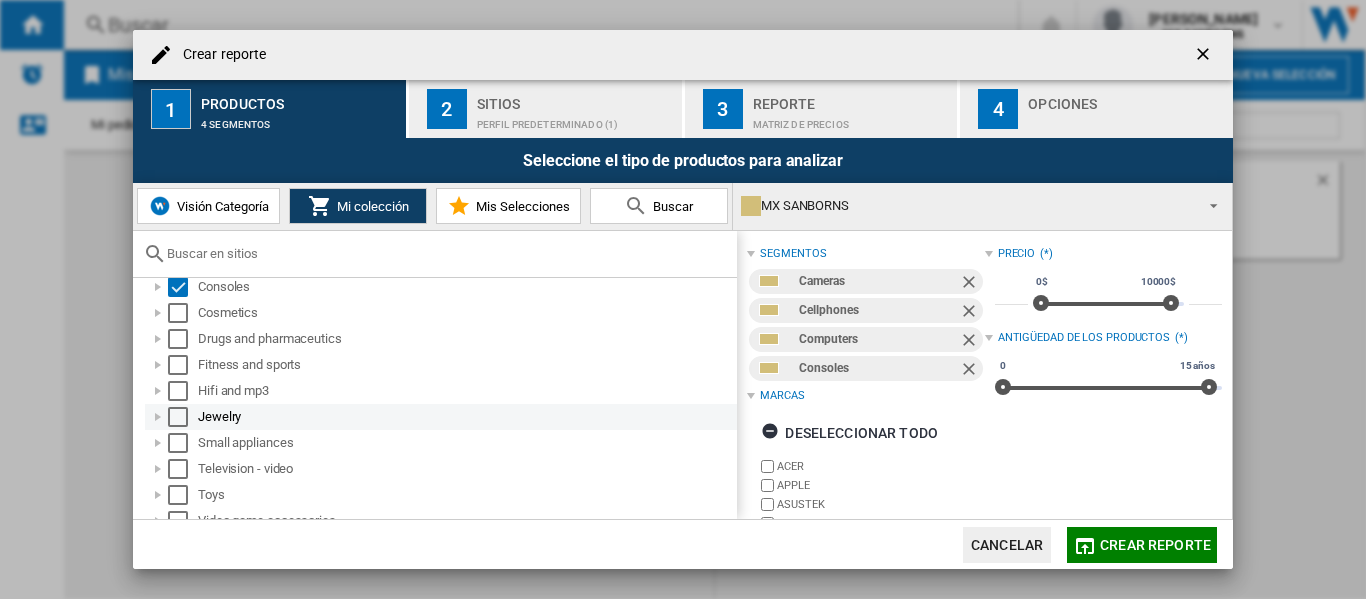 scroll, scrollTop: 85, scrollLeft: 0, axis: vertical 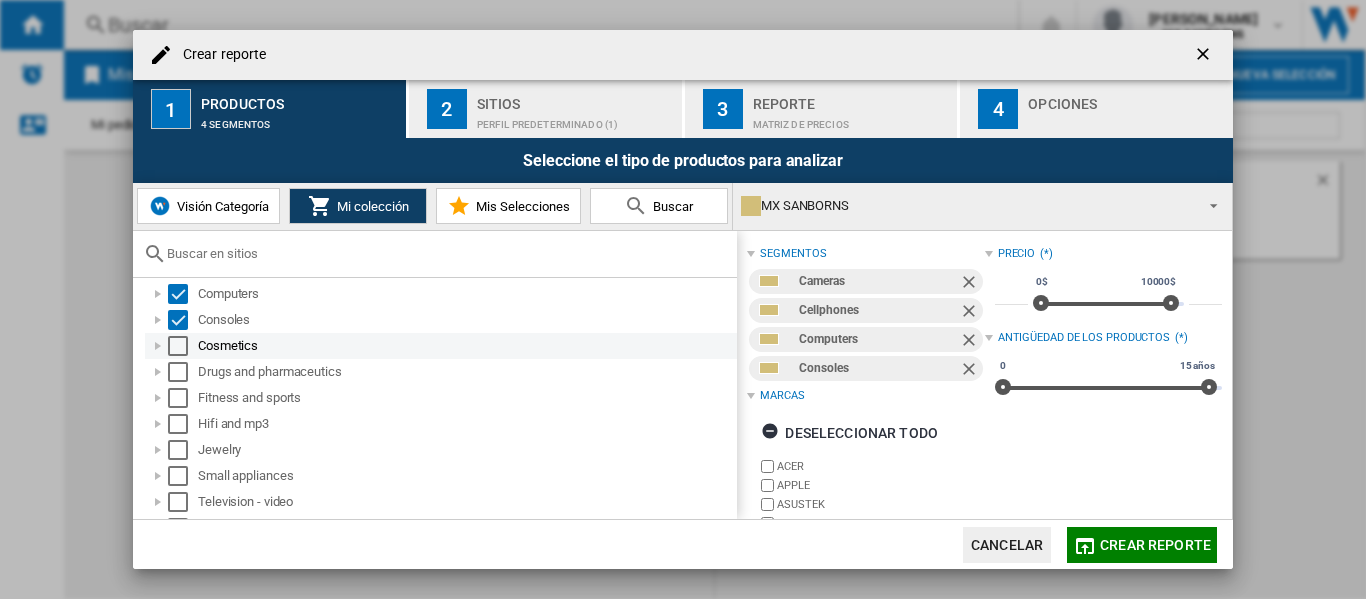 click at bounding box center (158, 346) 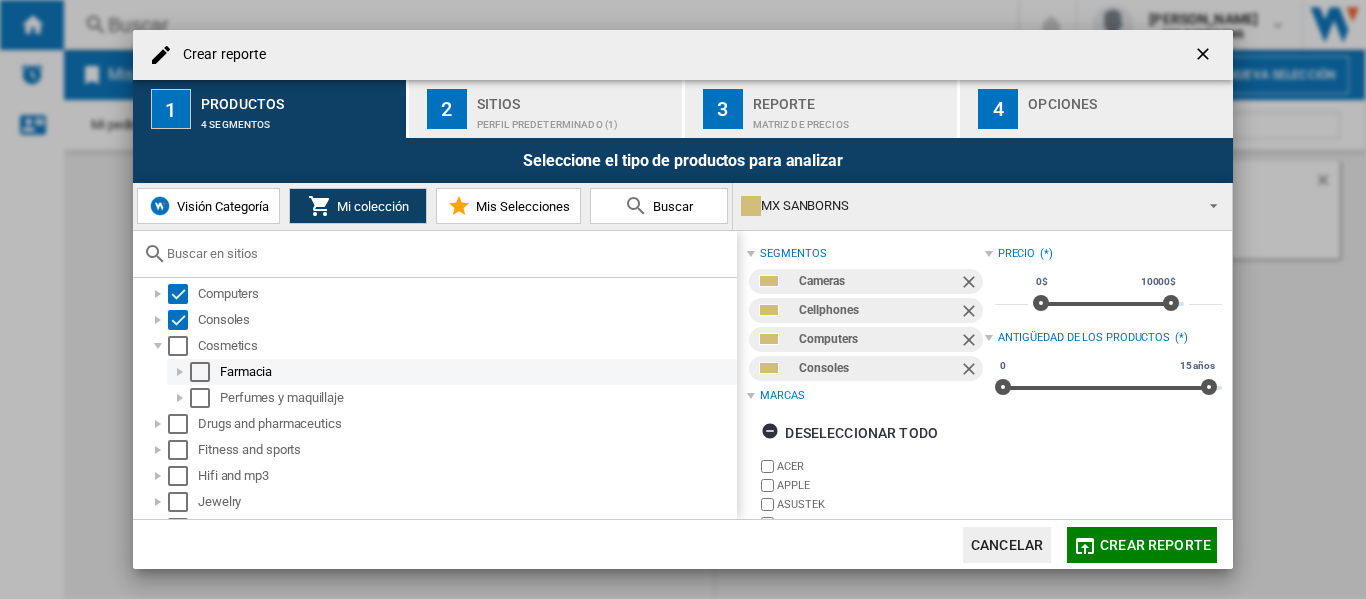 click at bounding box center (200, 372) 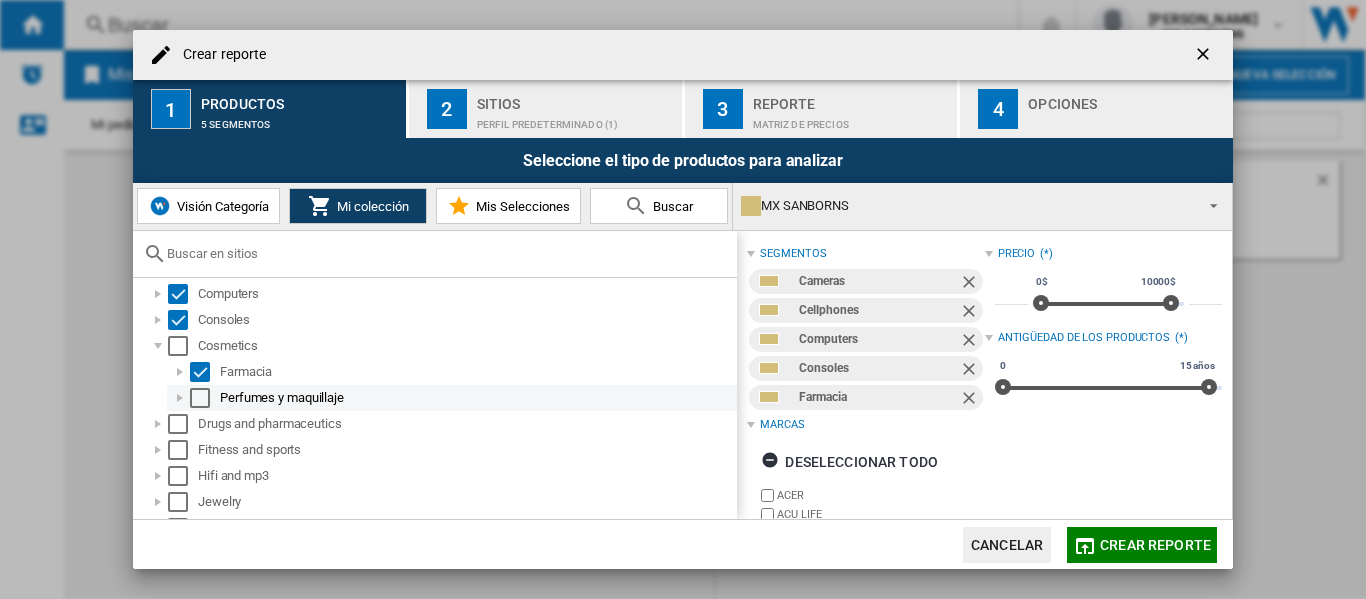 click at bounding box center [180, 398] 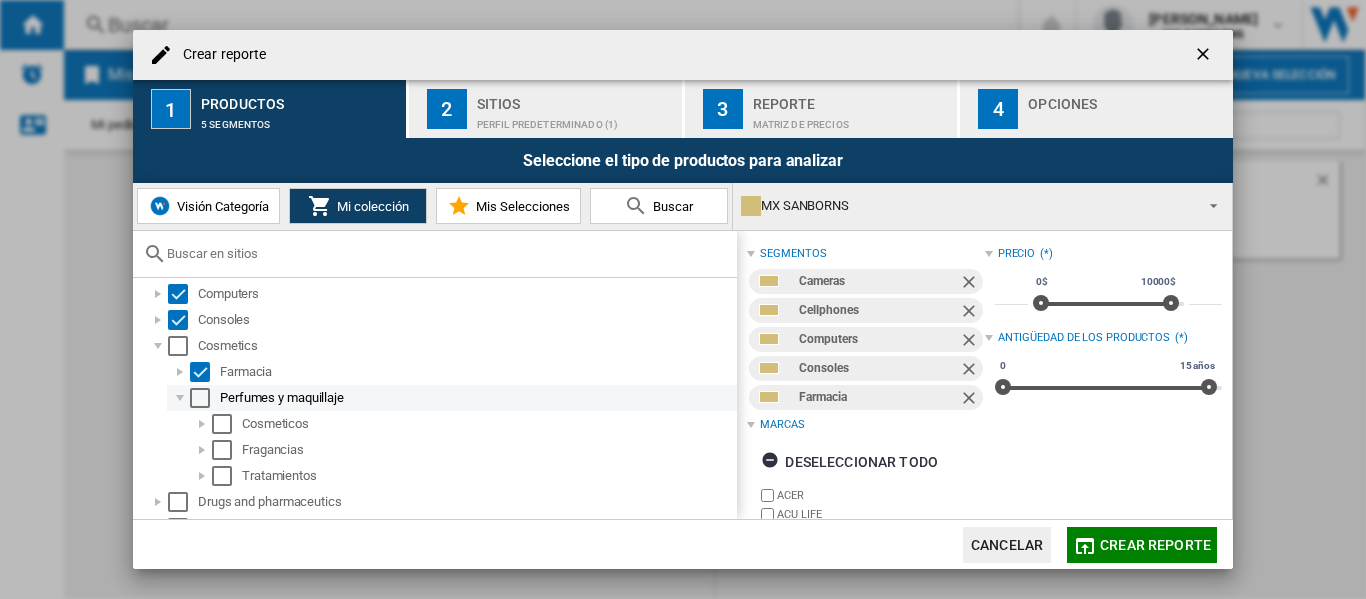 scroll, scrollTop: 185, scrollLeft: 0, axis: vertical 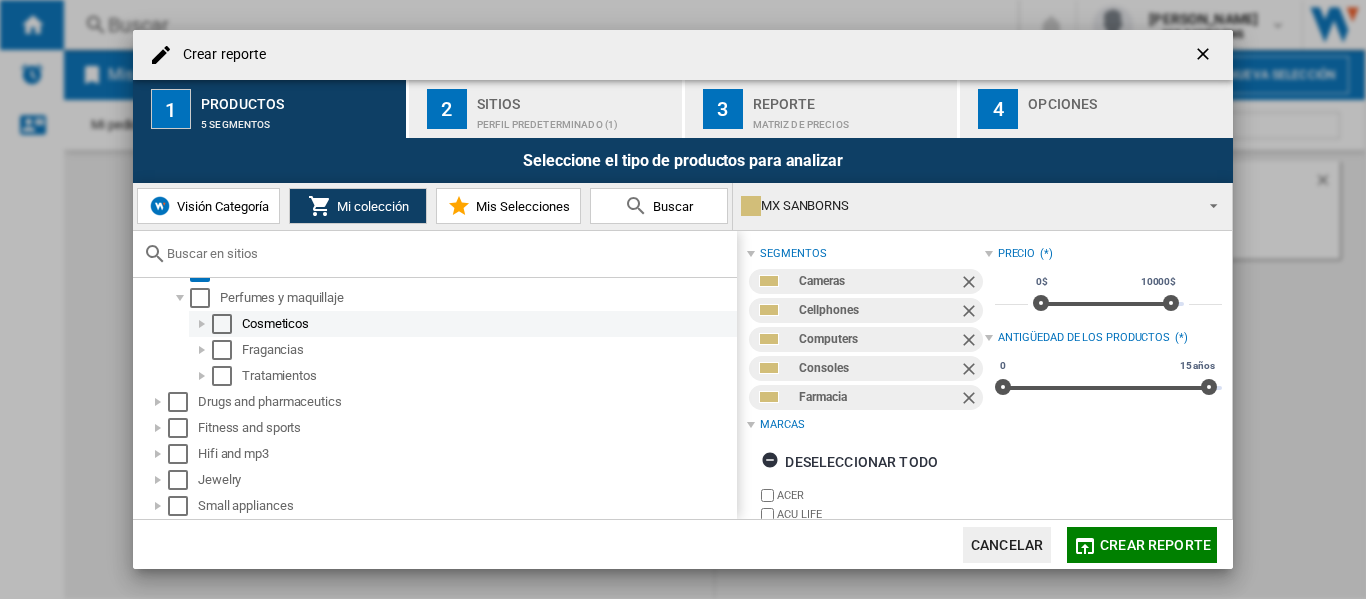 click at bounding box center [222, 324] 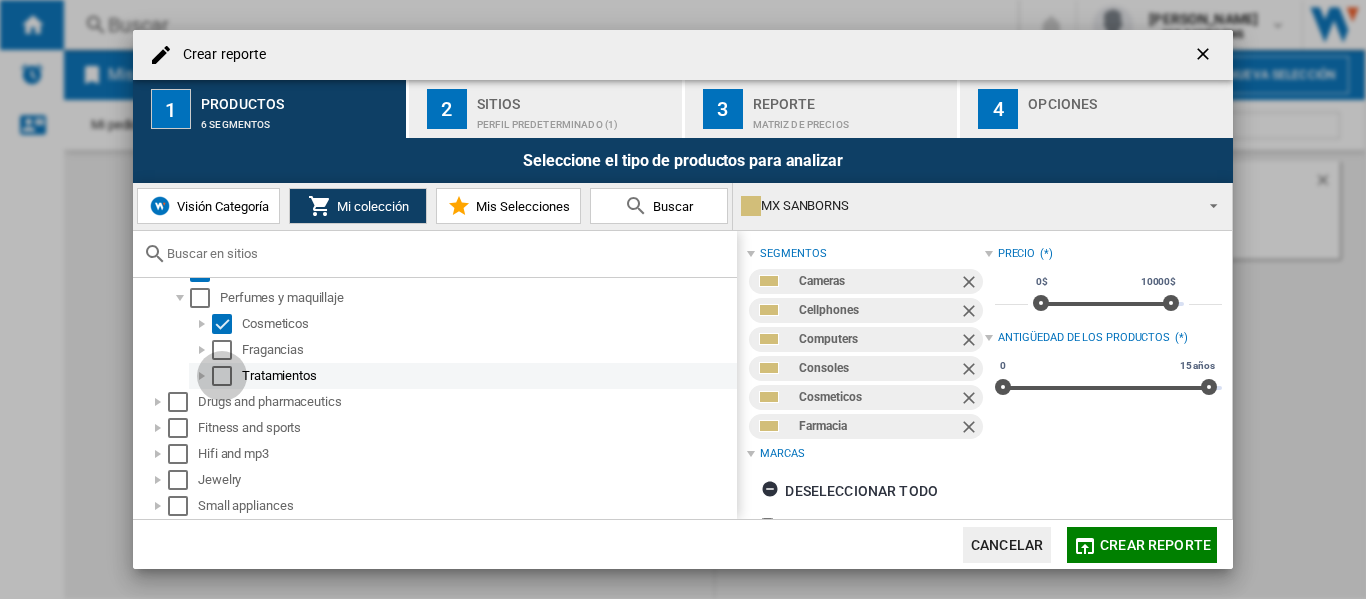click at bounding box center (222, 376) 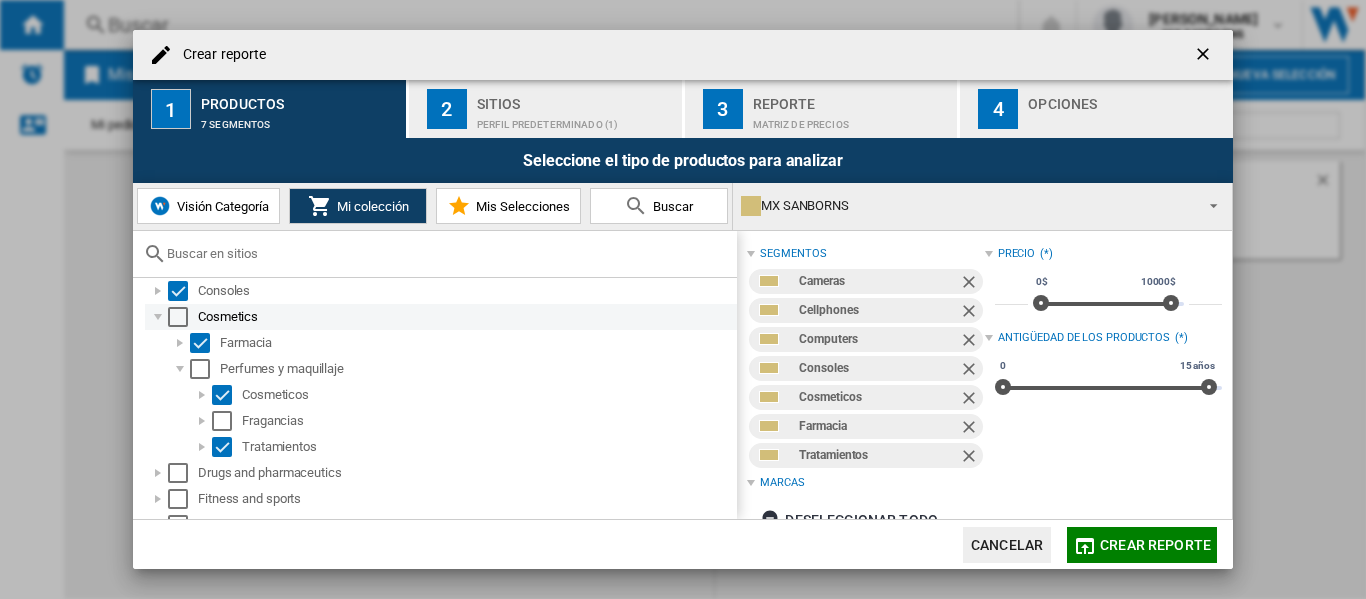 scroll, scrollTop: 85, scrollLeft: 0, axis: vertical 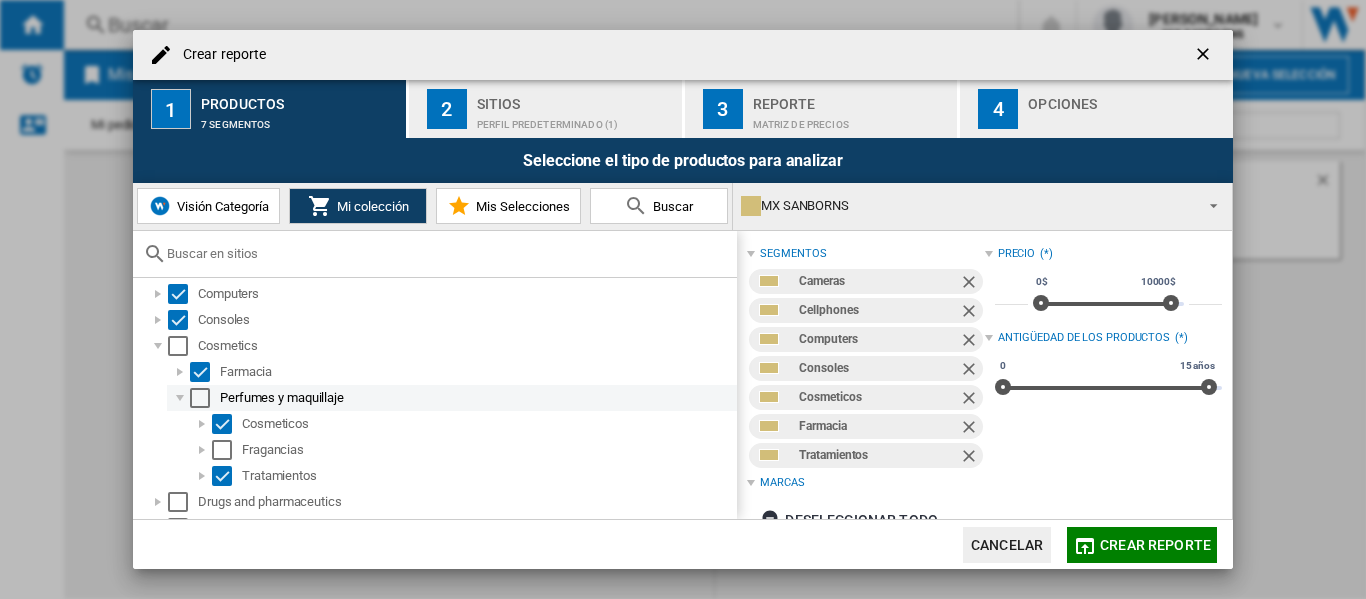 click at bounding box center [180, 398] 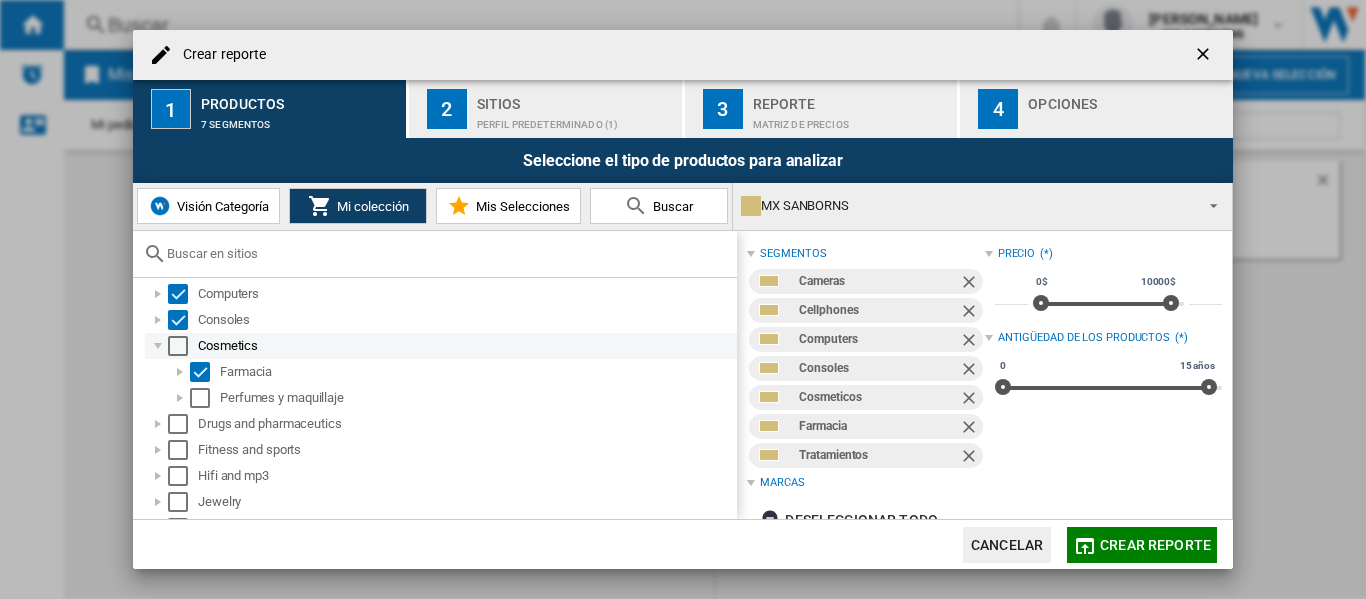 click at bounding box center (158, 346) 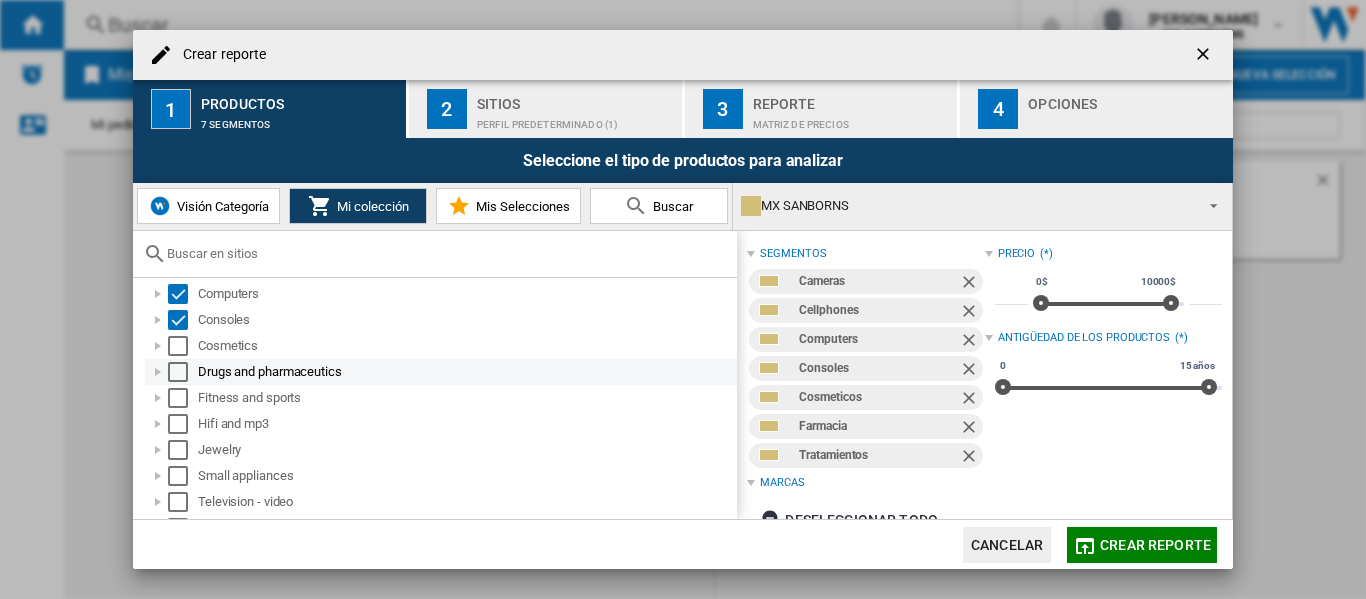 click at bounding box center [158, 372] 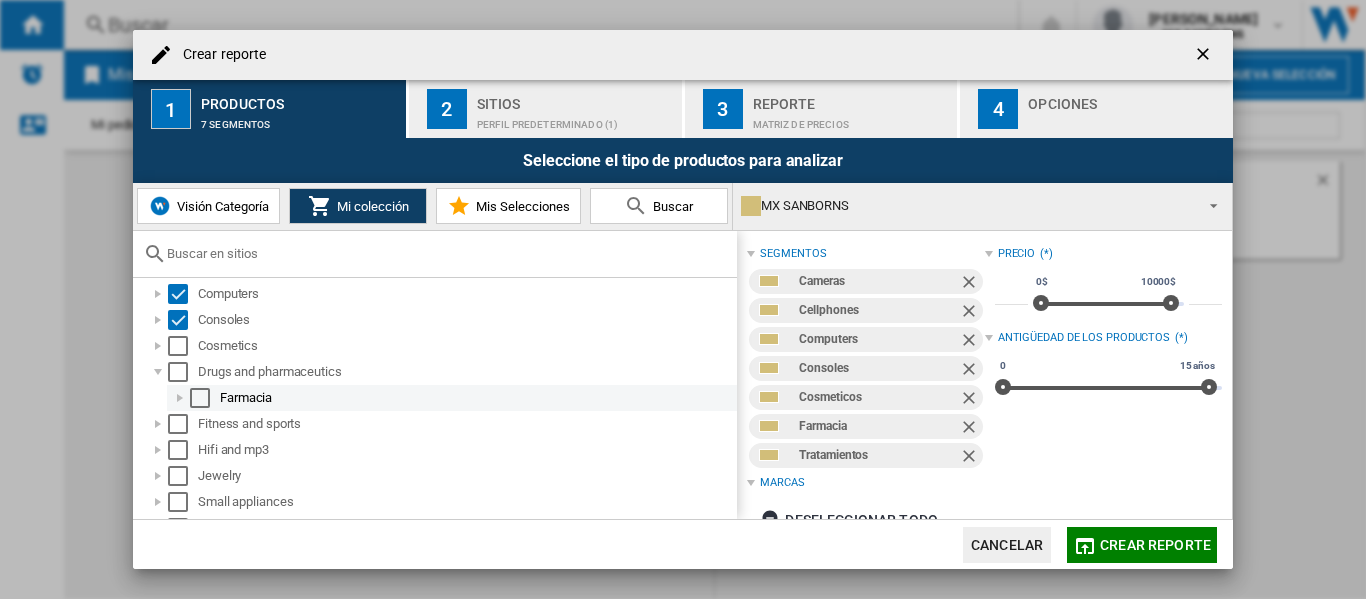 click at bounding box center (180, 398) 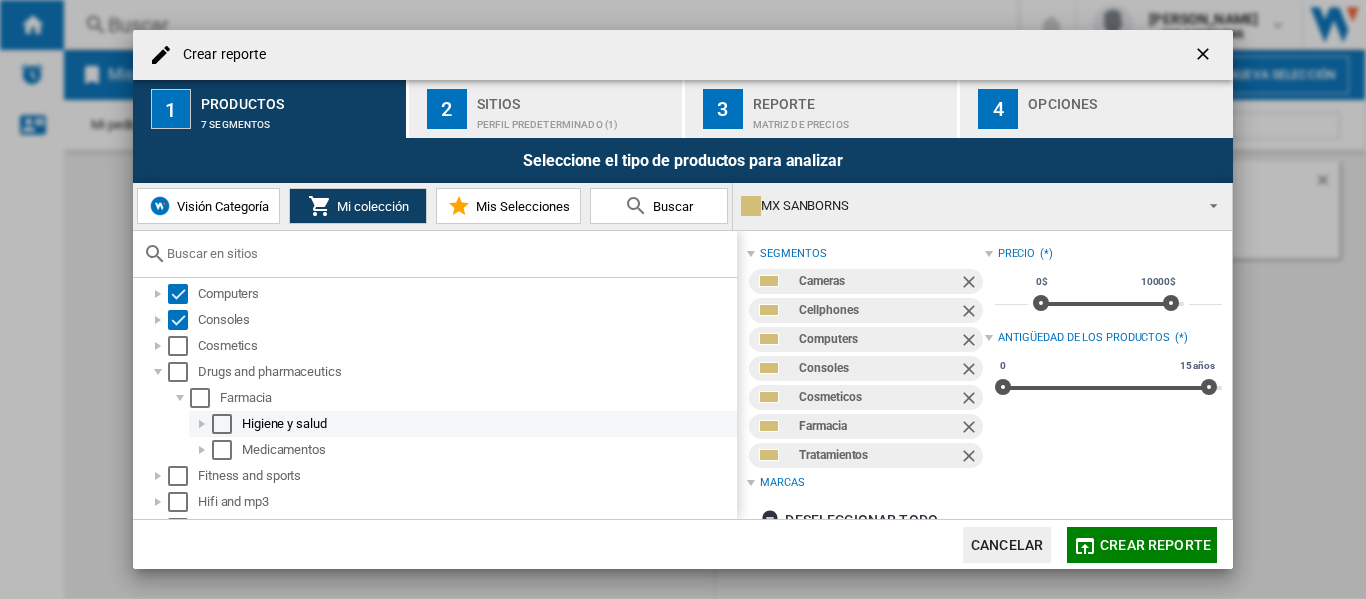 click at bounding box center [222, 424] 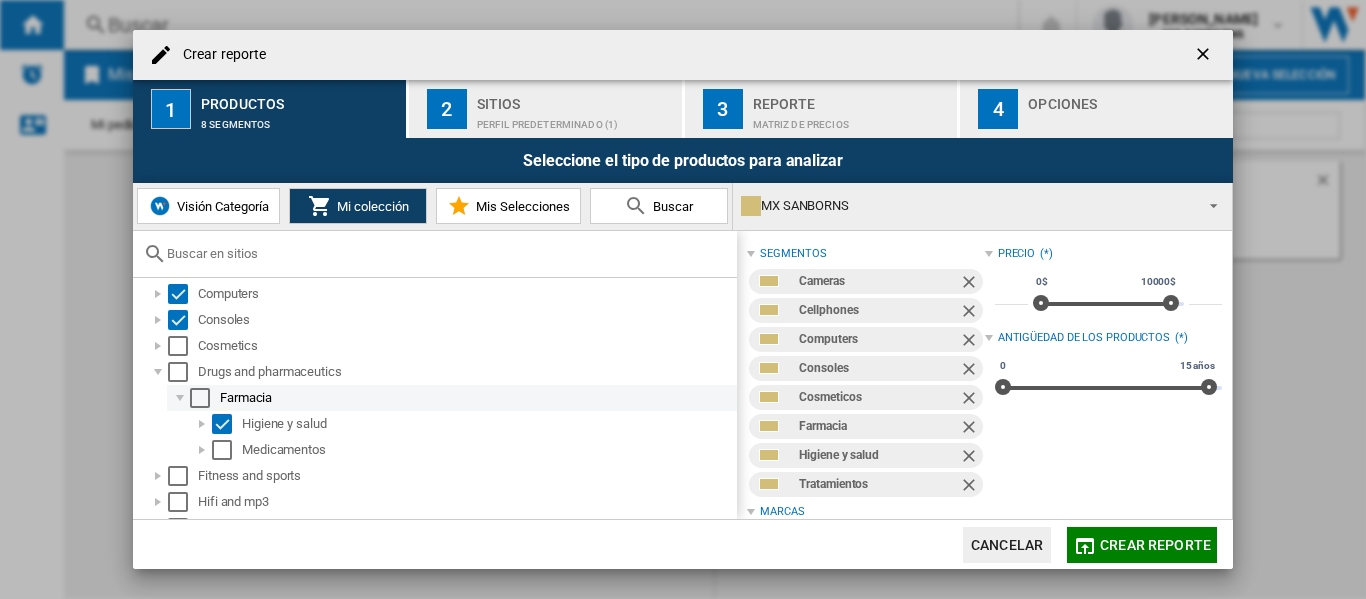 click at bounding box center [180, 398] 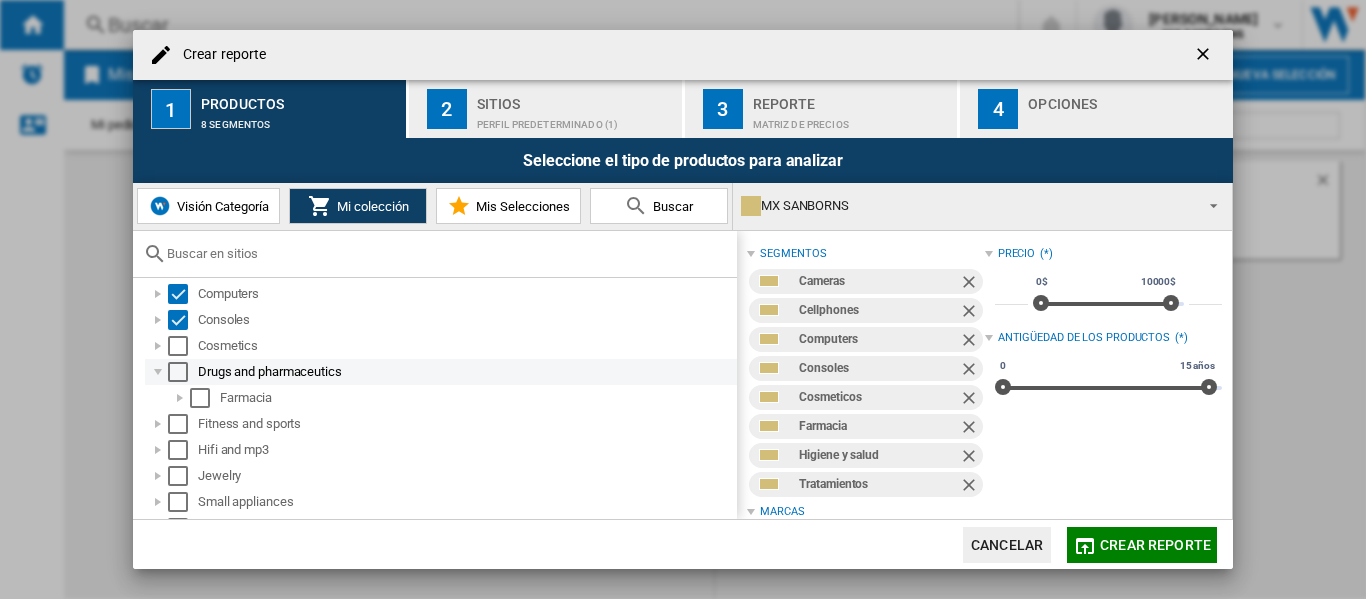 click at bounding box center [158, 372] 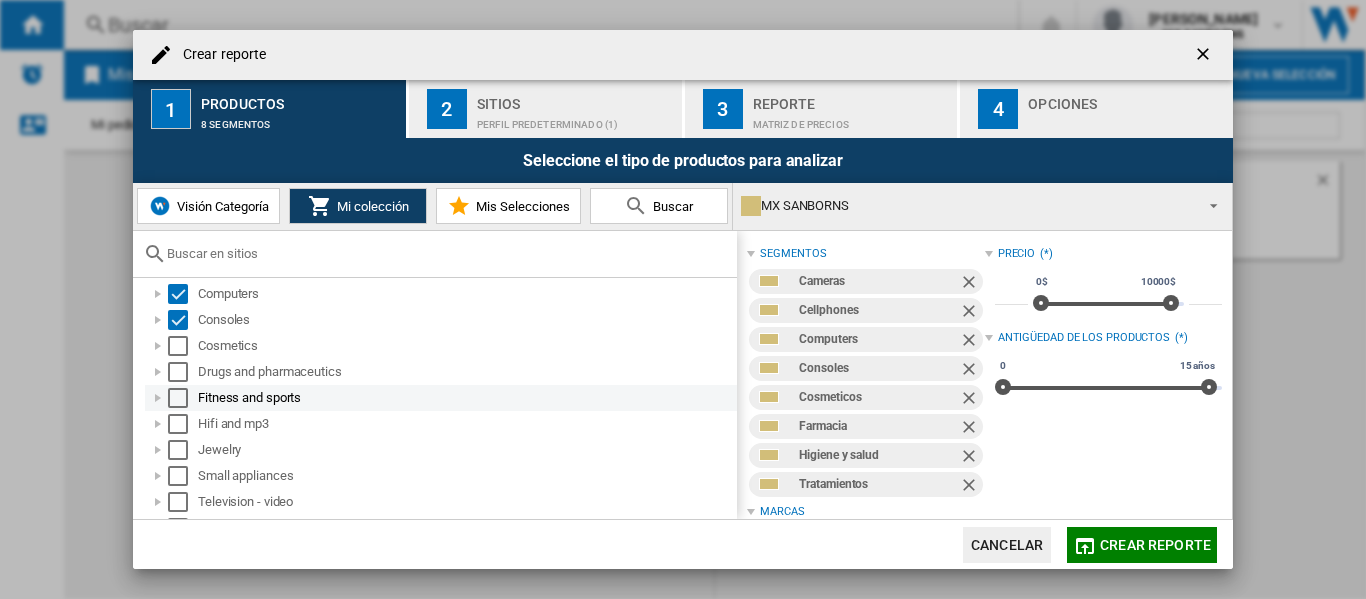 scroll, scrollTop: 185, scrollLeft: 0, axis: vertical 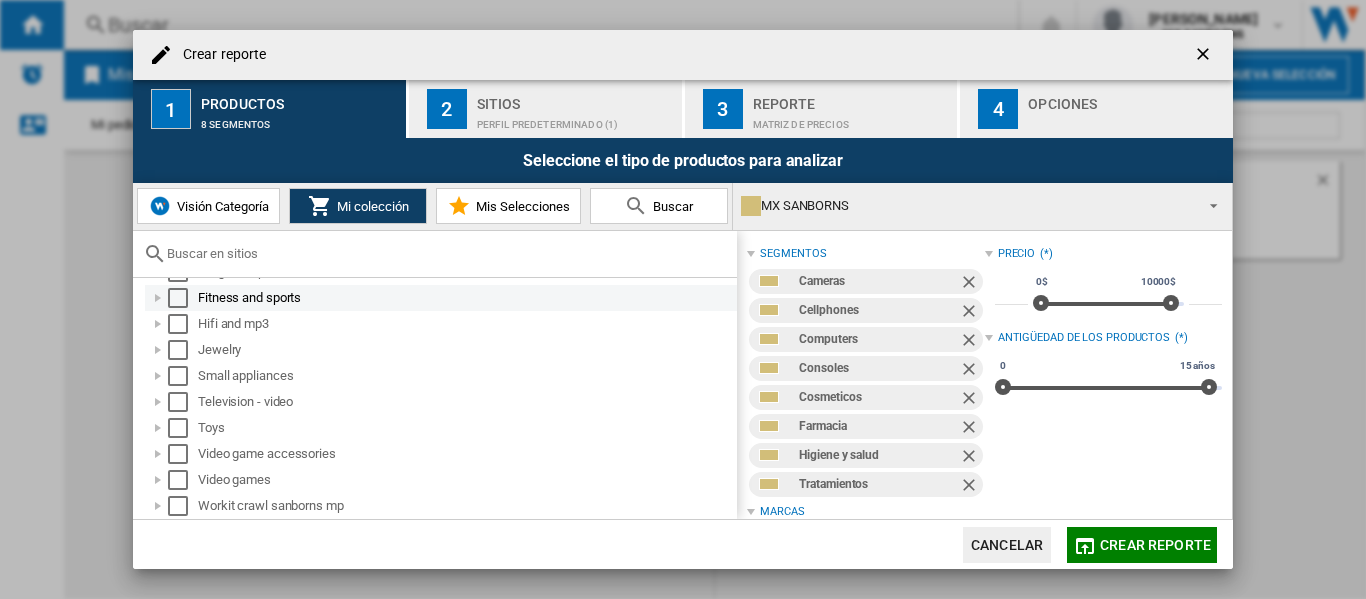 click at bounding box center (158, 298) 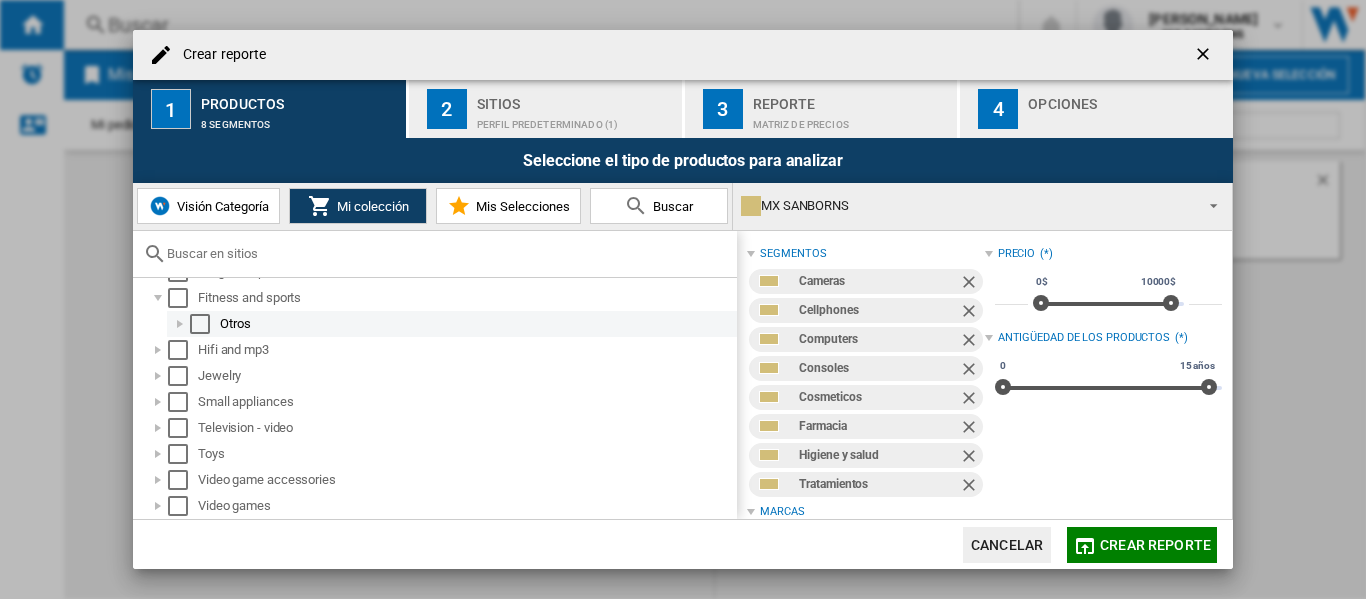 click at bounding box center (180, 324) 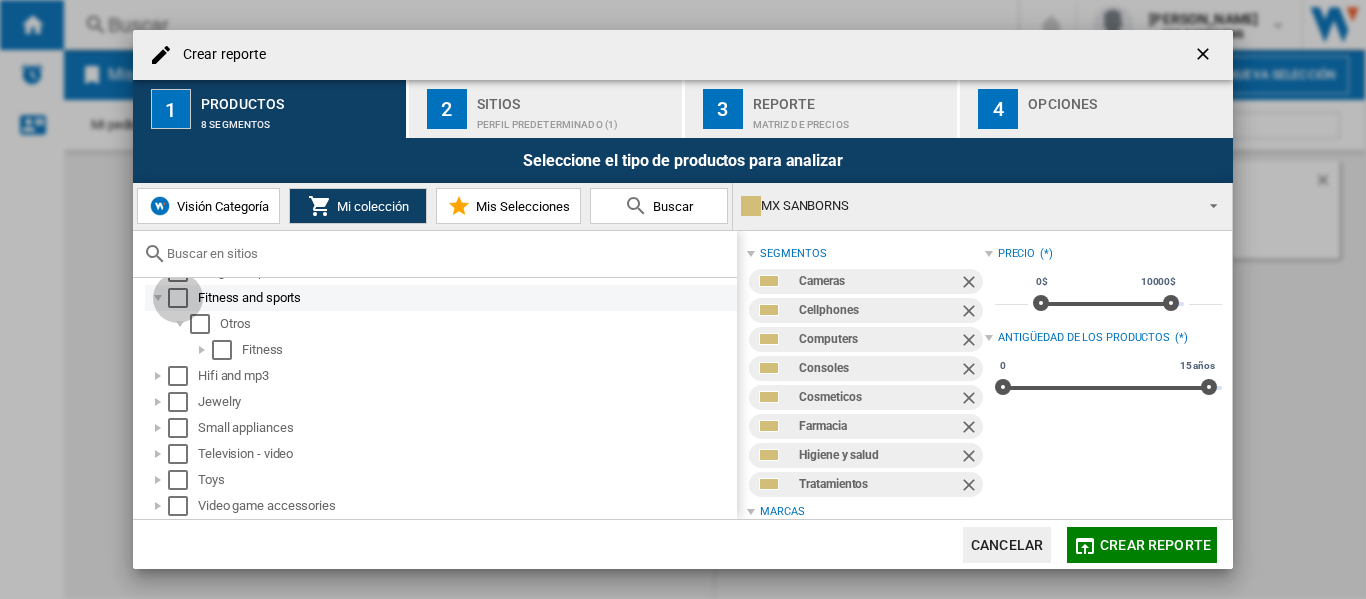 click at bounding box center (178, 298) 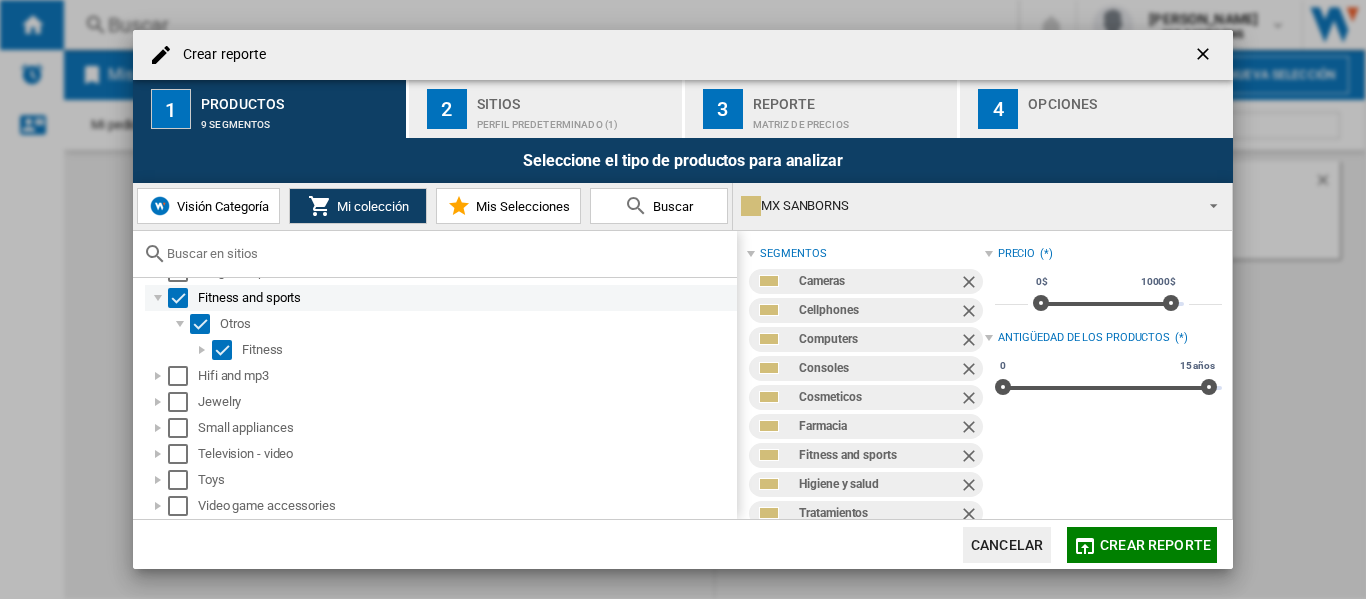 click at bounding box center [158, 298] 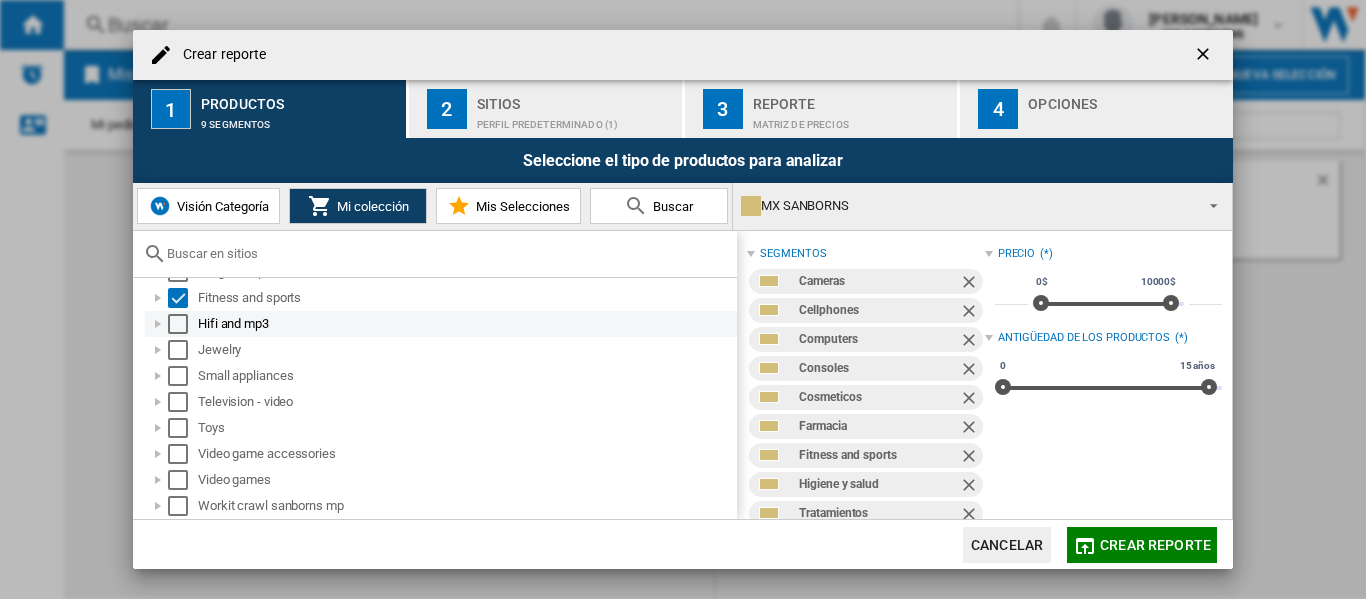click at bounding box center (158, 324) 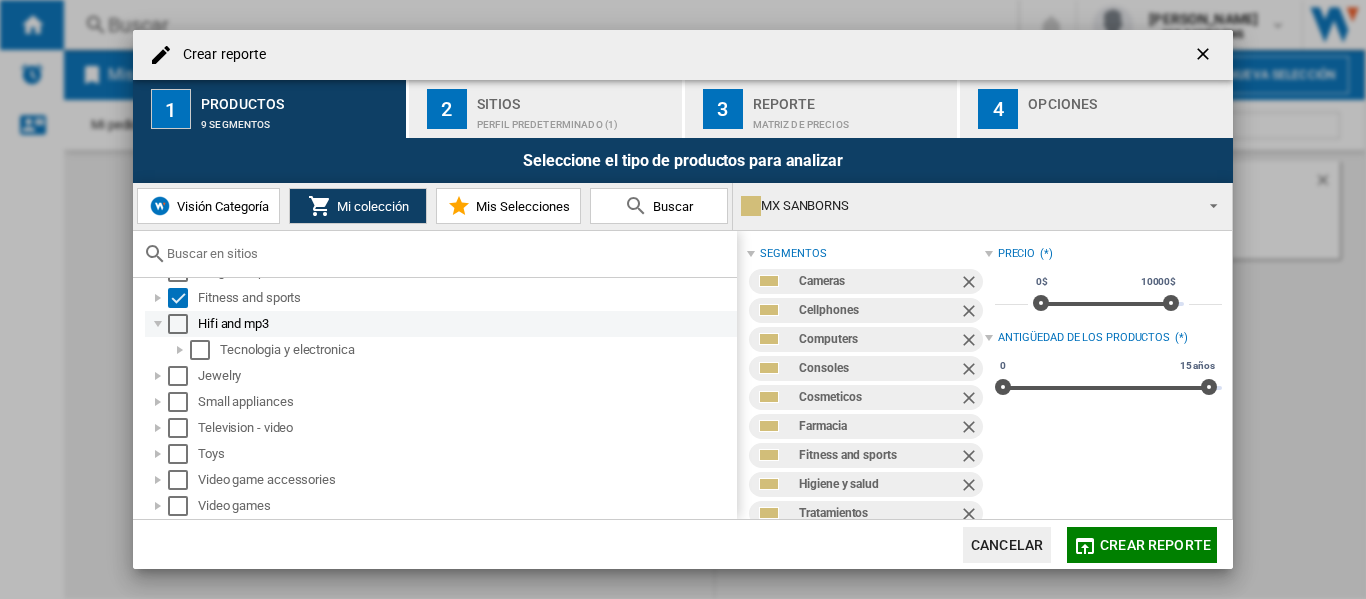 click at bounding box center (178, 324) 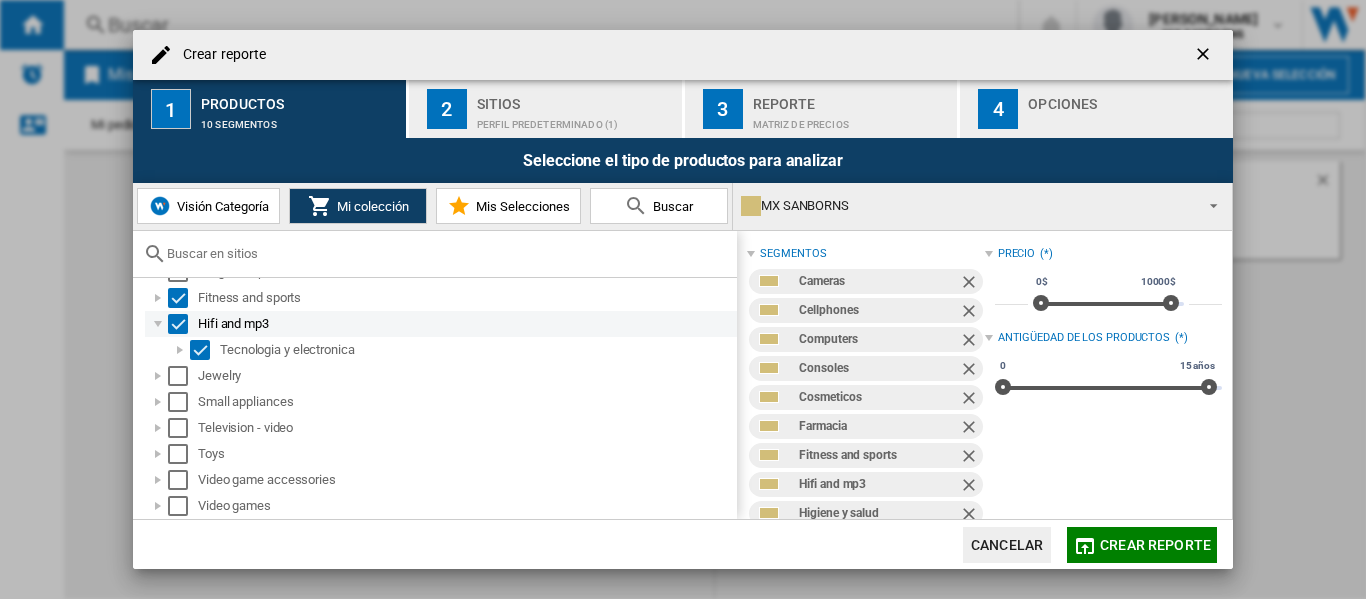 click at bounding box center (158, 324) 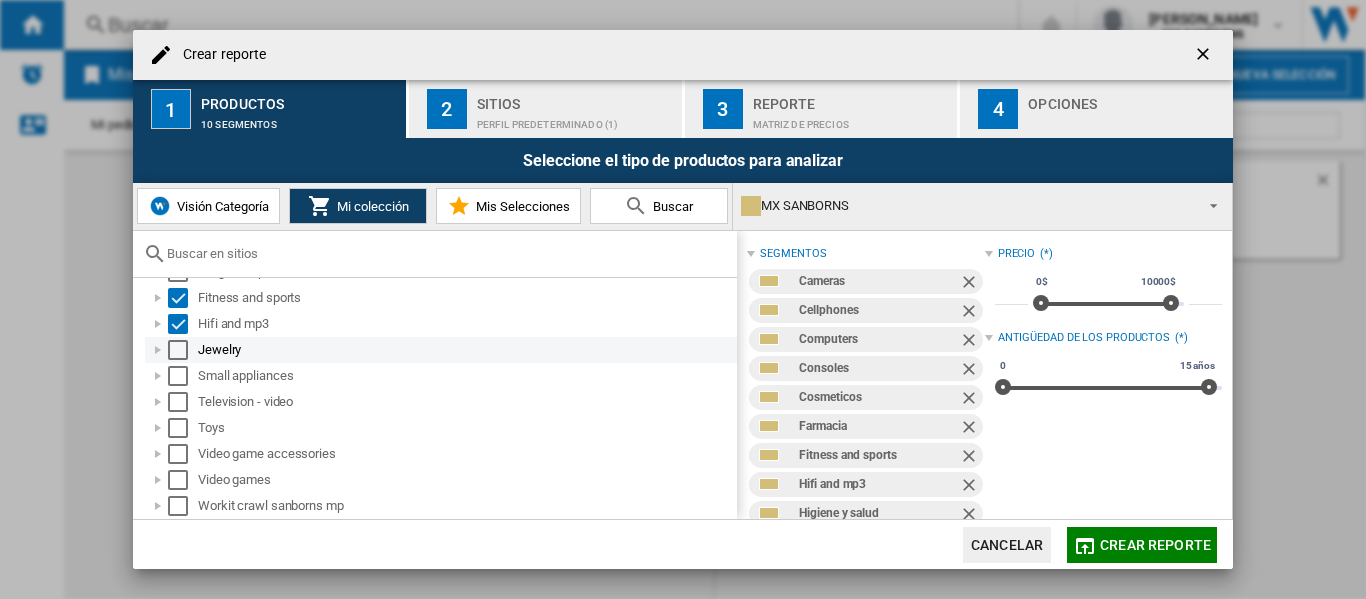 click at bounding box center [178, 350] 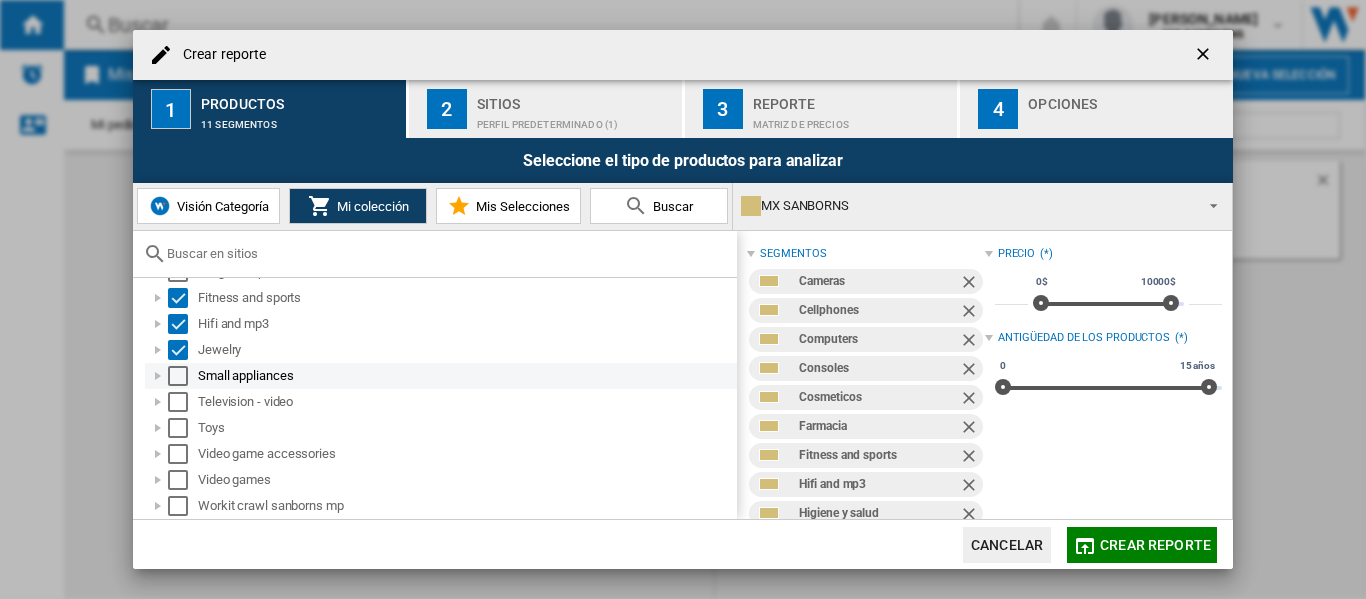 click at bounding box center (158, 376) 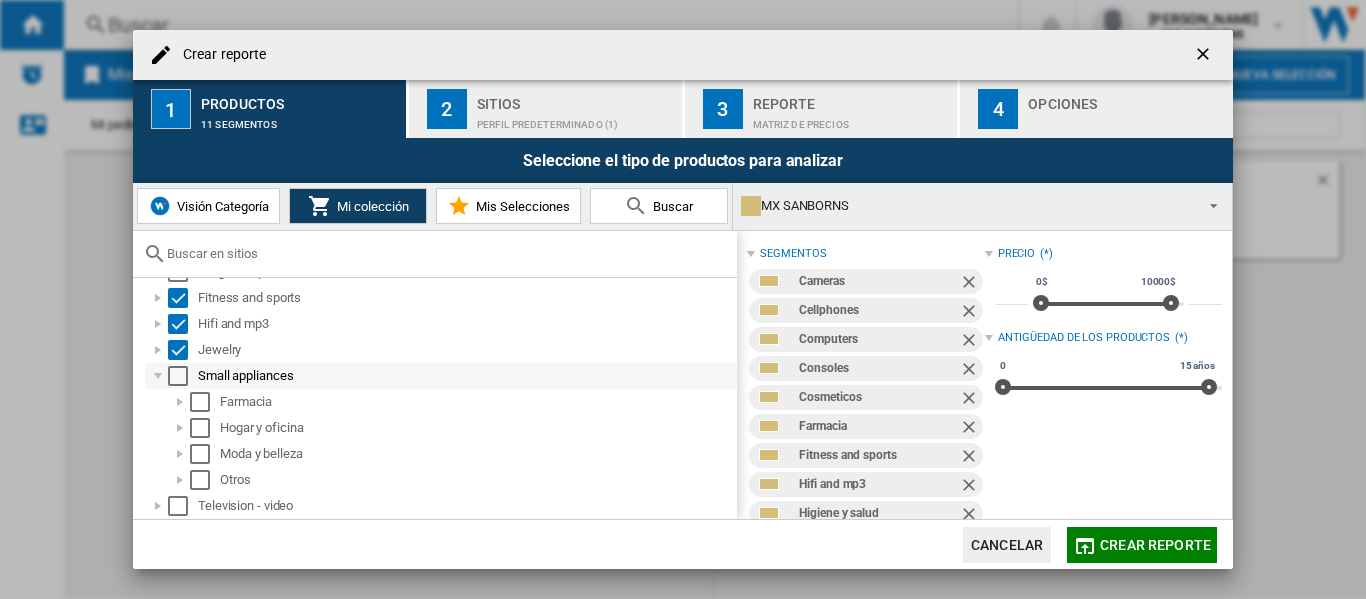 click at bounding box center (158, 376) 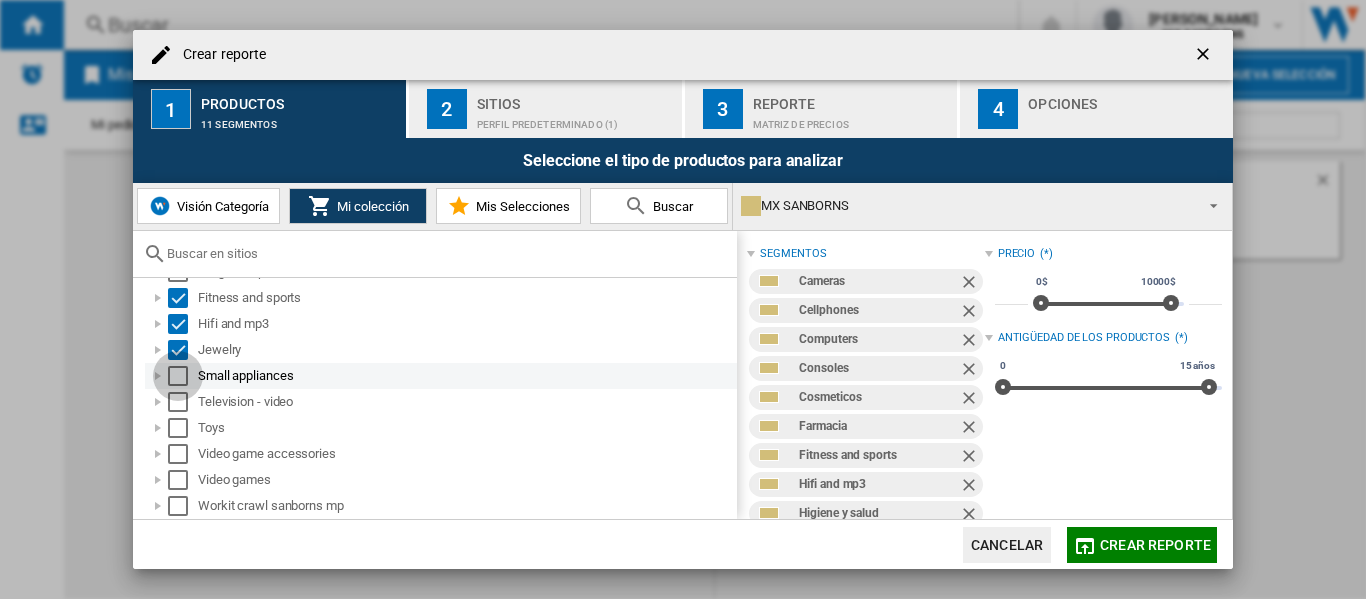 click at bounding box center [178, 376] 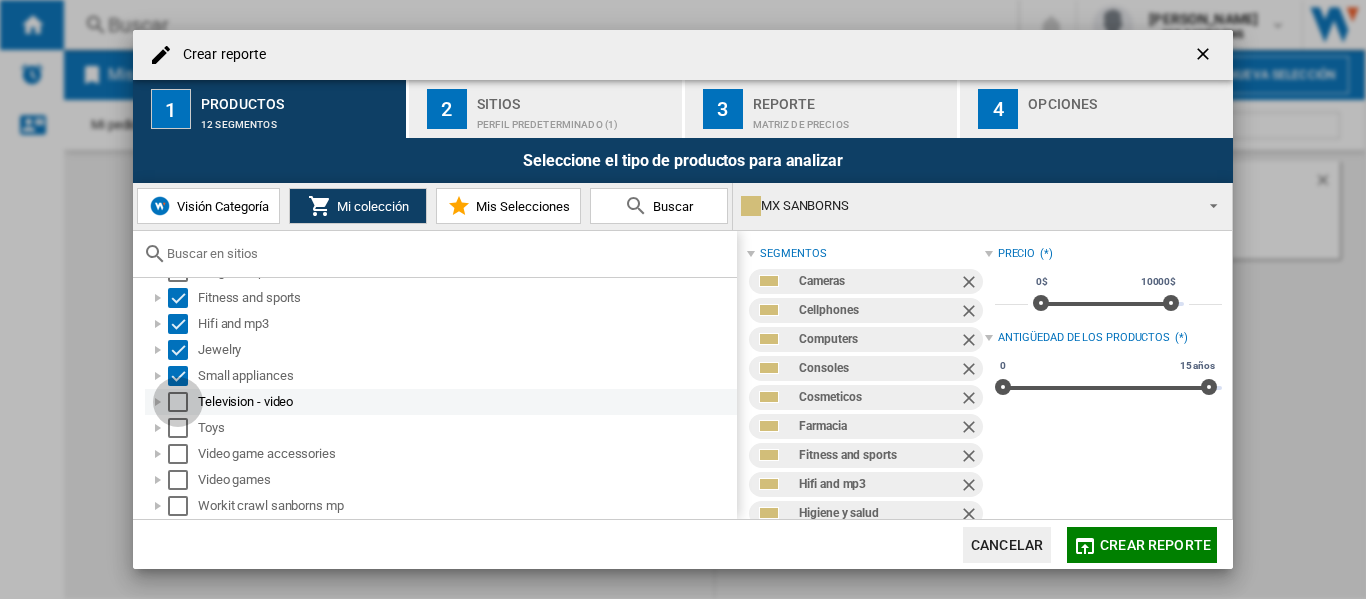 click at bounding box center [178, 402] 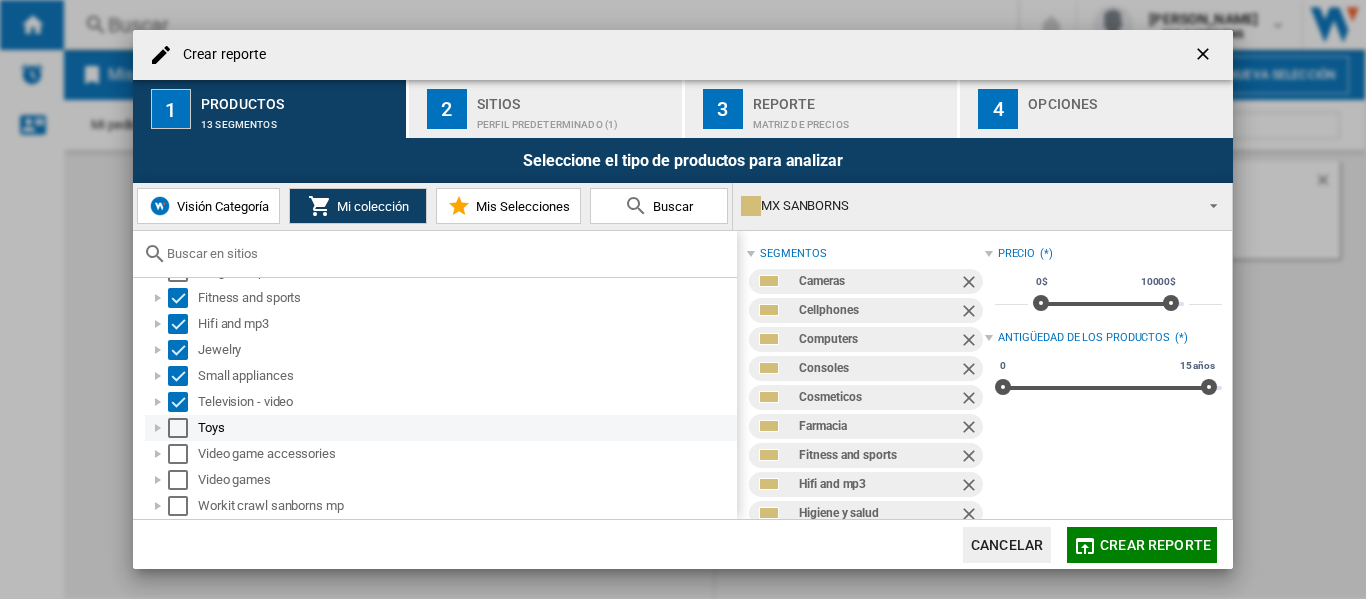 click at bounding box center (178, 428) 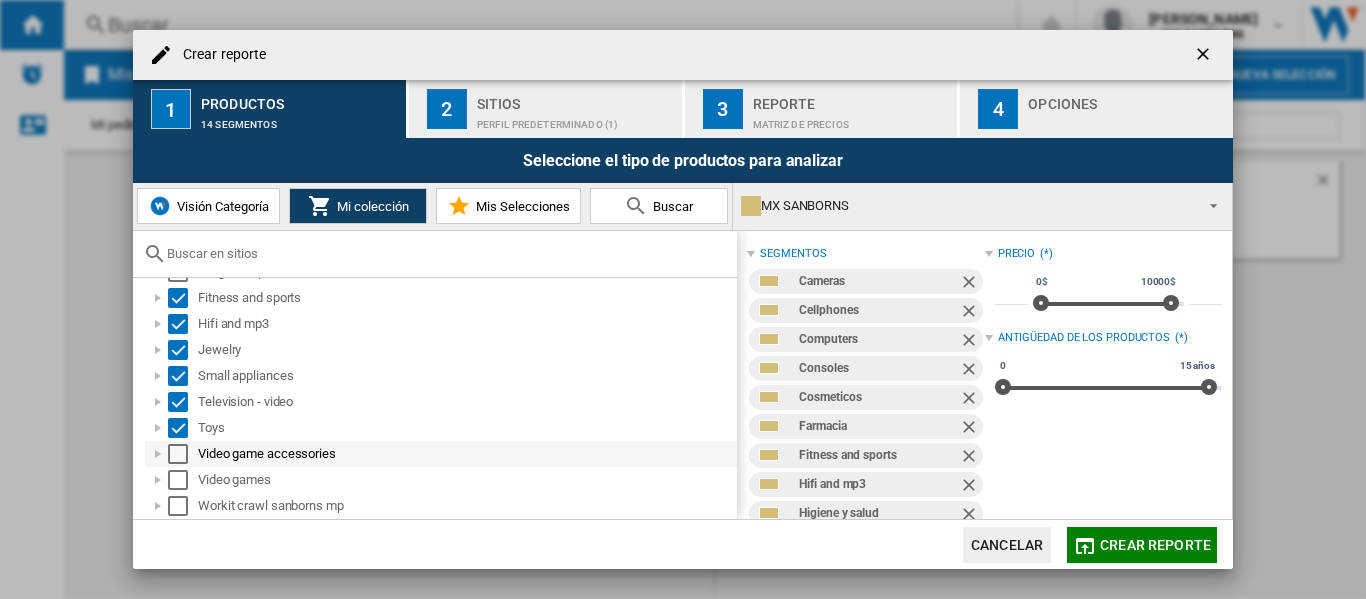 click at bounding box center (178, 454) 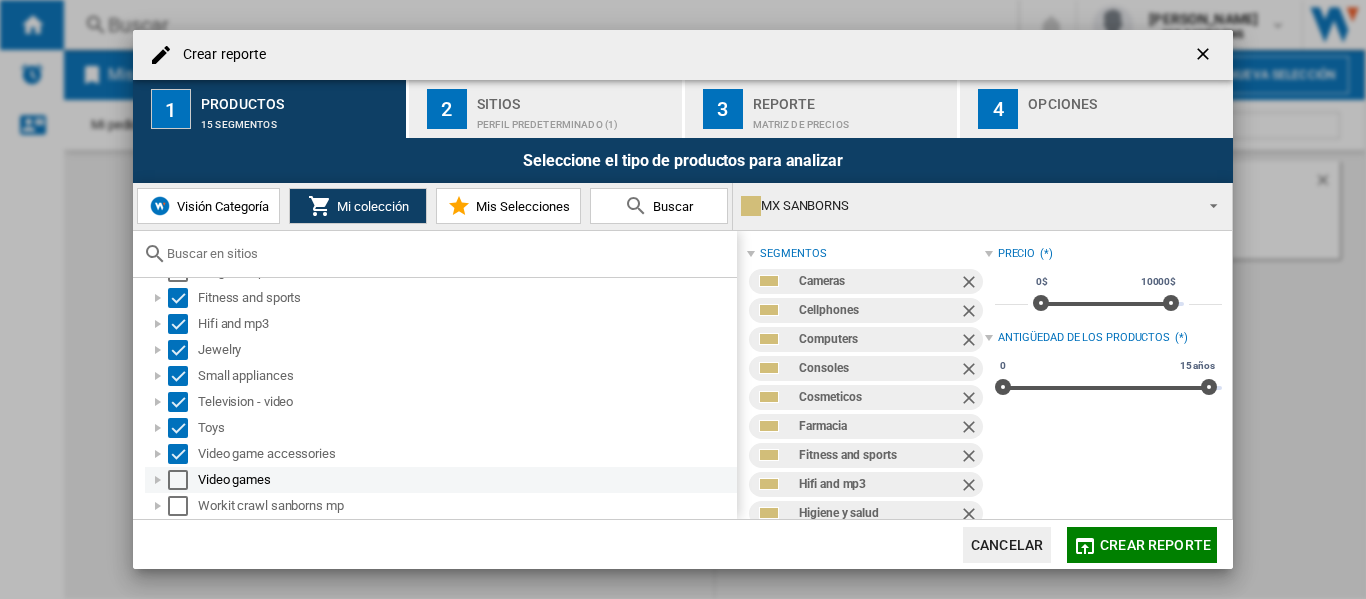 click at bounding box center (178, 480) 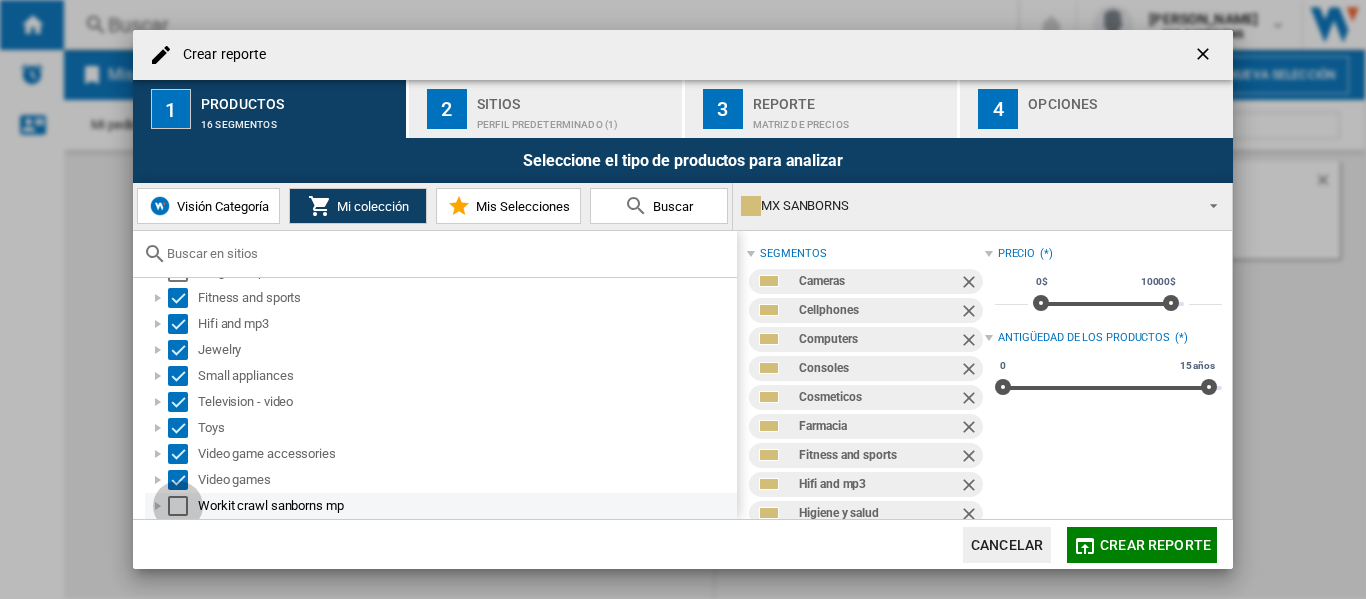 click at bounding box center [178, 506] 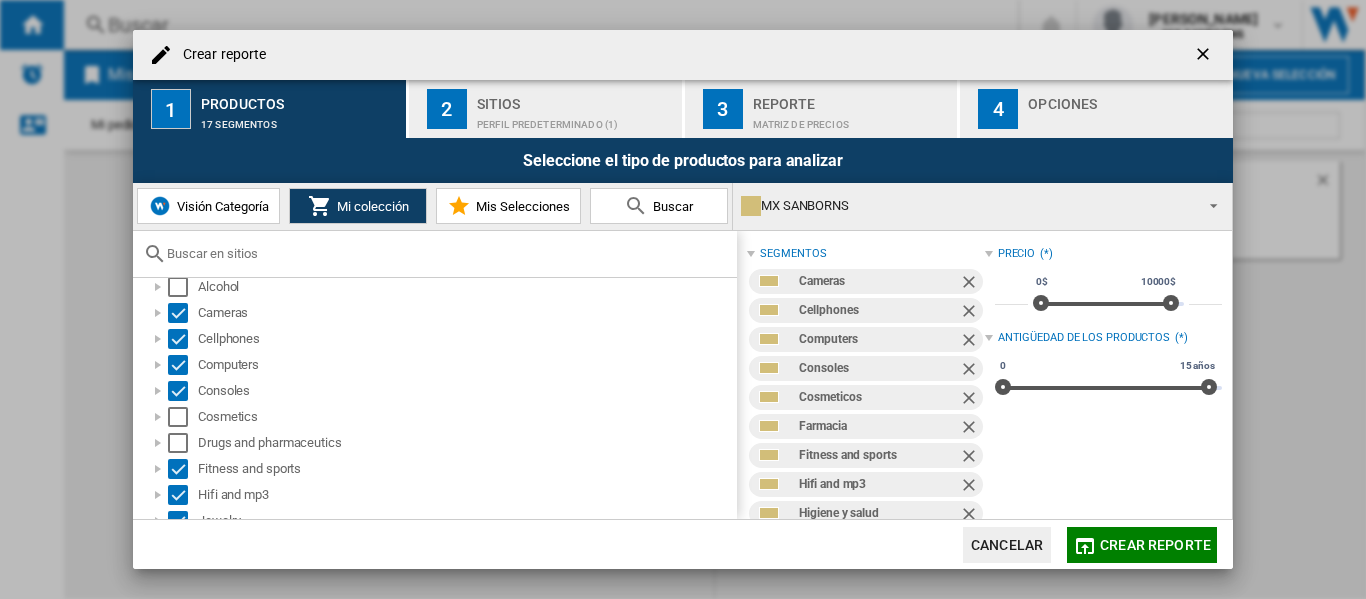 scroll, scrollTop: 0, scrollLeft: 0, axis: both 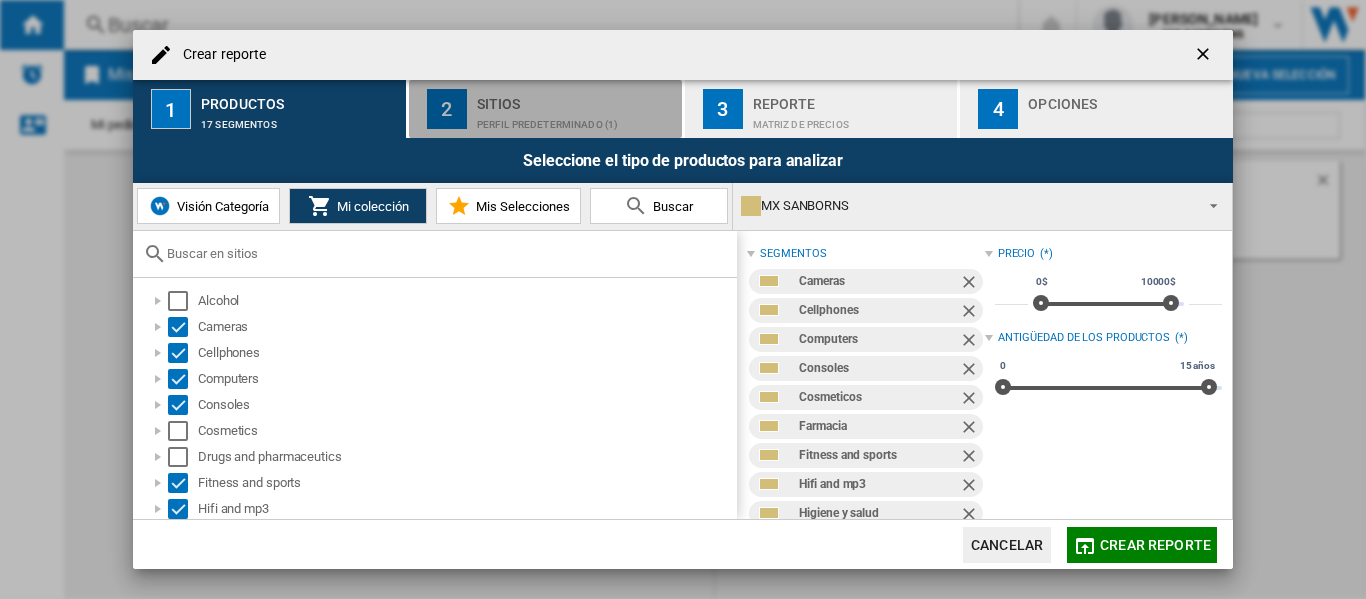 click on "Sitios" at bounding box center [575, 98] 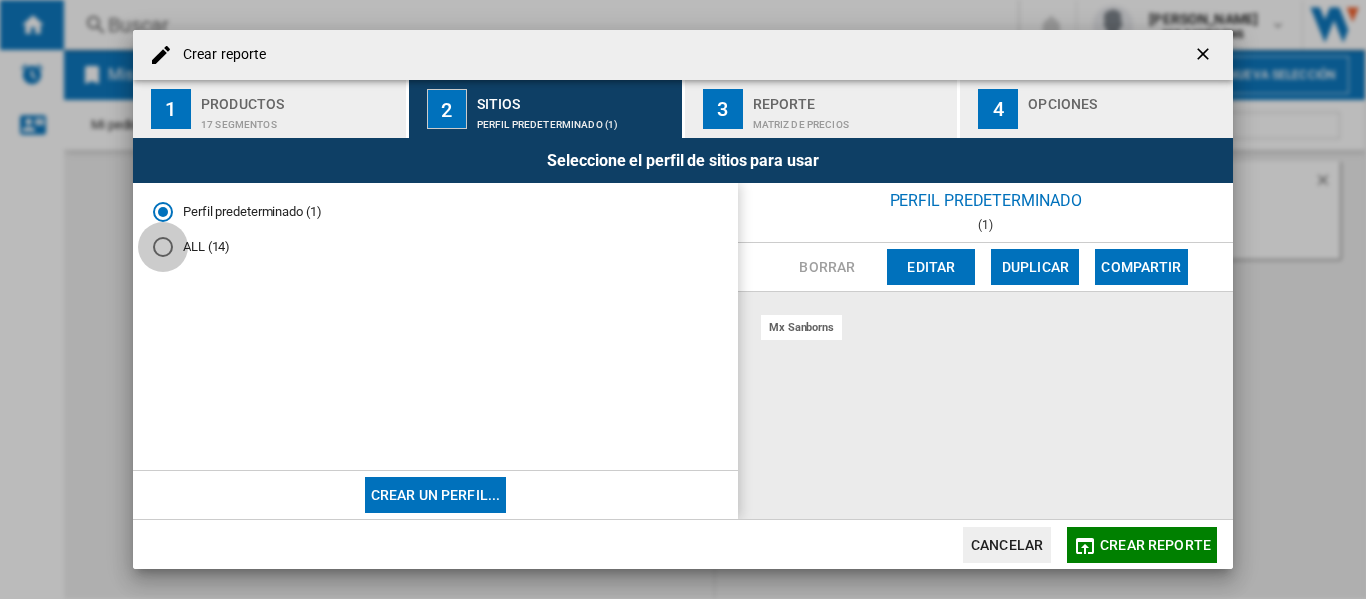click at bounding box center (163, 247) 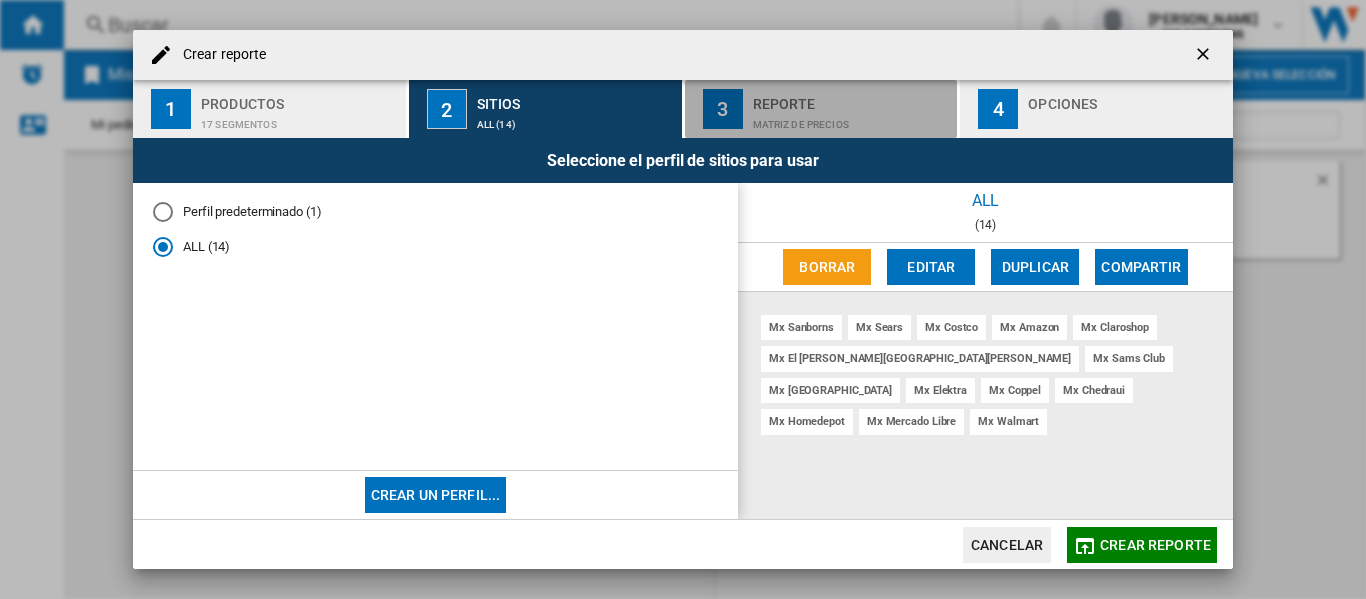 click on "Reporte" at bounding box center (851, 98) 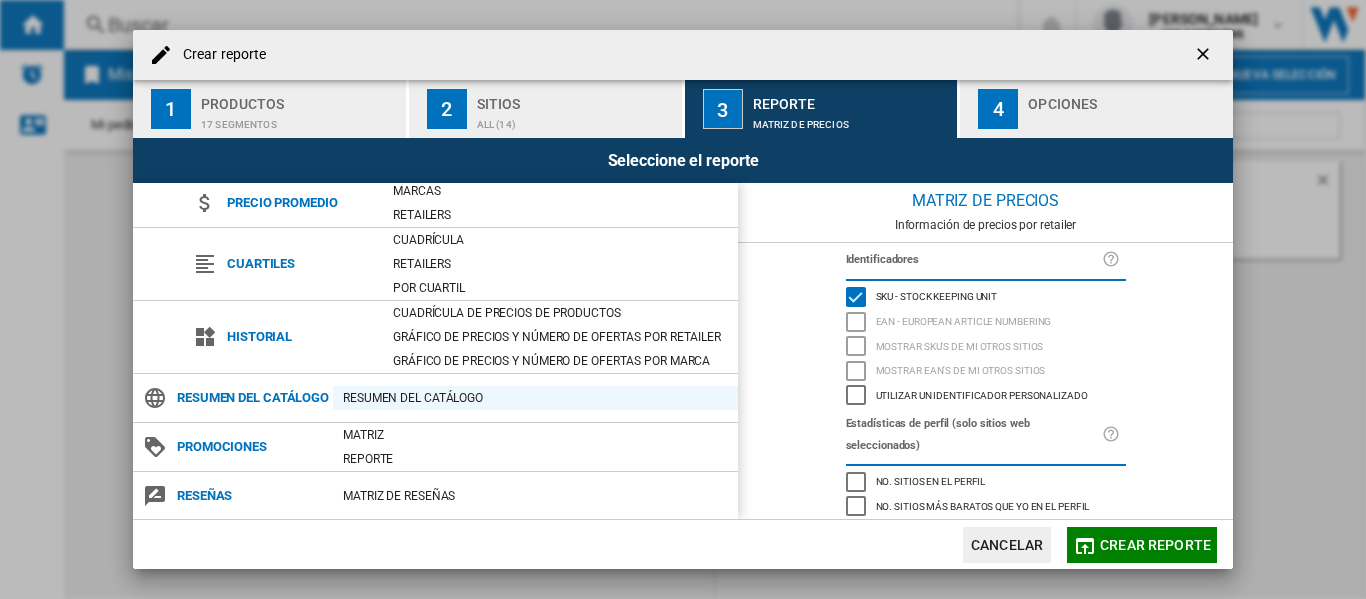 scroll, scrollTop: 230, scrollLeft: 0, axis: vertical 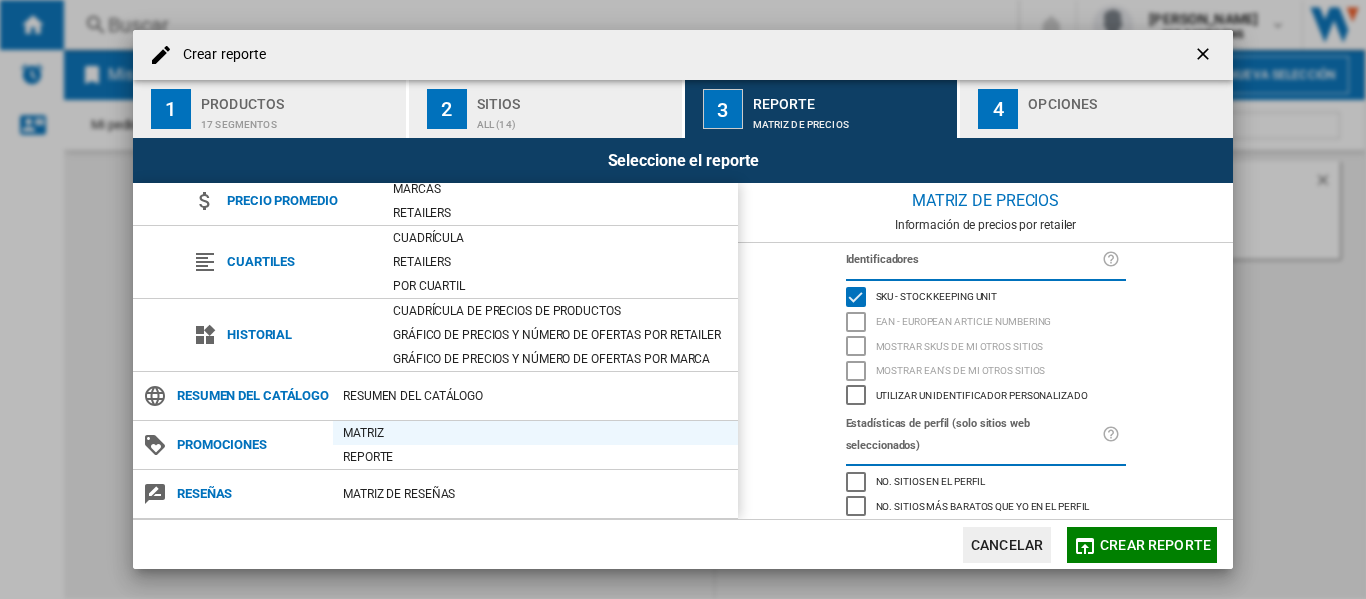 click on "Matriz" at bounding box center (535, 433) 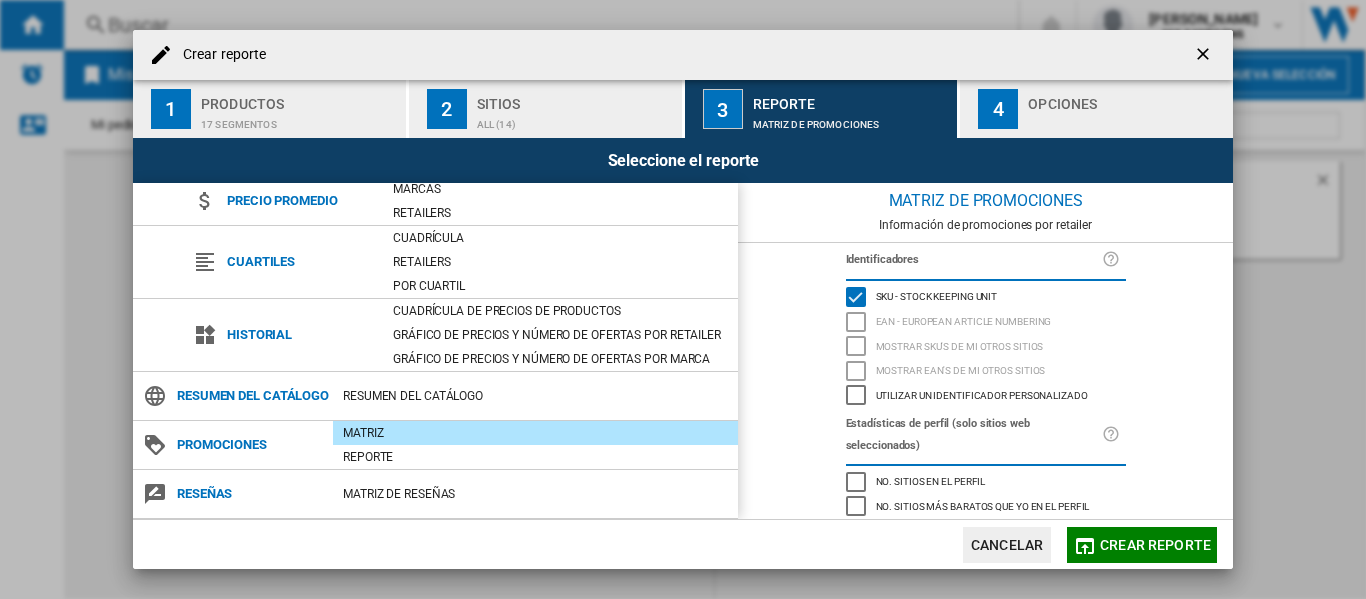 click at bounding box center (1126, 119) 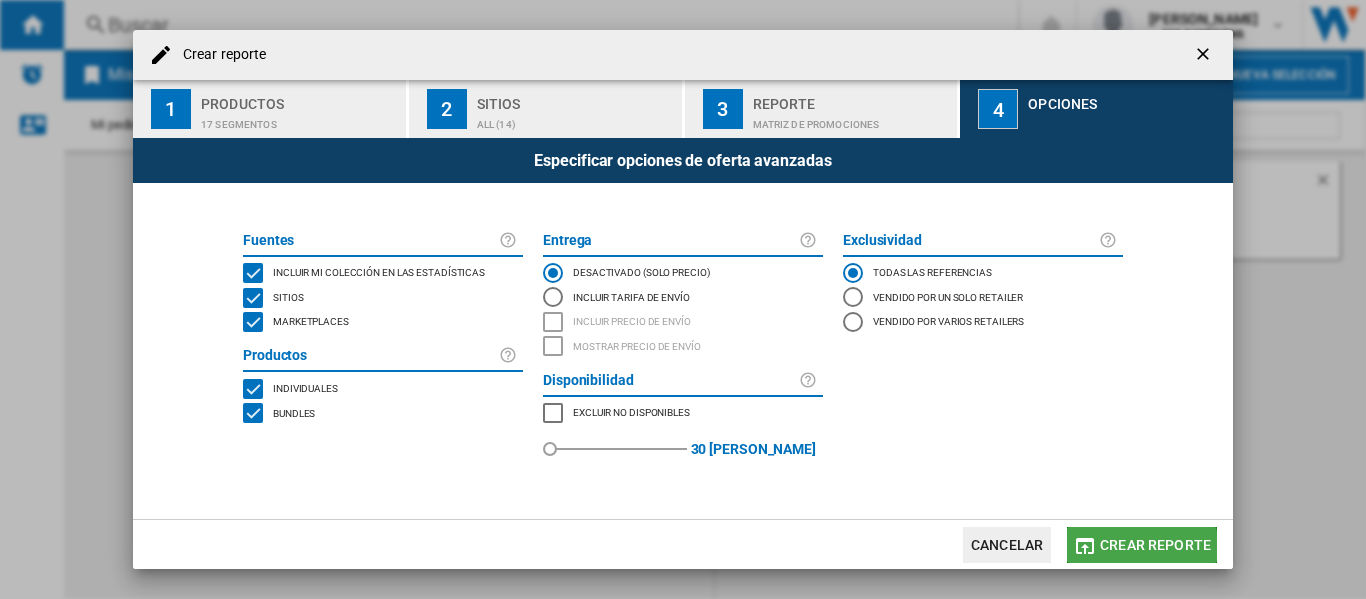 click on "Crear reporte" 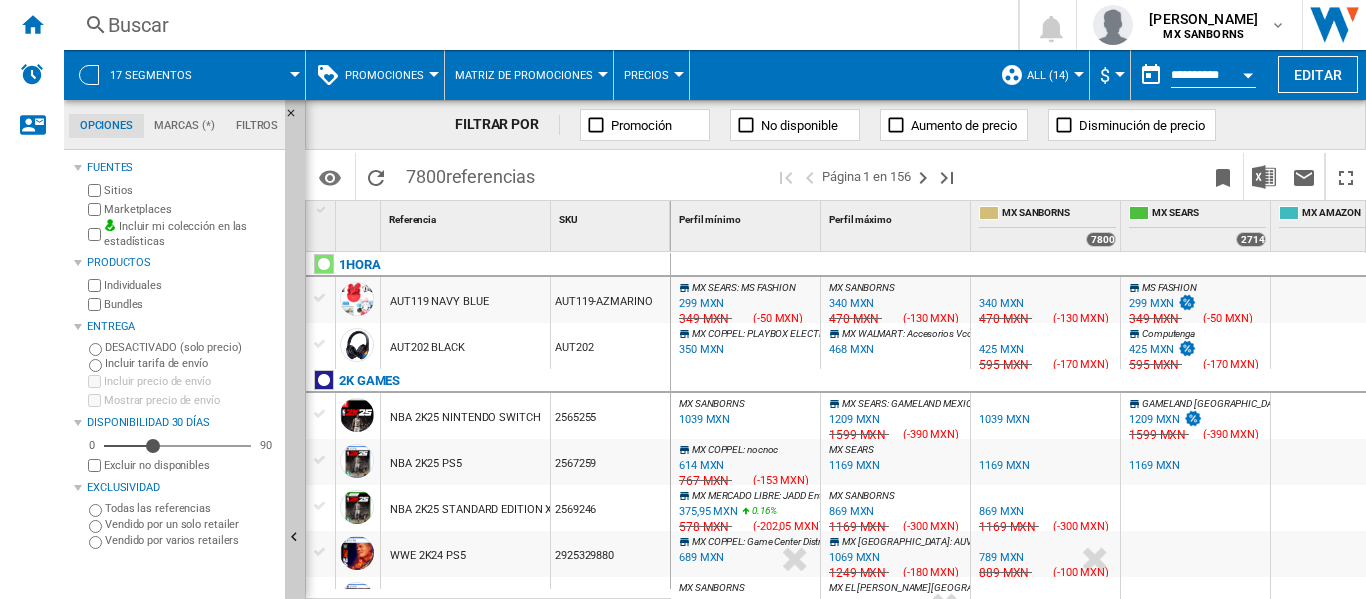 scroll, scrollTop: 200, scrollLeft: 0, axis: vertical 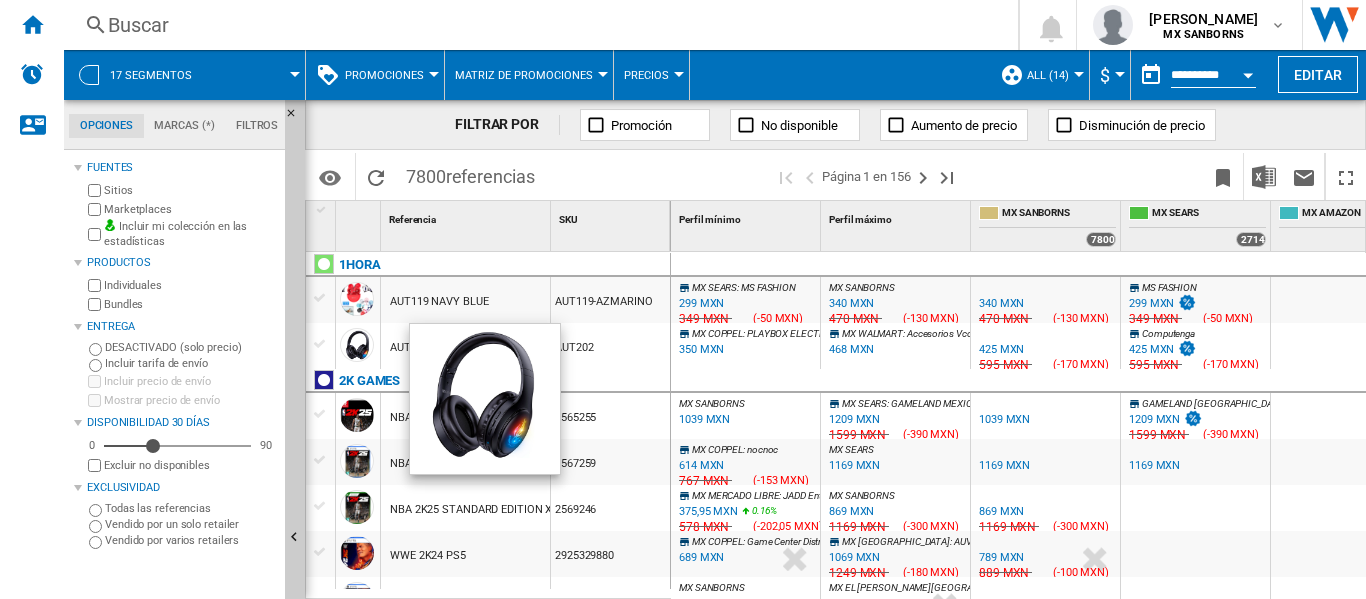 click at bounding box center (357, 345) 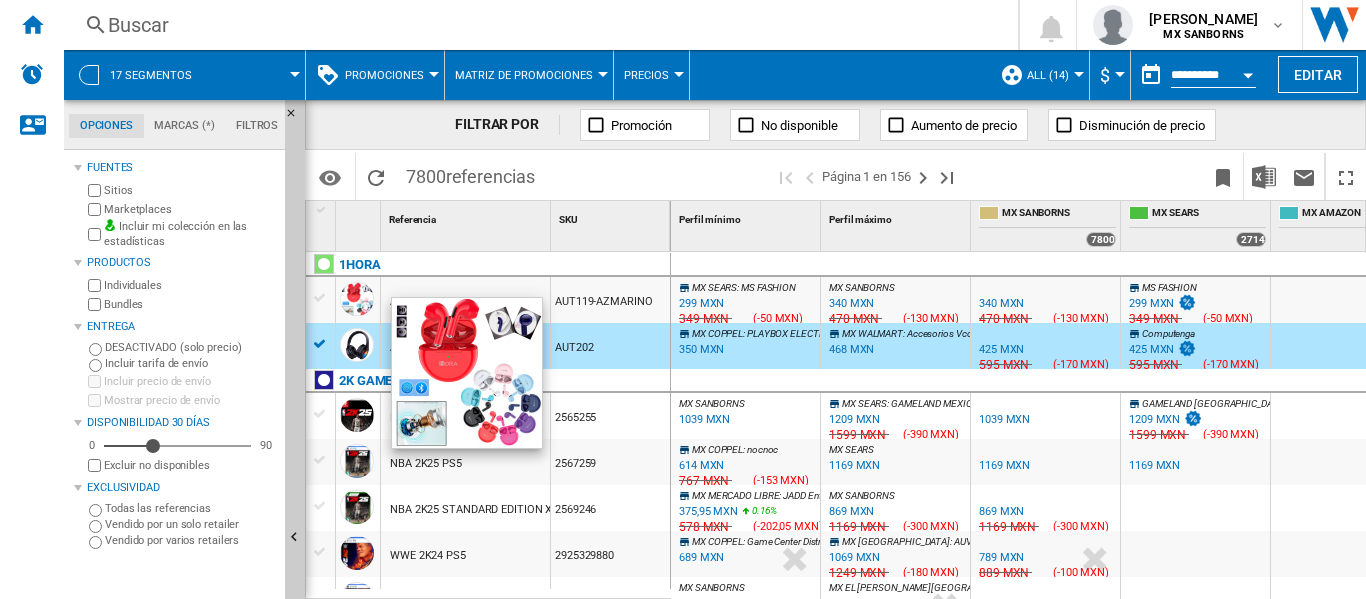 click at bounding box center [357, 299] 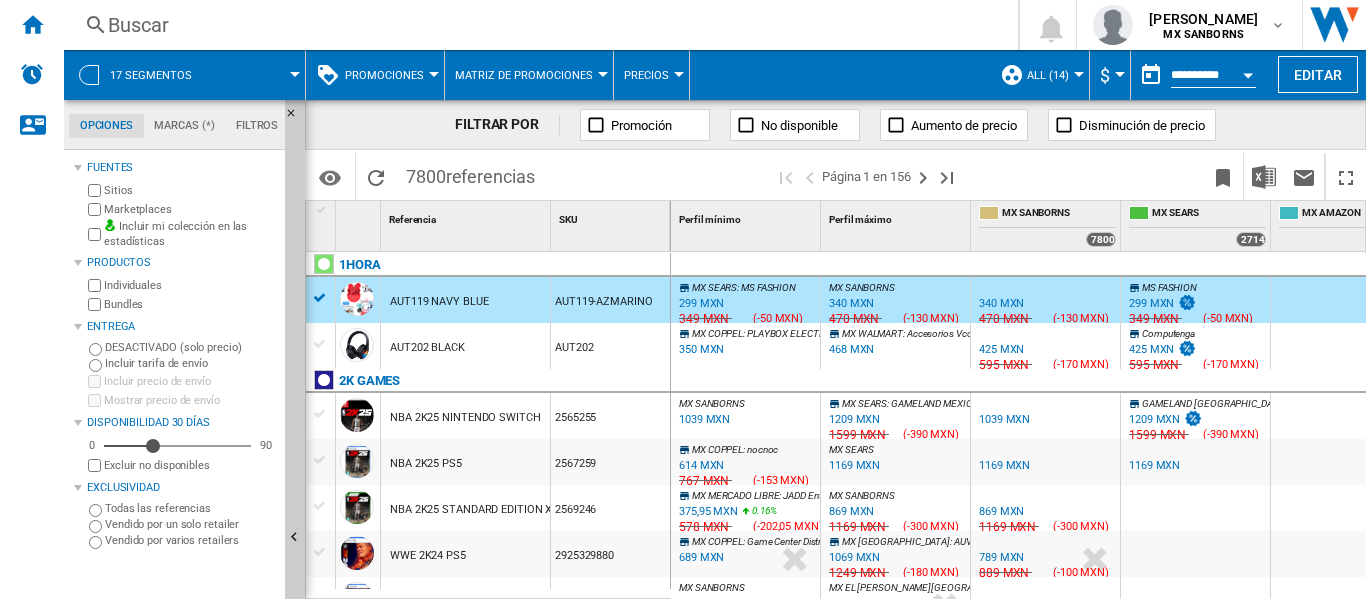 click at bounding box center (967, 226) 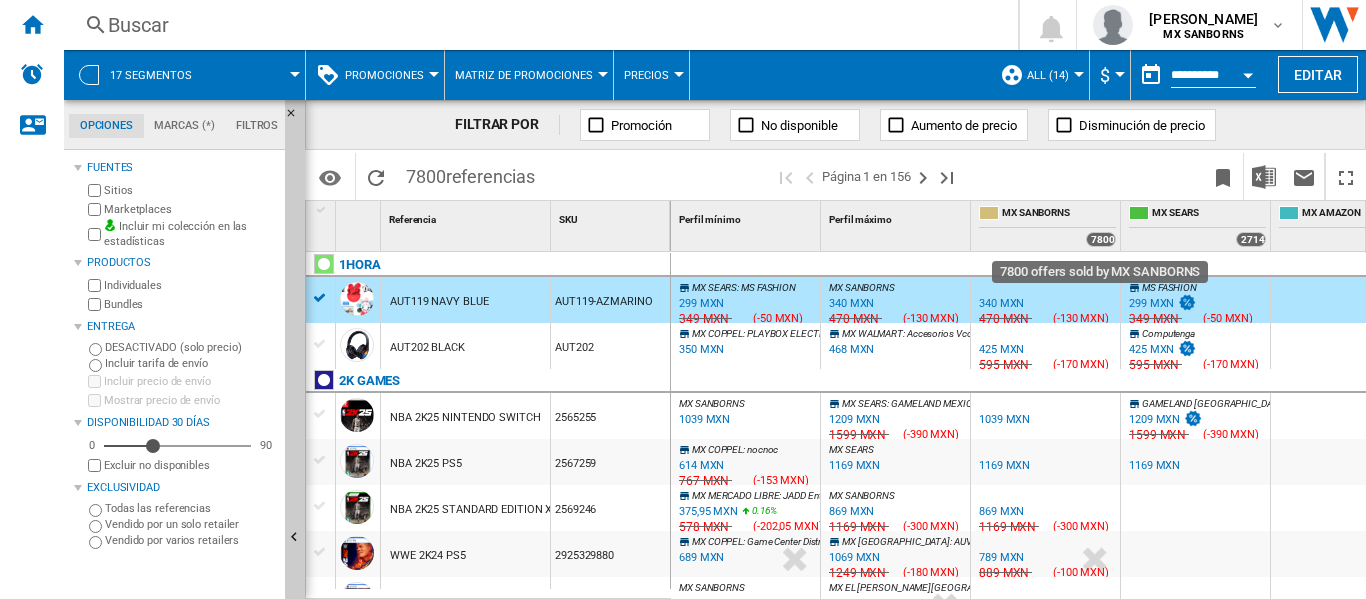 click on "7800" at bounding box center (1101, 239) 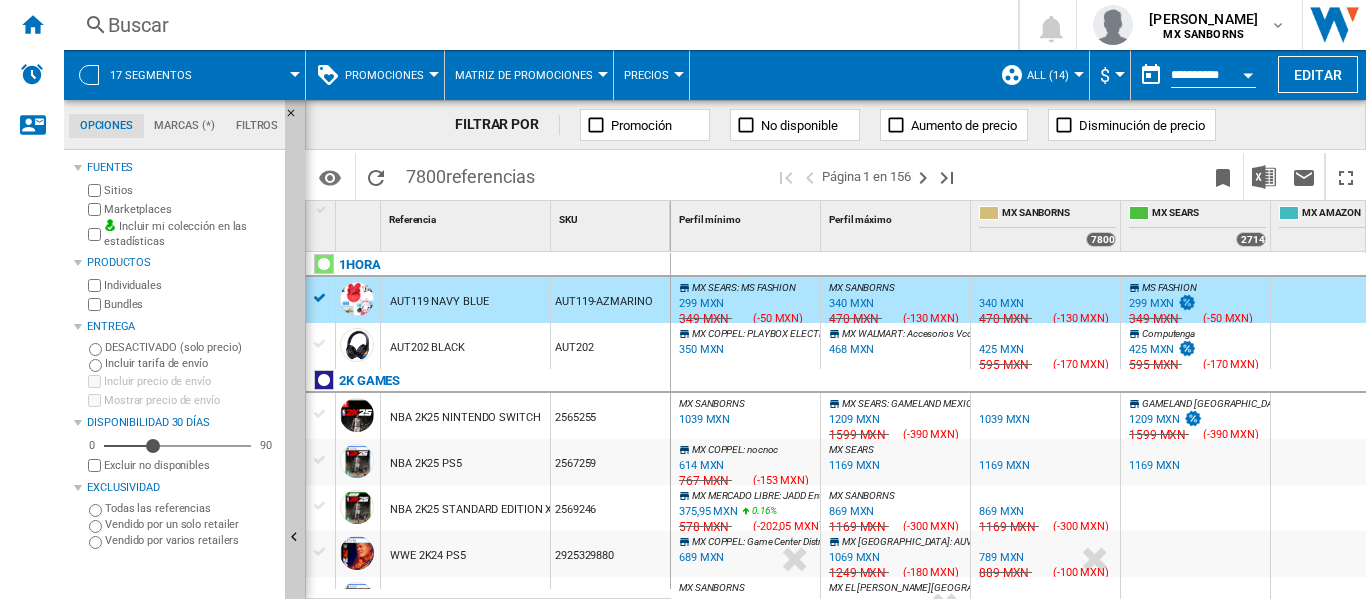click on "MX SANBORNS" at bounding box center [1059, 214] 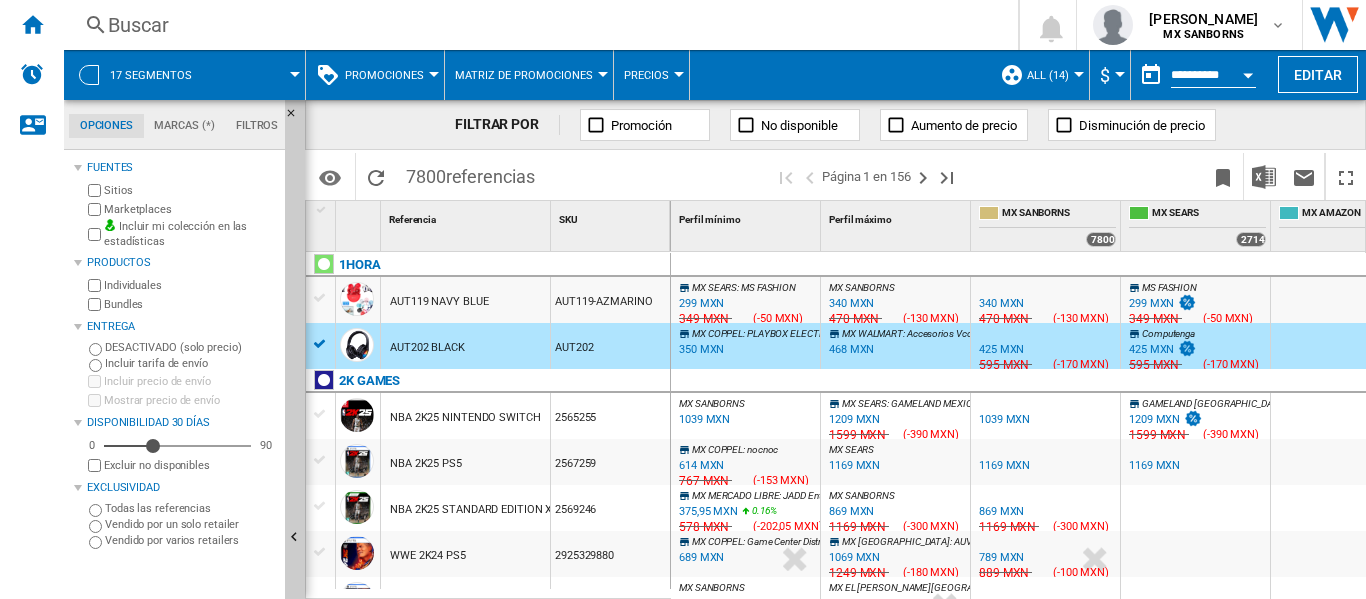 scroll, scrollTop: 300, scrollLeft: 0, axis: vertical 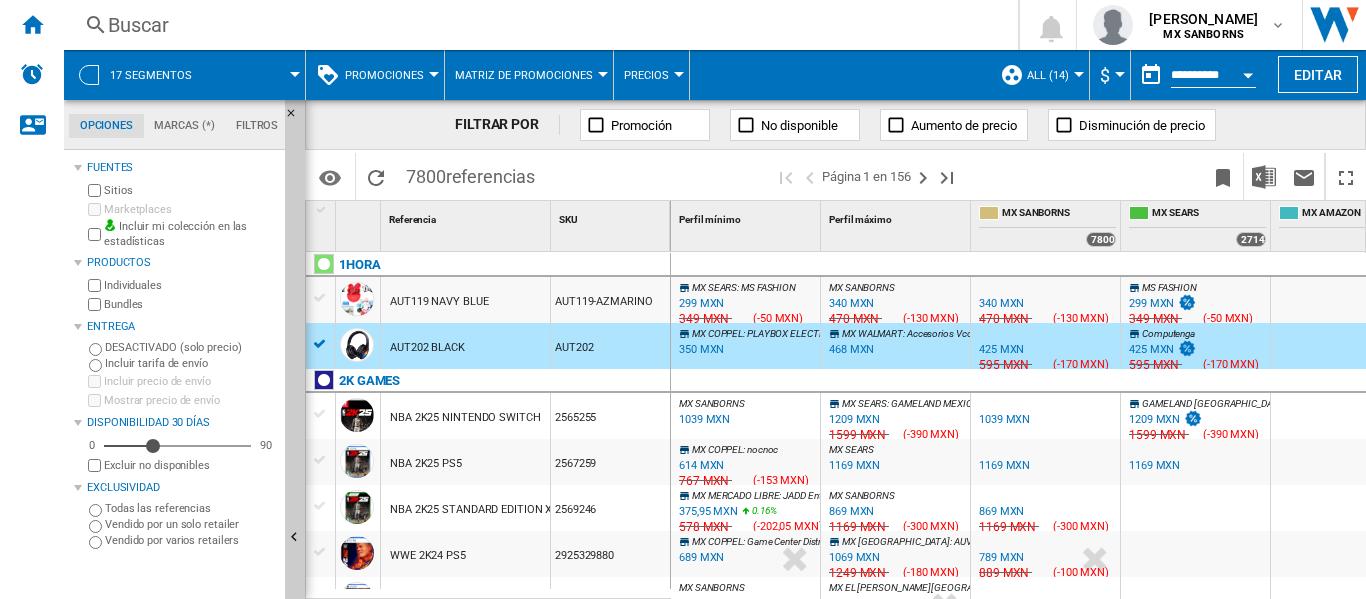 click on "Sitios" at bounding box center [190, 190] 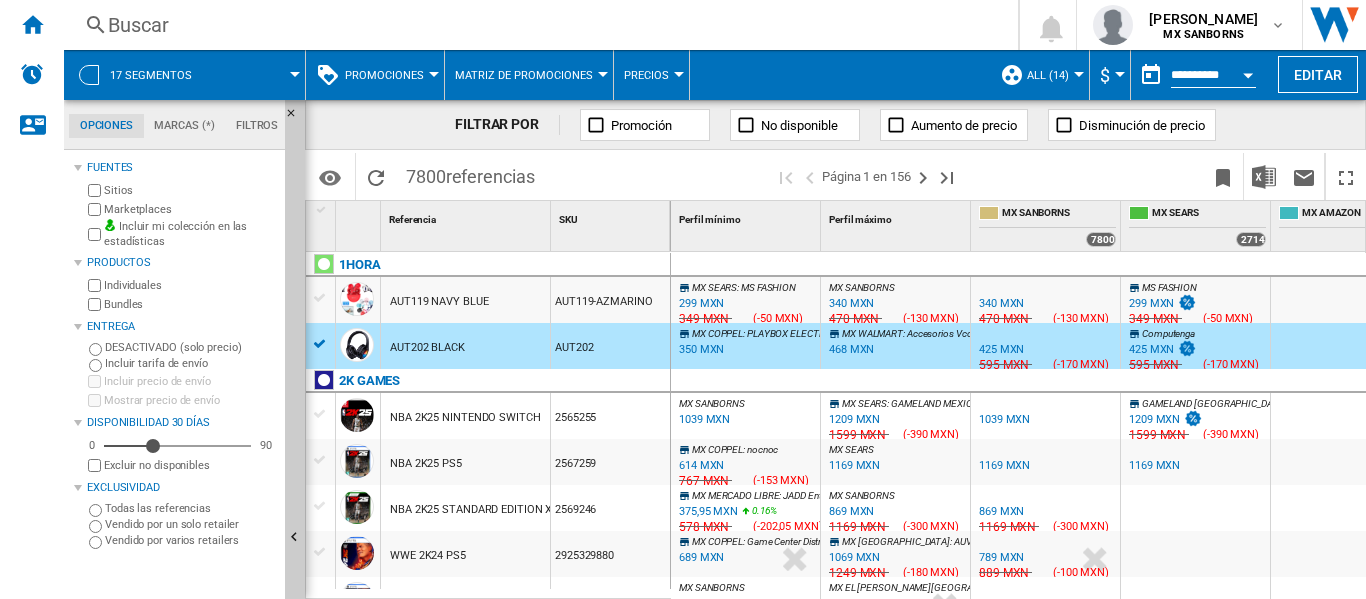 click on "17 segmentos" at bounding box center [161, 75] 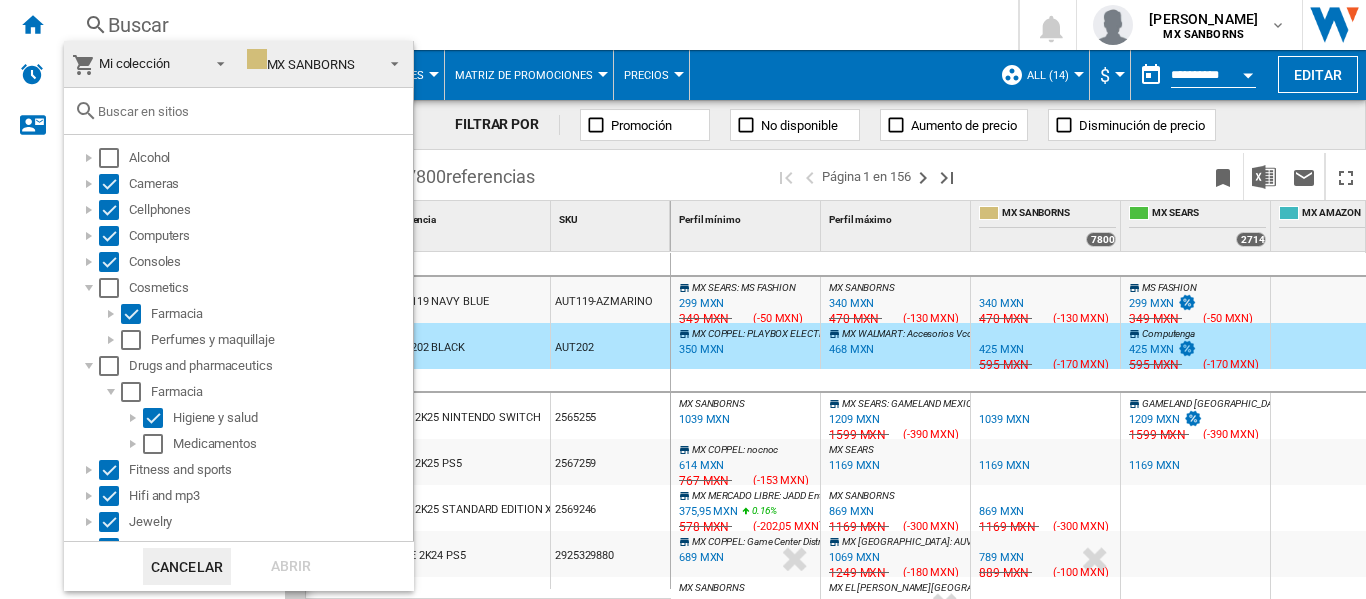 click at bounding box center [215, 62] 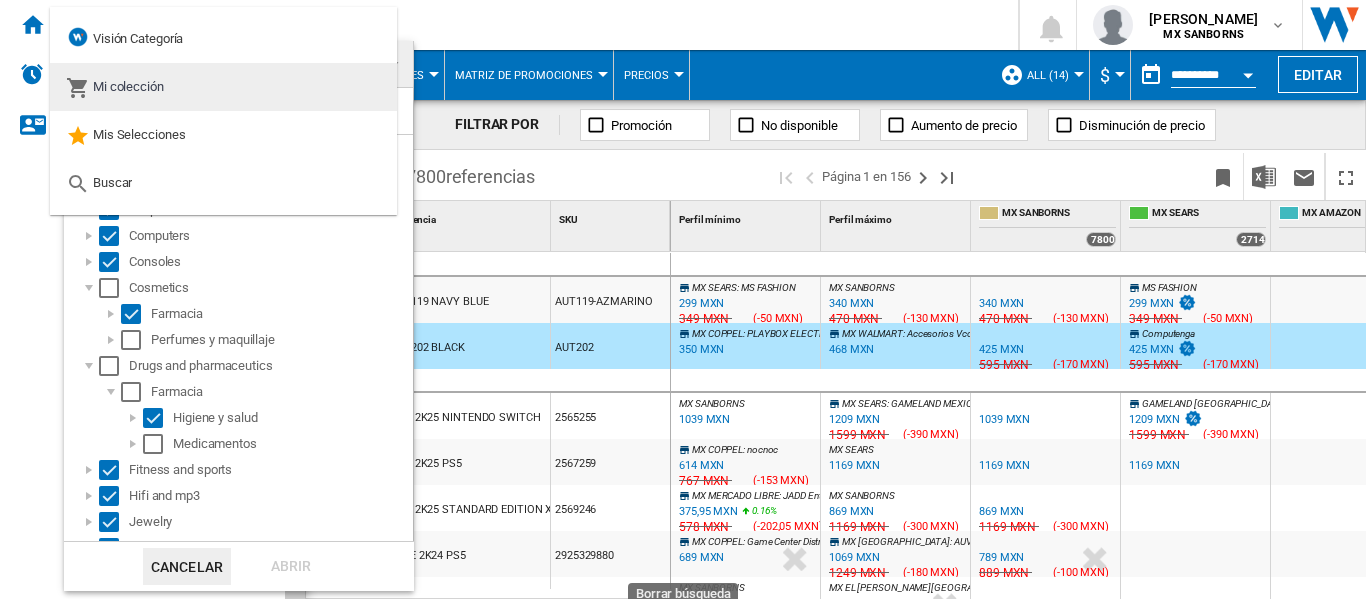 click on "Mi colección" at bounding box center [128, 86] 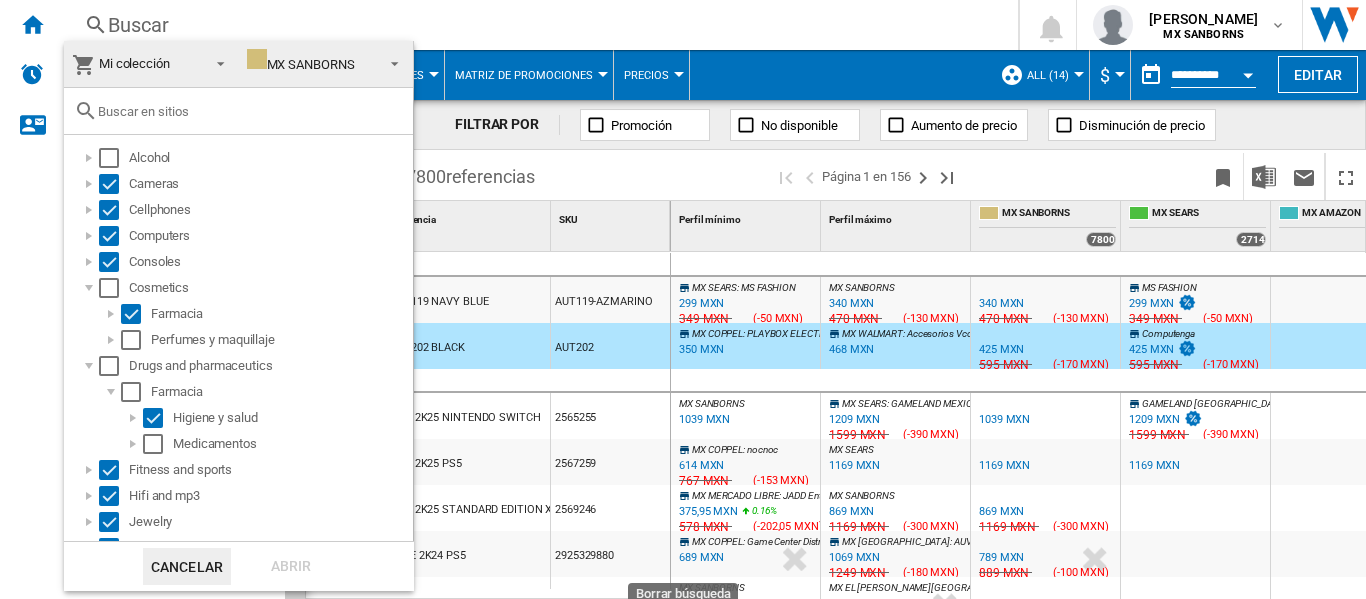 click on "MX SANBORNS" at bounding box center [310, 64] 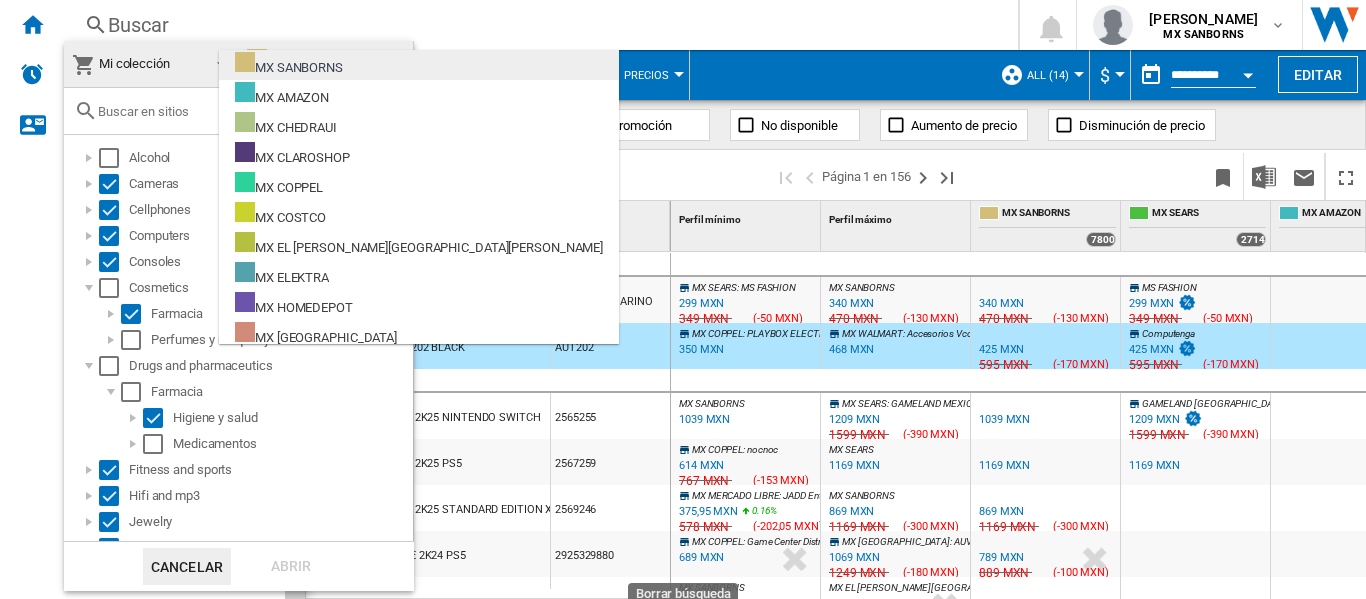click on "MX SANBORNS" at bounding box center (289, 64) 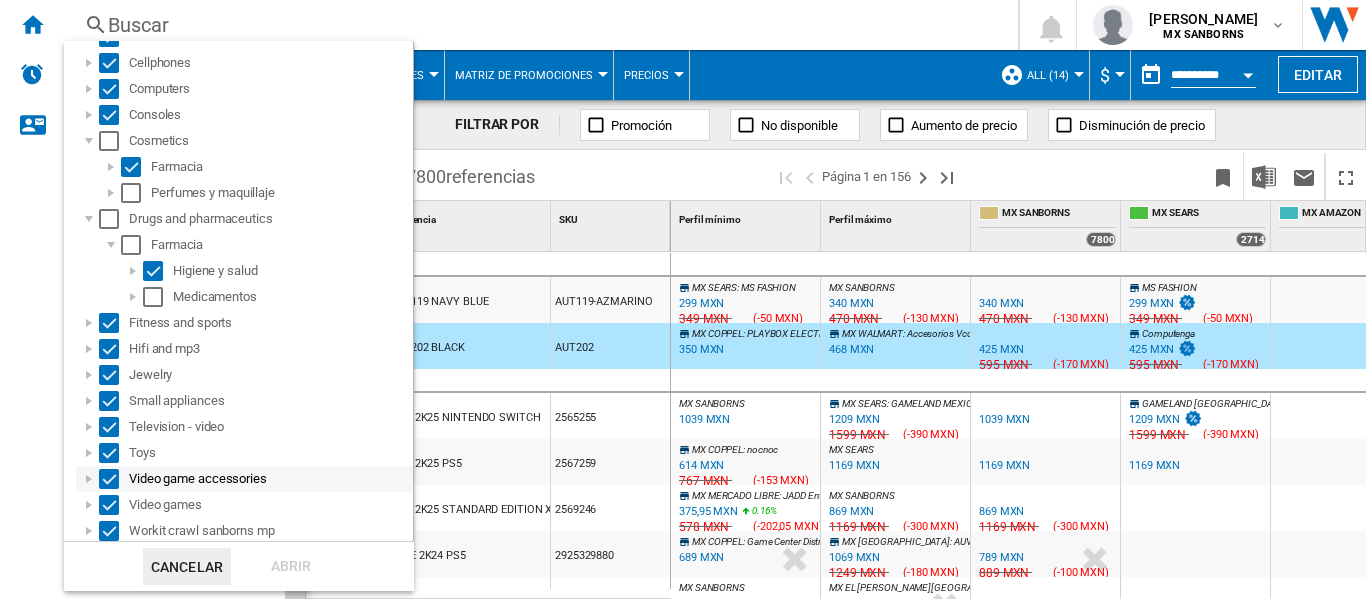 scroll, scrollTop: 150, scrollLeft: 0, axis: vertical 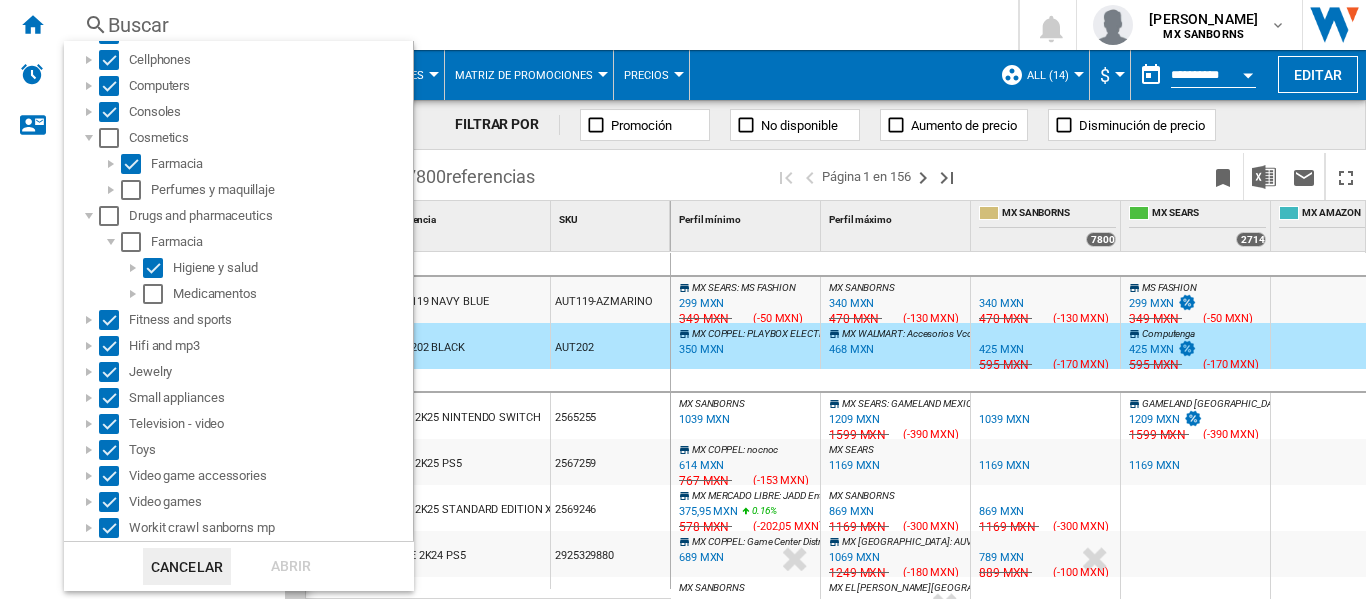click on "Cancelar" at bounding box center [187, 566] 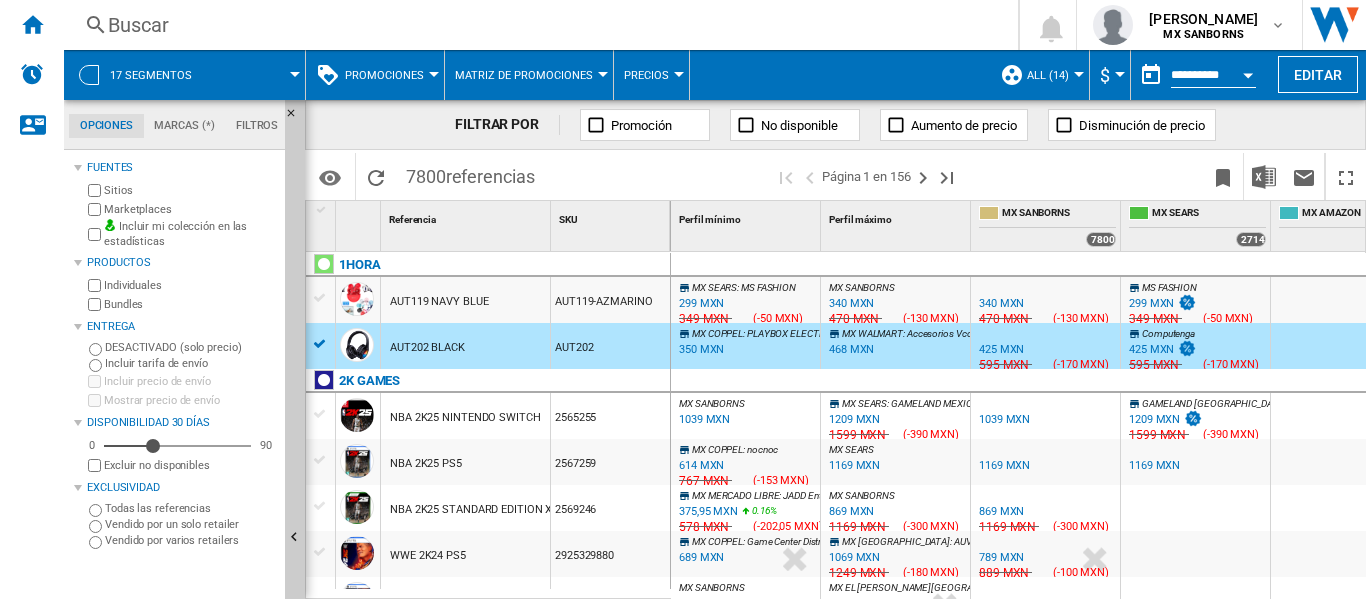 scroll, scrollTop: 100, scrollLeft: 0, axis: vertical 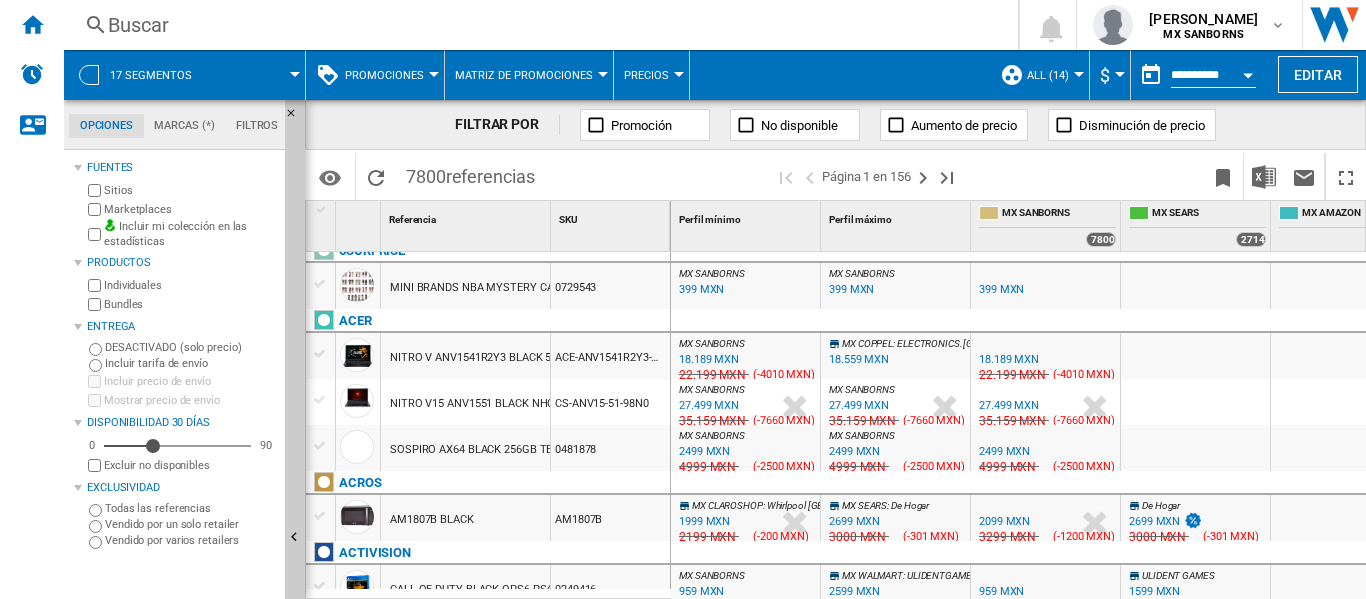 click on "18.189 MXN" at bounding box center [709, 359] 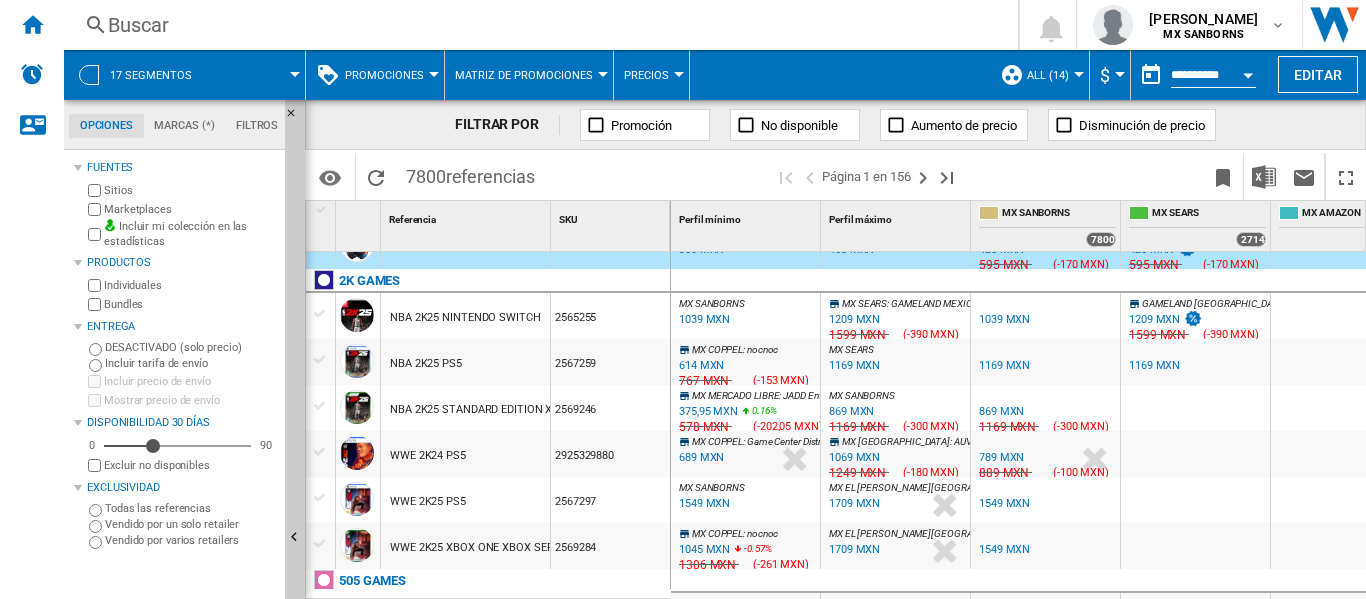 scroll, scrollTop: 0, scrollLeft: 0, axis: both 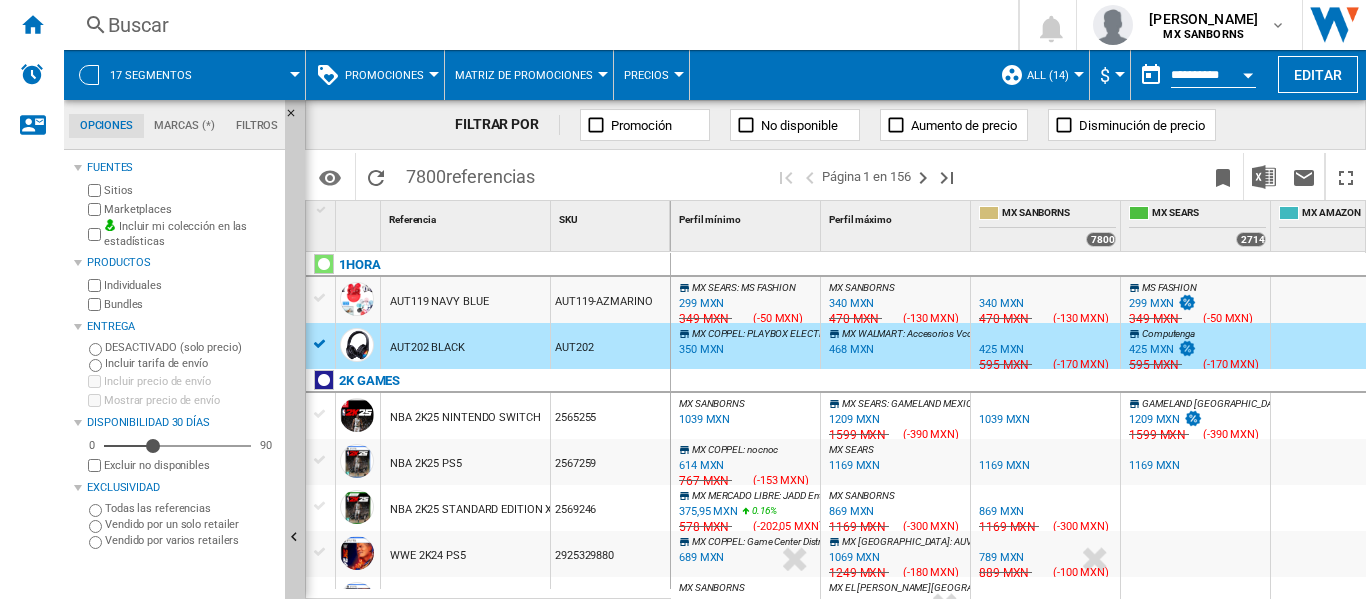 click on "614 MXN" at bounding box center [701, 465] 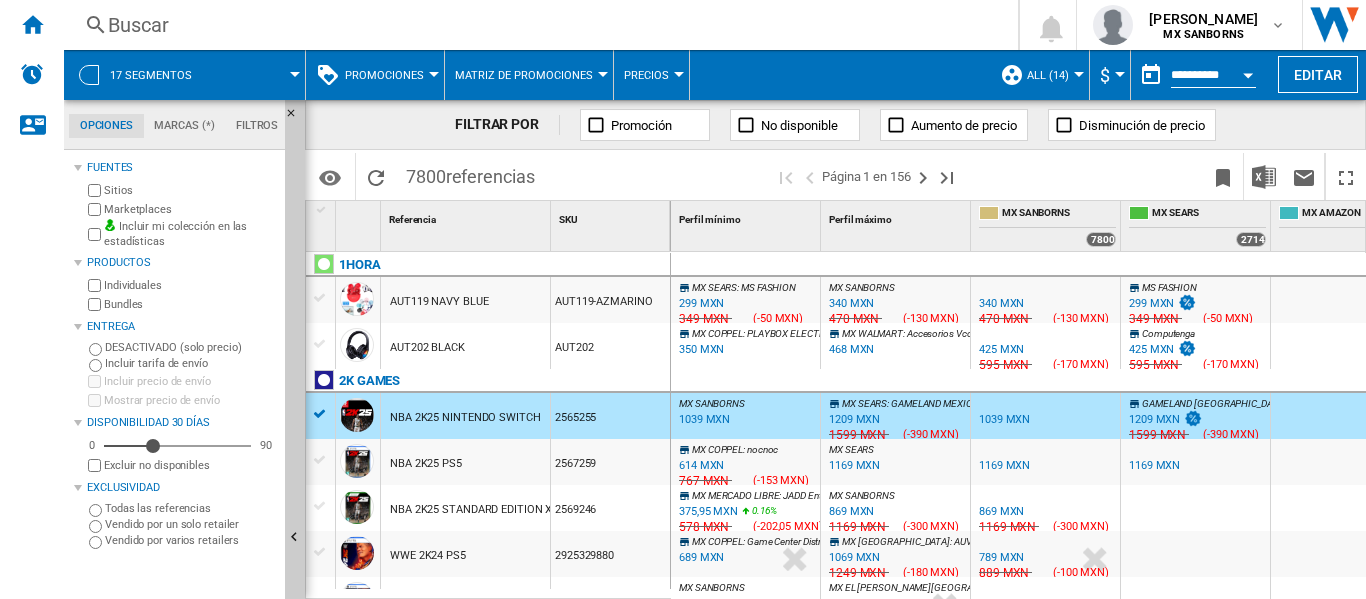 click on "1039 MXN" at bounding box center [704, 419] 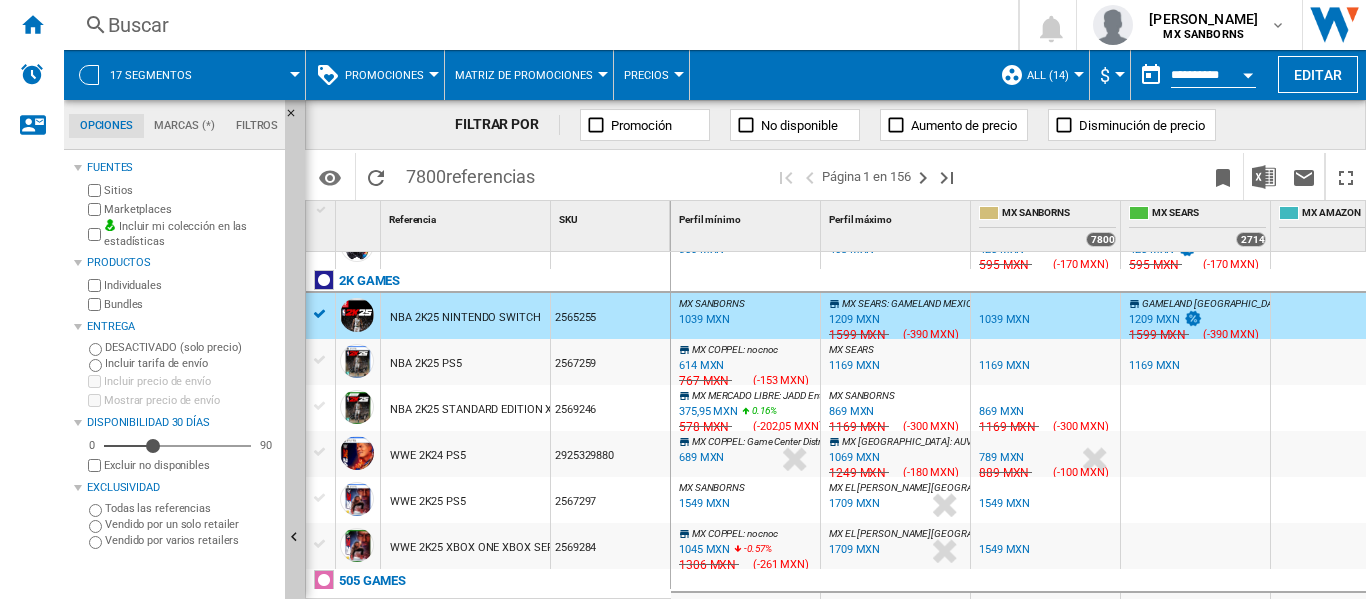 scroll, scrollTop: 200, scrollLeft: 0, axis: vertical 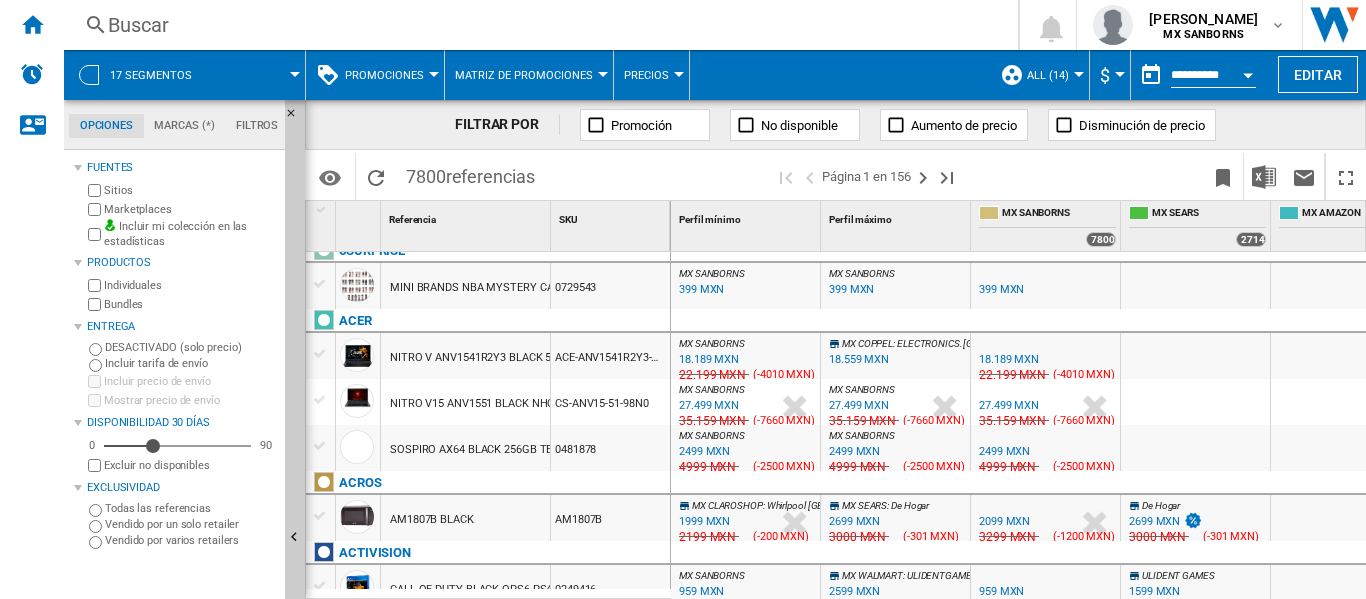click on "Promociones" at bounding box center (384, 75) 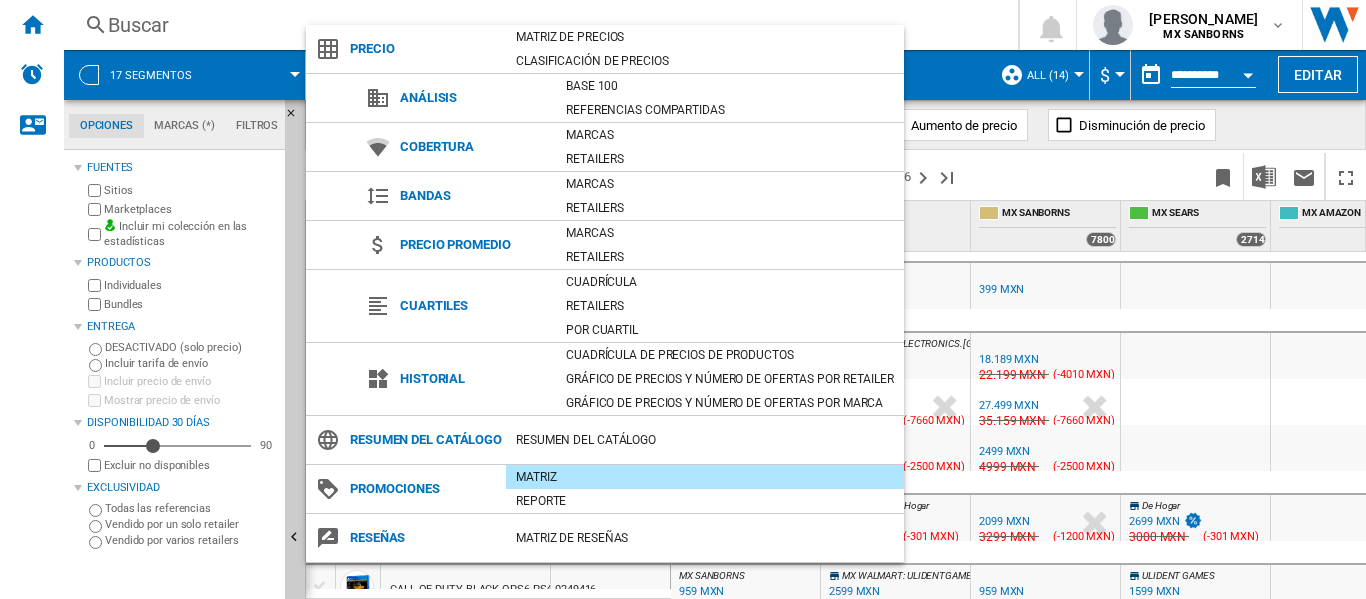 click at bounding box center [683, 299] 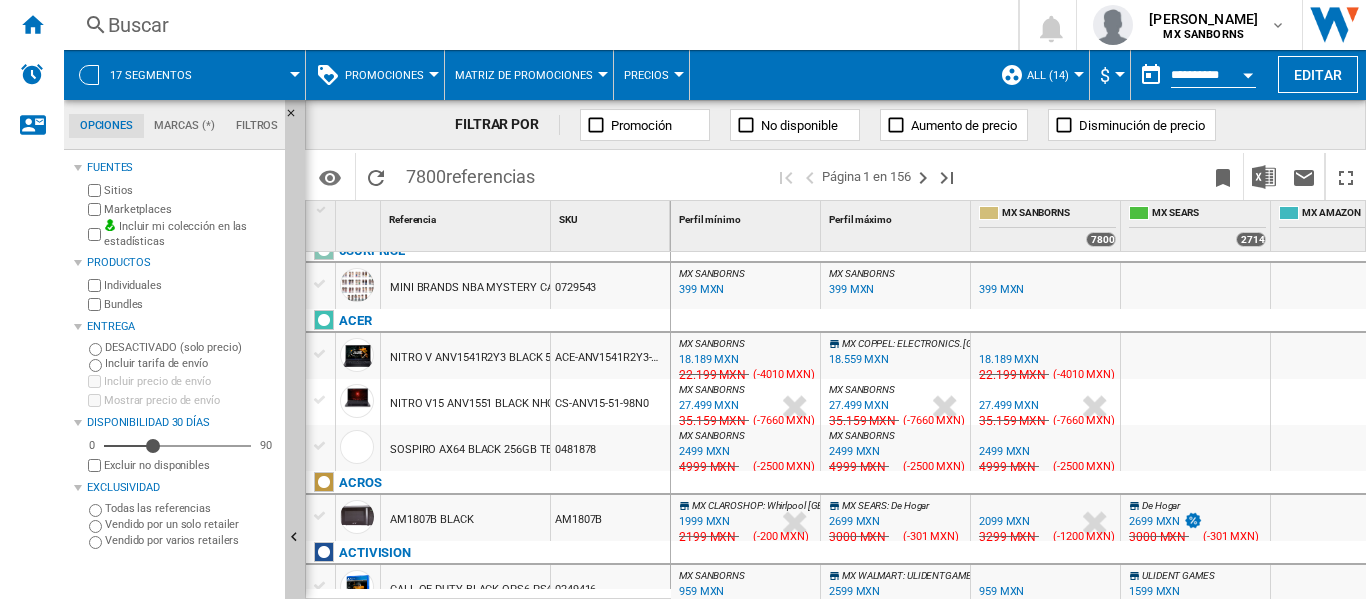 scroll, scrollTop: 800, scrollLeft: 0, axis: vertical 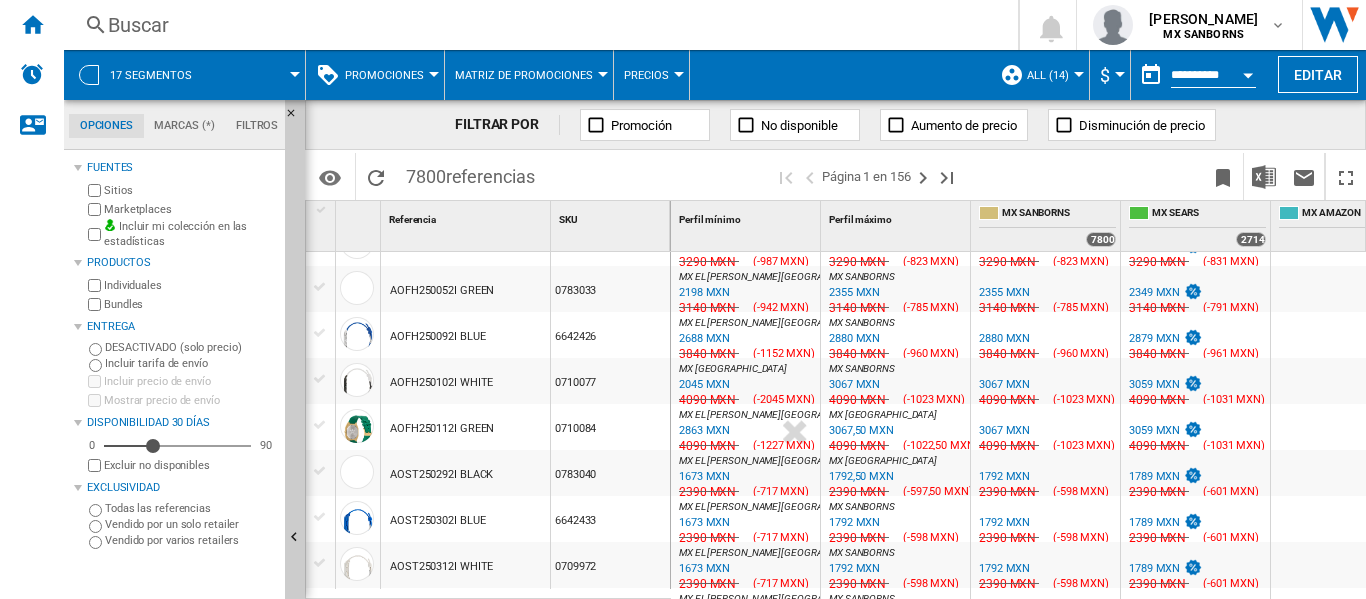 drag, startPoint x: 1012, startPoint y: 184, endPoint x: 994, endPoint y: 208, distance: 30 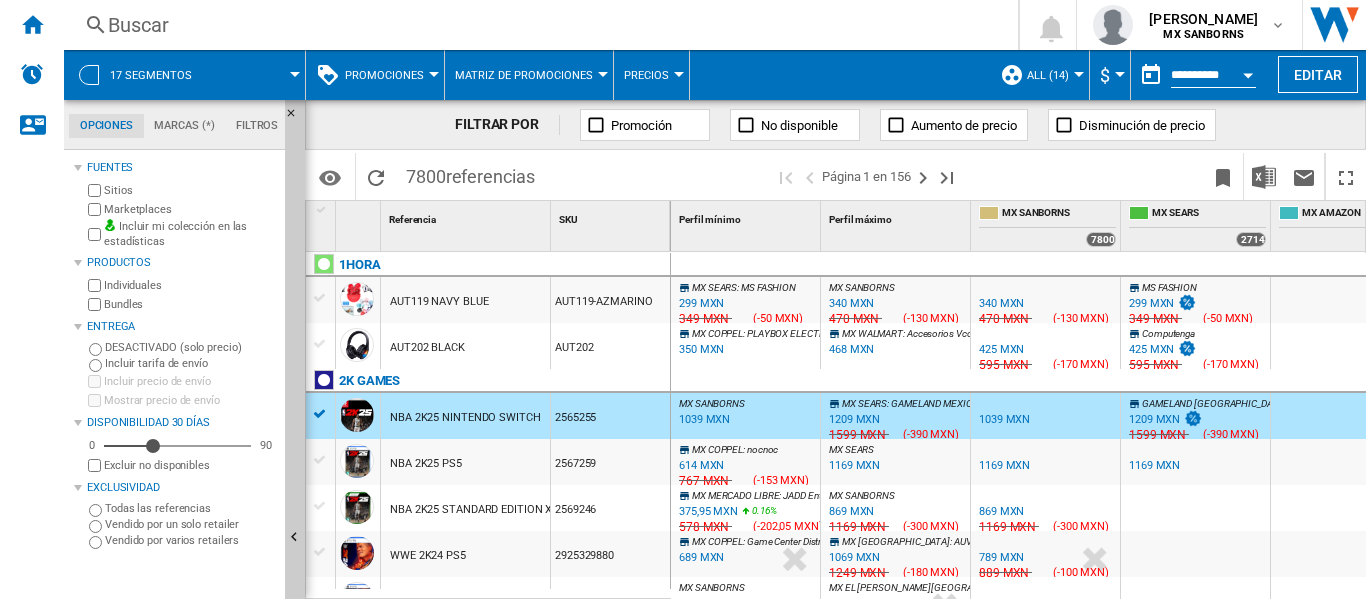click on "FILTRAR POR" at bounding box center (507, 125) 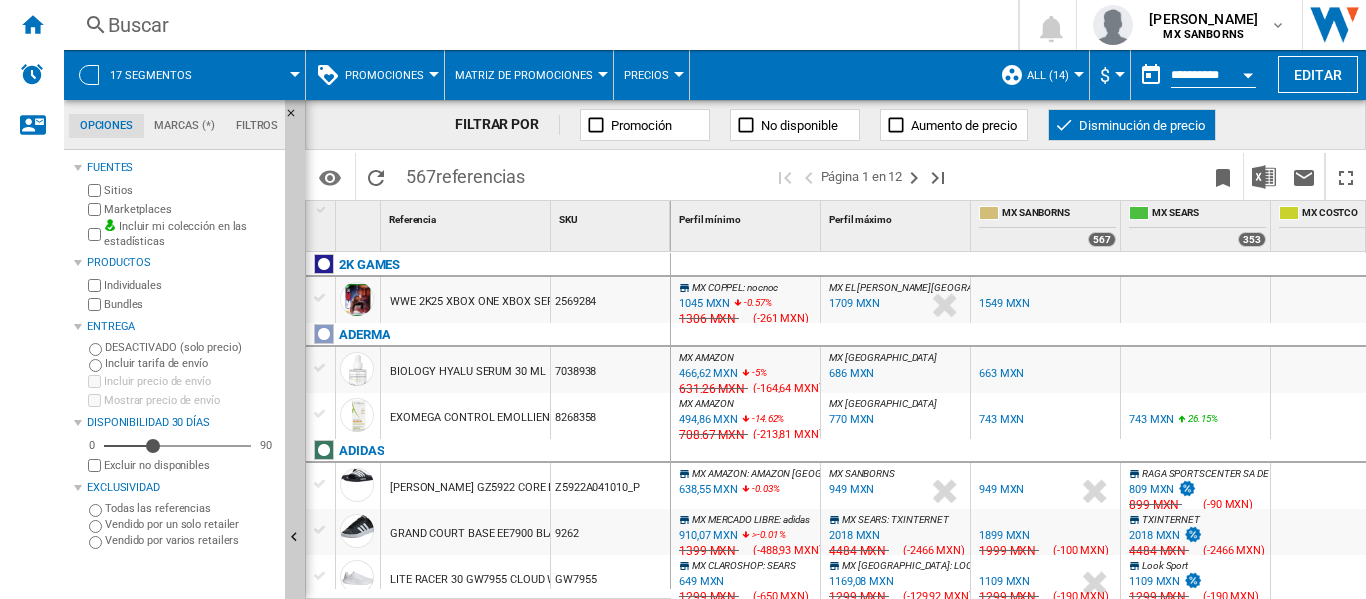 click on "MX SANBORNS" at bounding box center (1047, 215) 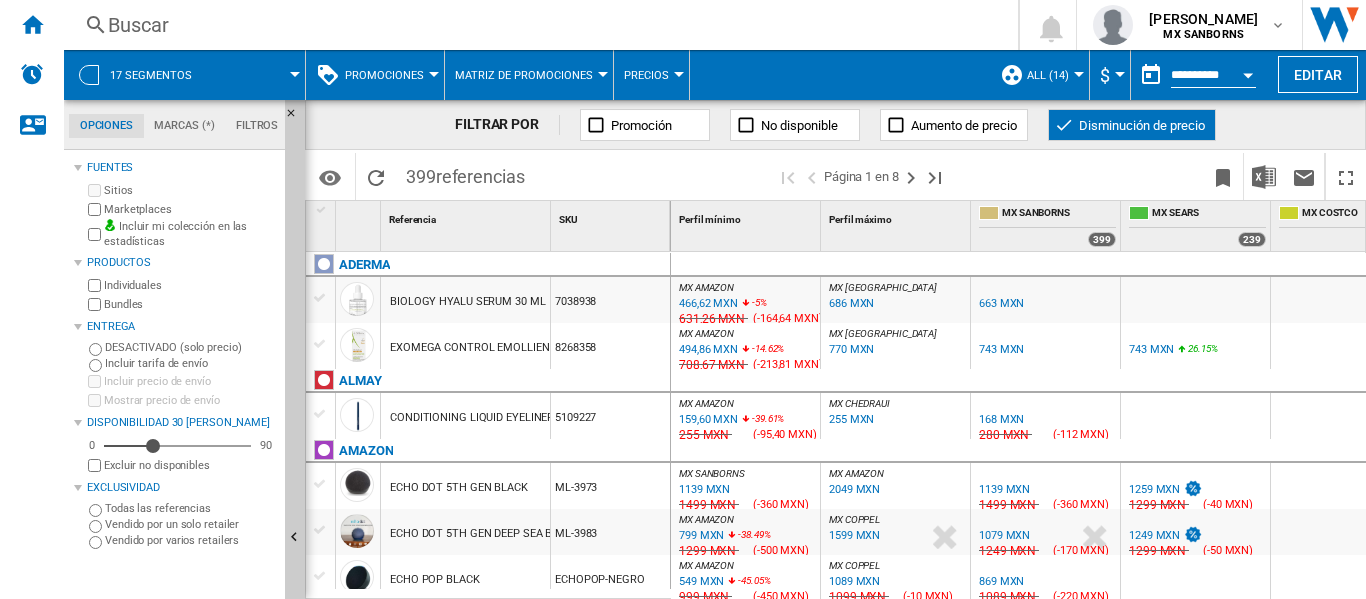 scroll, scrollTop: 0, scrollLeft: 0, axis: both 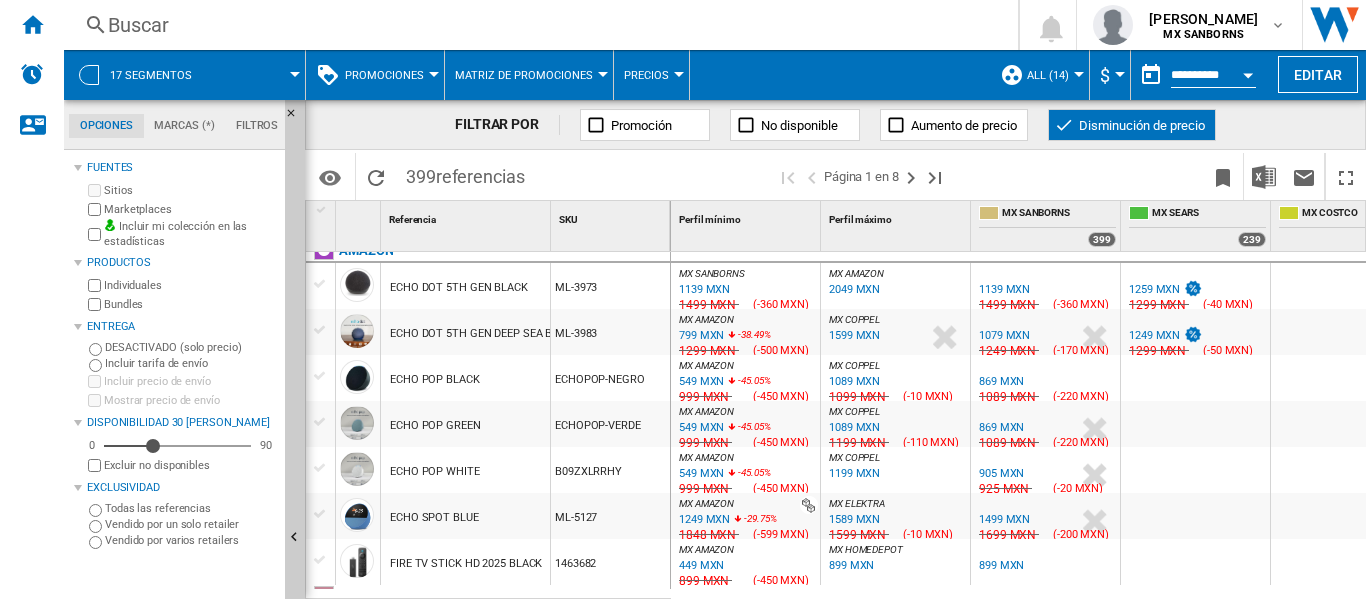 click on "ALL (14)" at bounding box center [1053, 75] 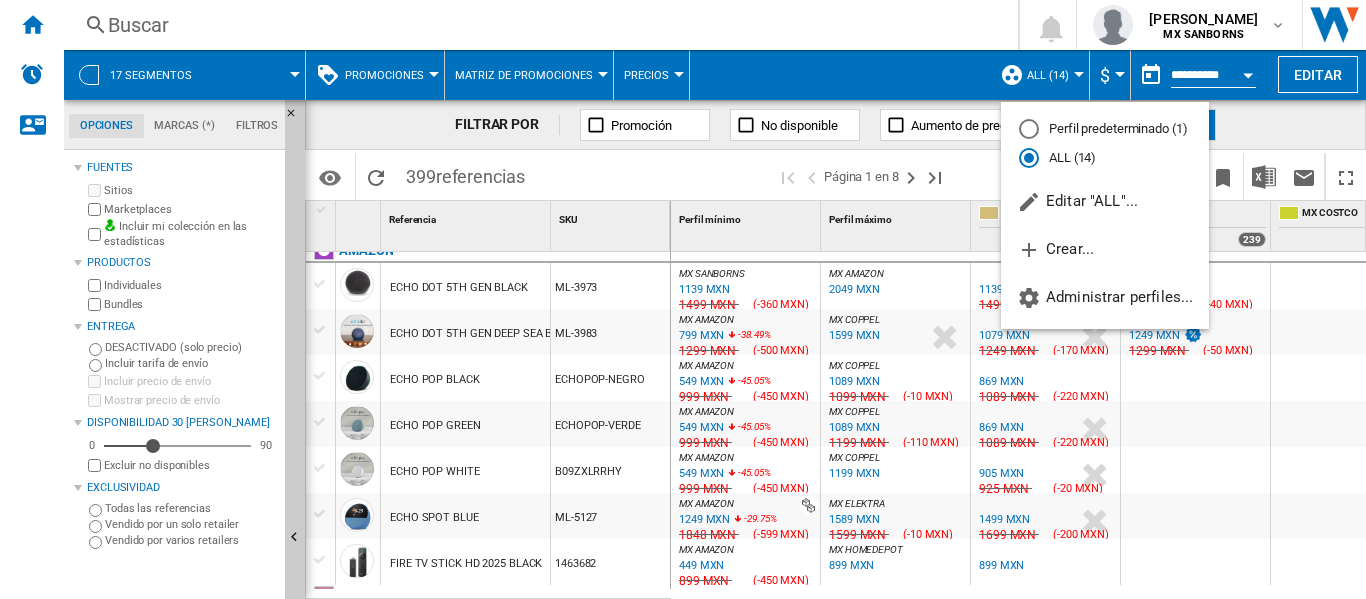 click on "ALL (14)" at bounding box center [1105, 158] 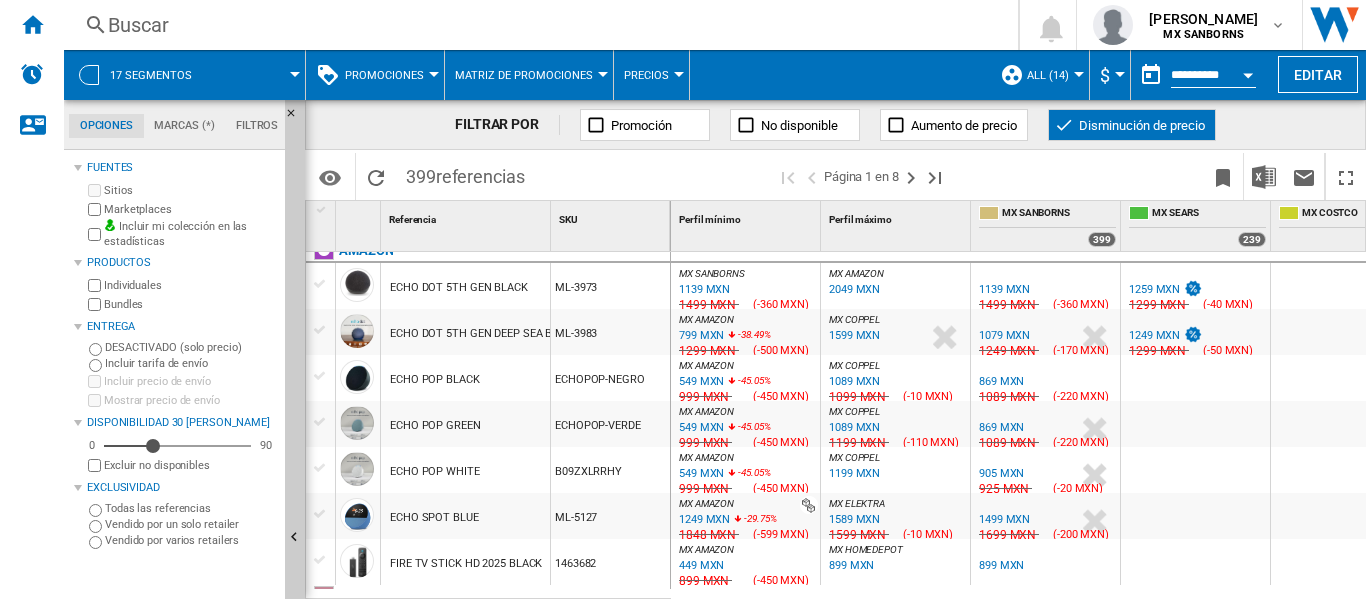 click on "ALL (14)" at bounding box center (1048, 75) 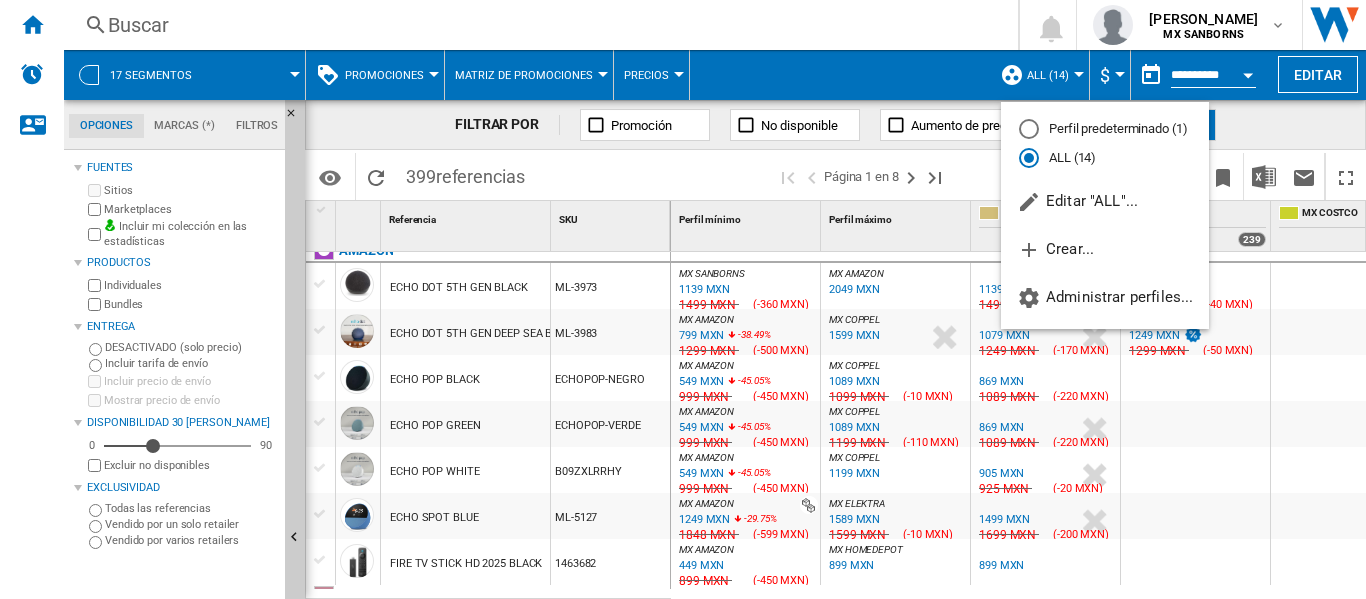 click on "Perfil predeterminado (1)" at bounding box center (1105, 129) 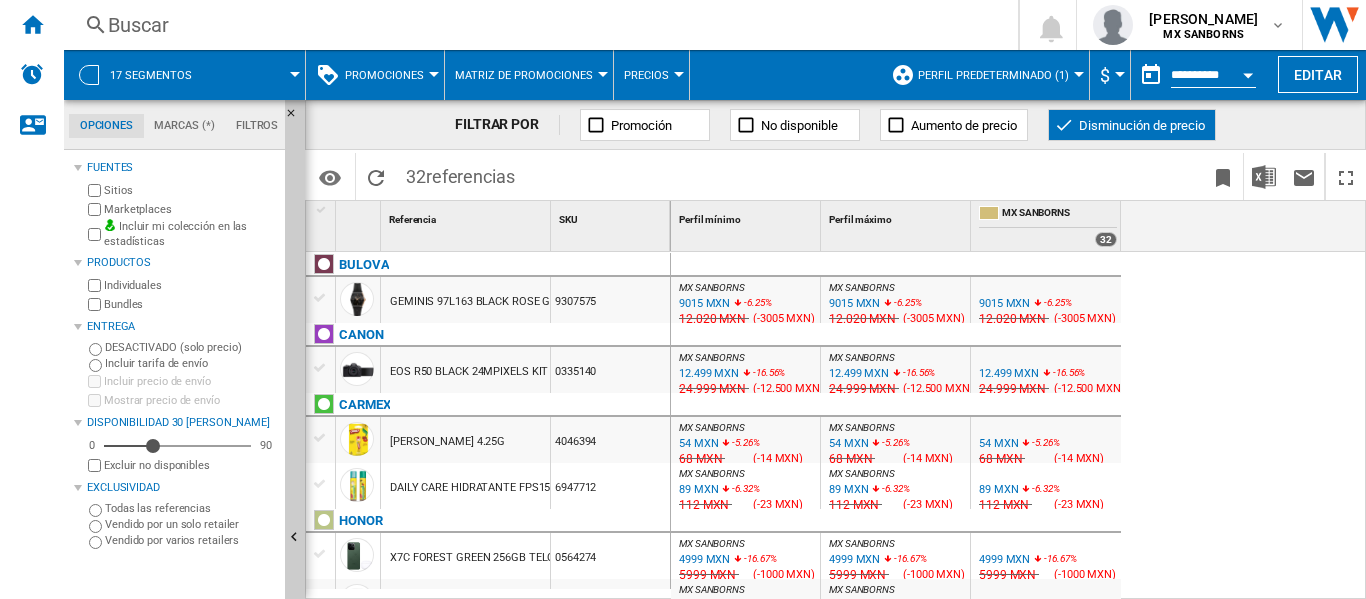 scroll, scrollTop: 300, scrollLeft: 0, axis: vertical 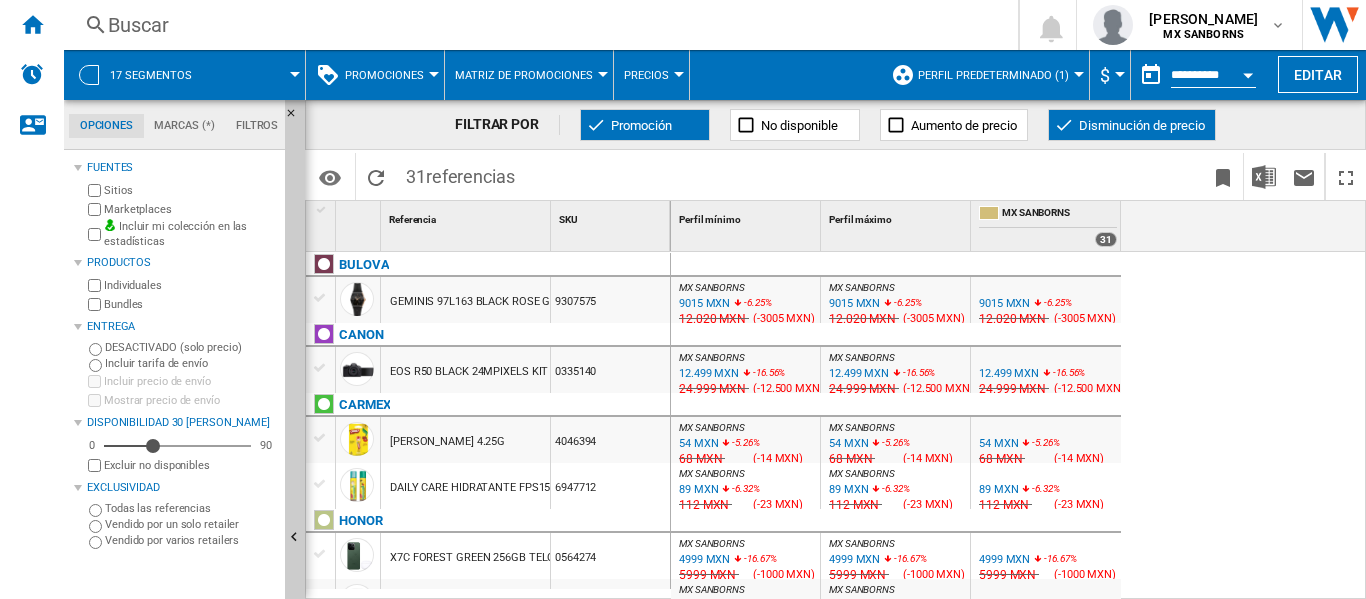 click at bounding box center (1037, 238) 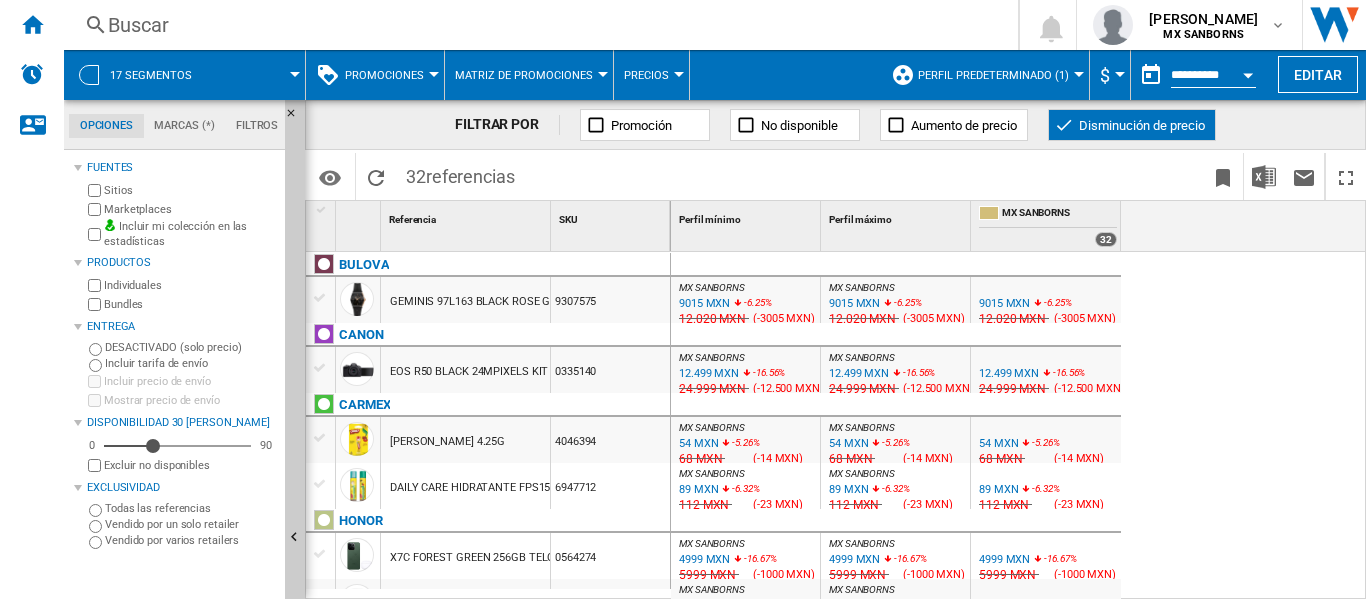 click on "Disminución de precio" at bounding box center [1132, 125] 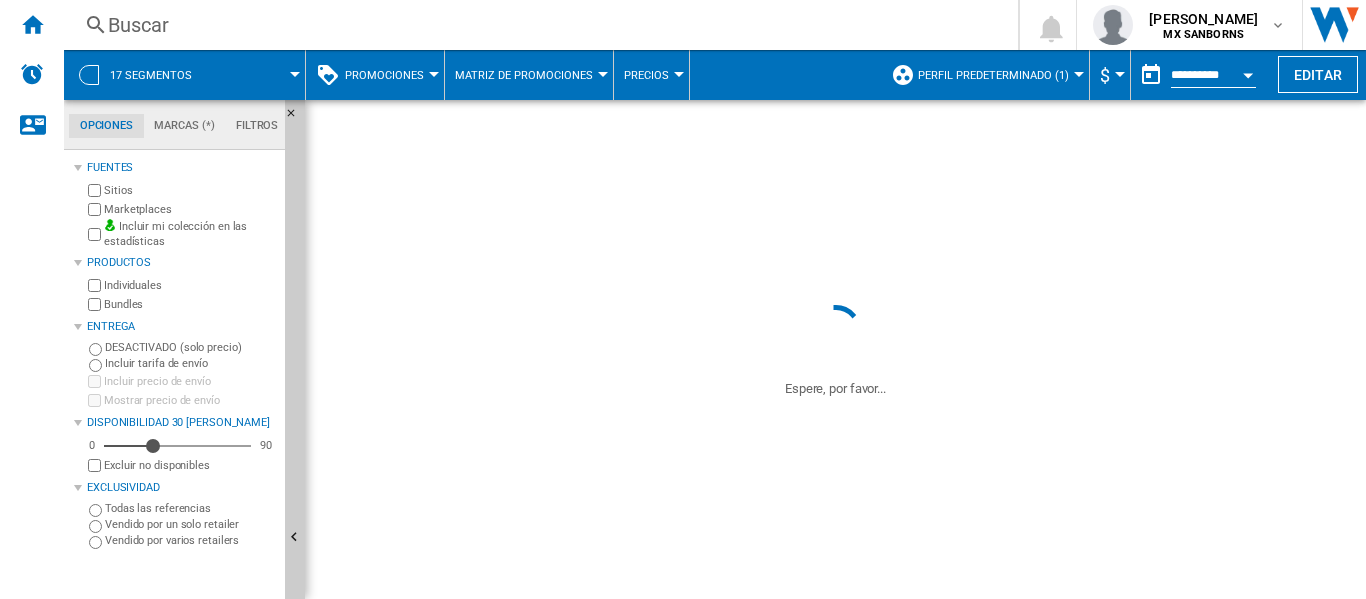 click on "Disminución de precio" at bounding box center (1142, 125) 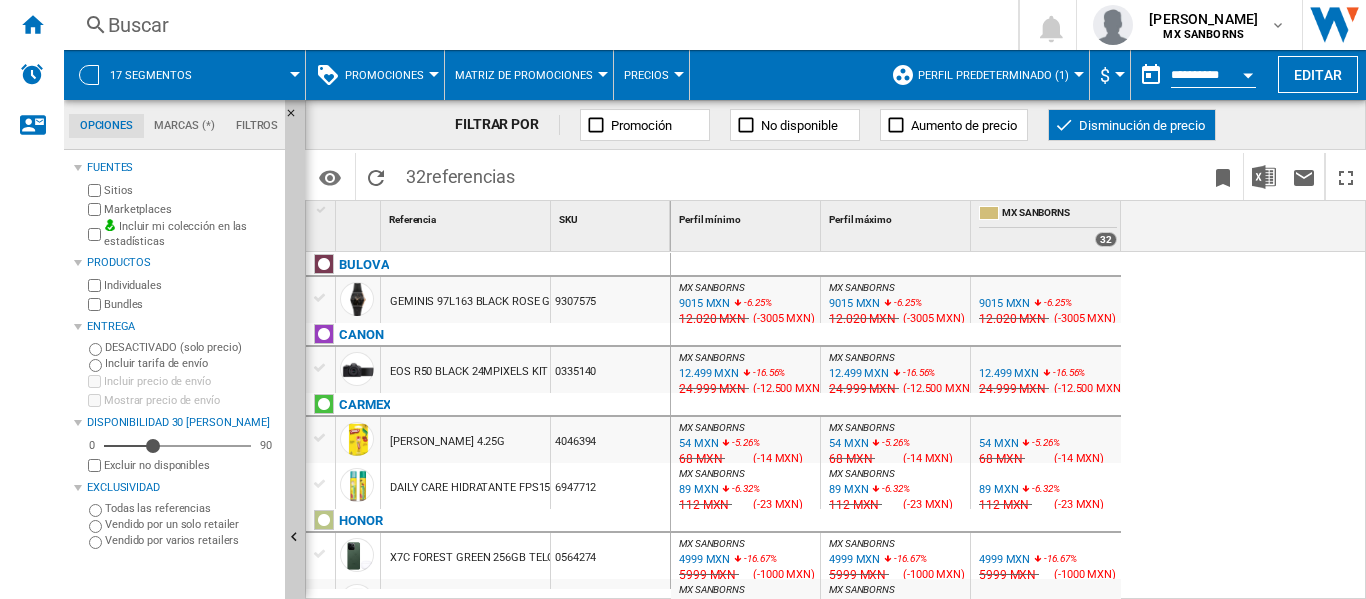 click on "Disminución de precio" at bounding box center (1142, 125) 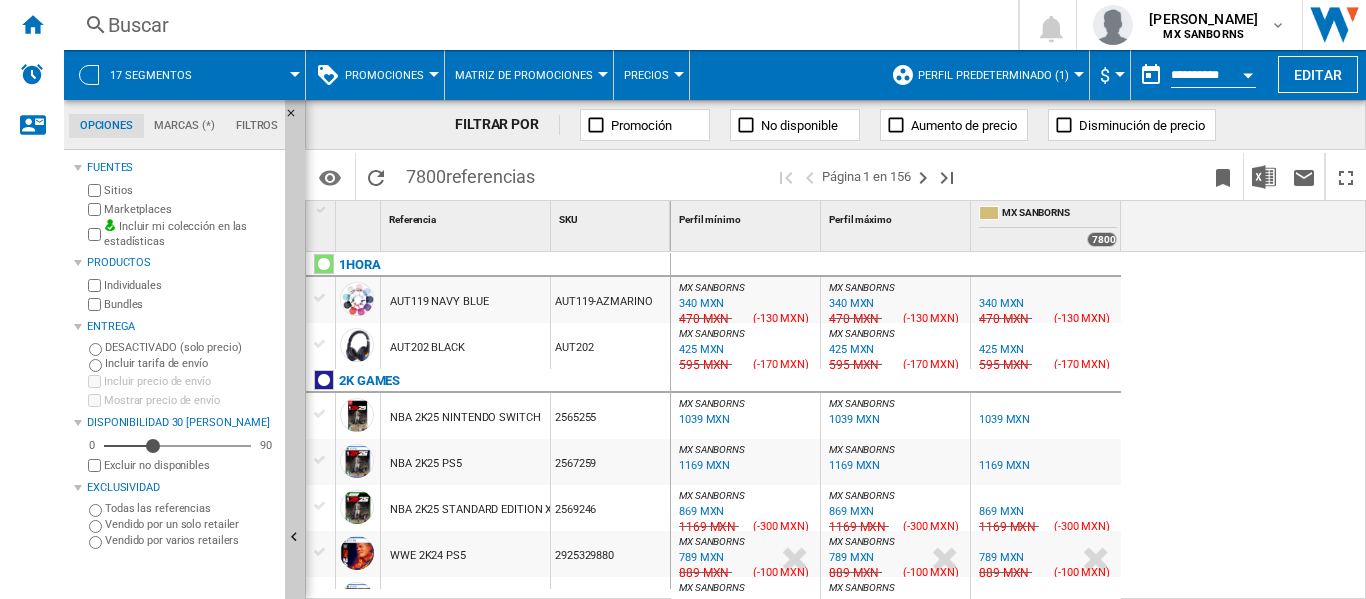scroll, scrollTop: 100, scrollLeft: 0, axis: vertical 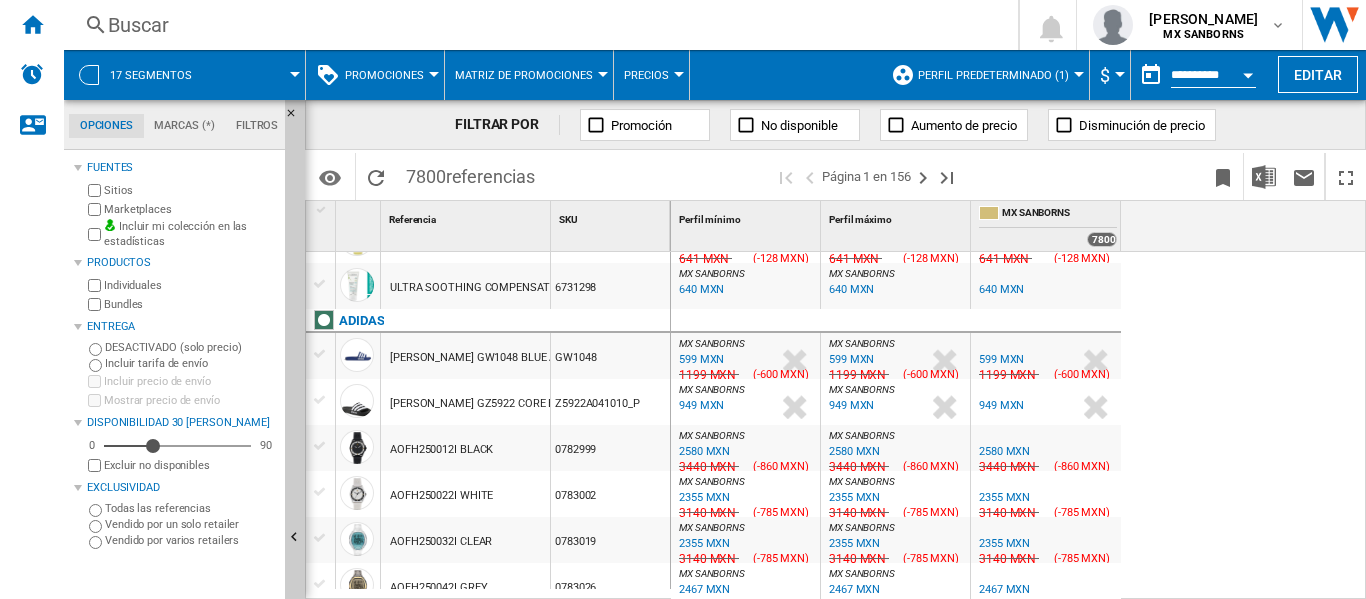 click on "MX SANBORNS" at bounding box center [712, 343] 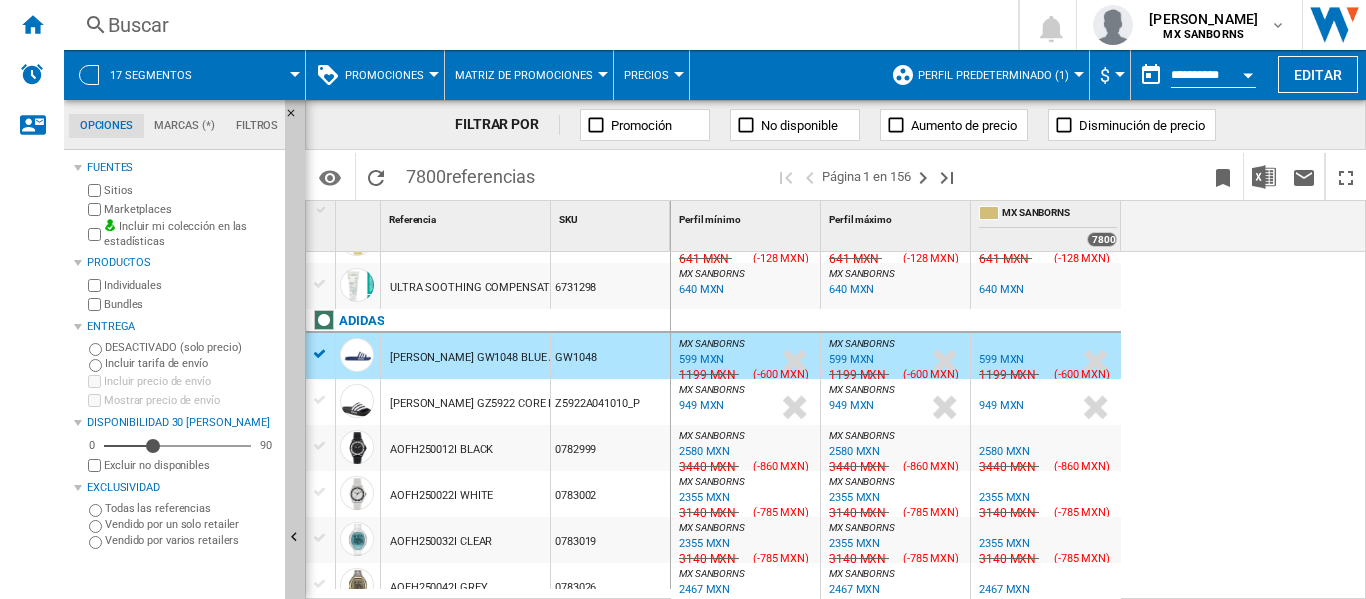 click on "599 MXN" at bounding box center (701, 359) 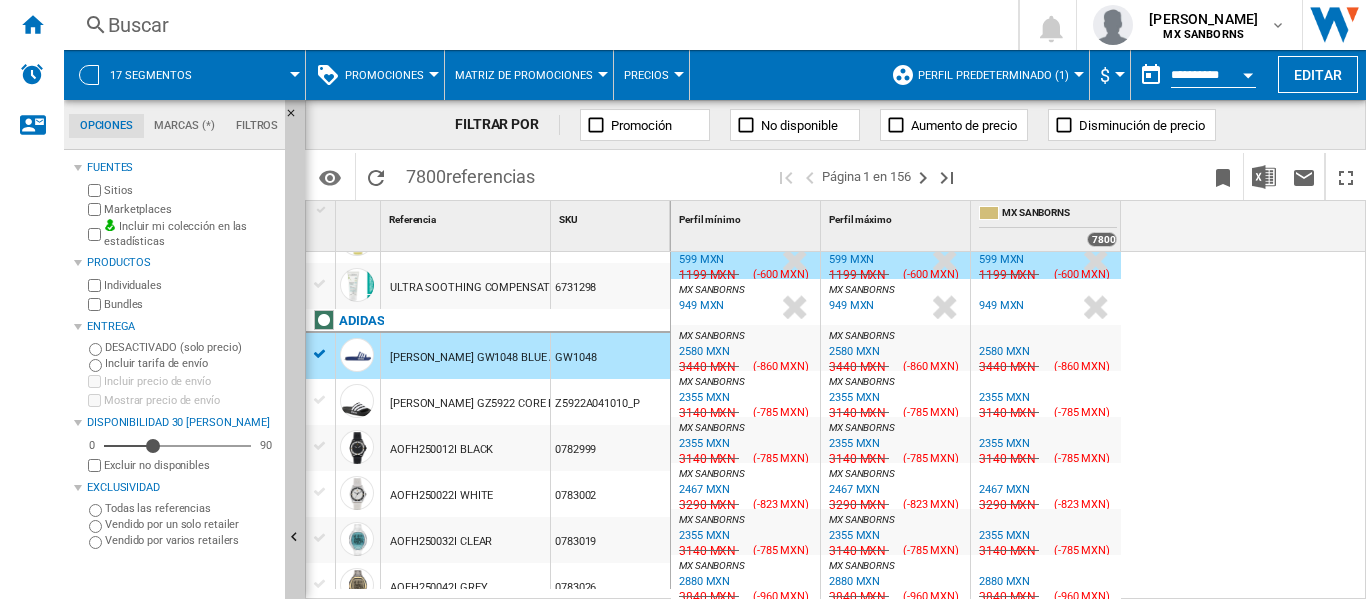 scroll, scrollTop: 1800, scrollLeft: 0, axis: vertical 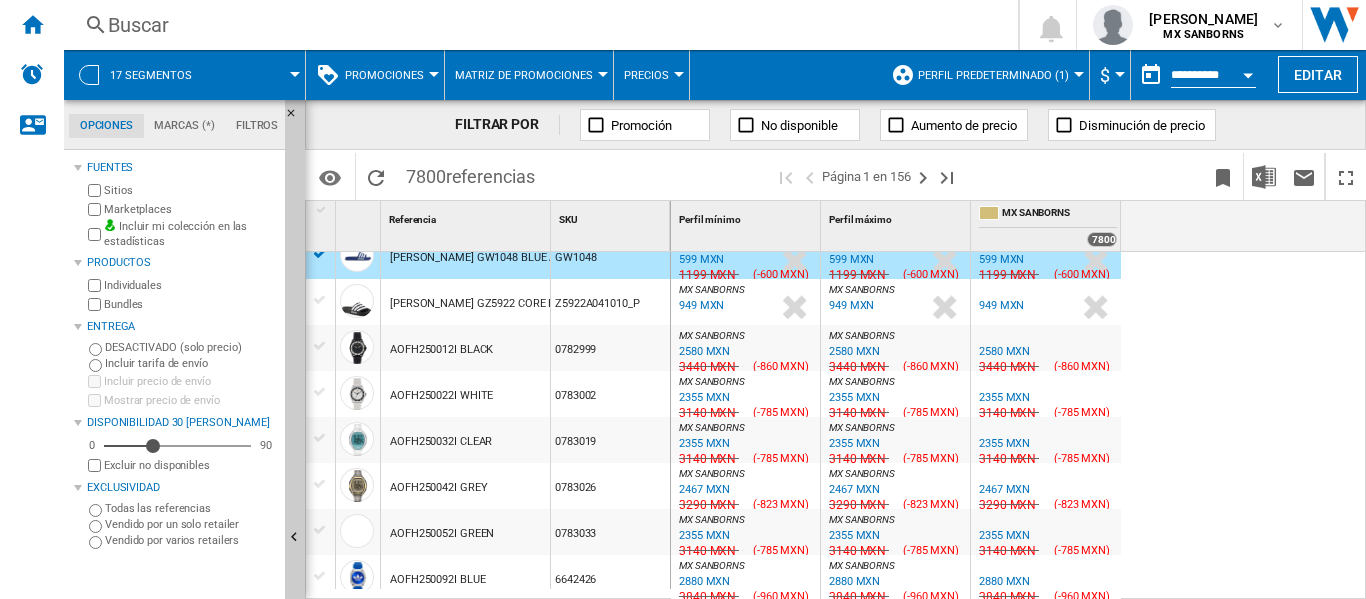 click on "2355 MXN" at bounding box center [704, 397] 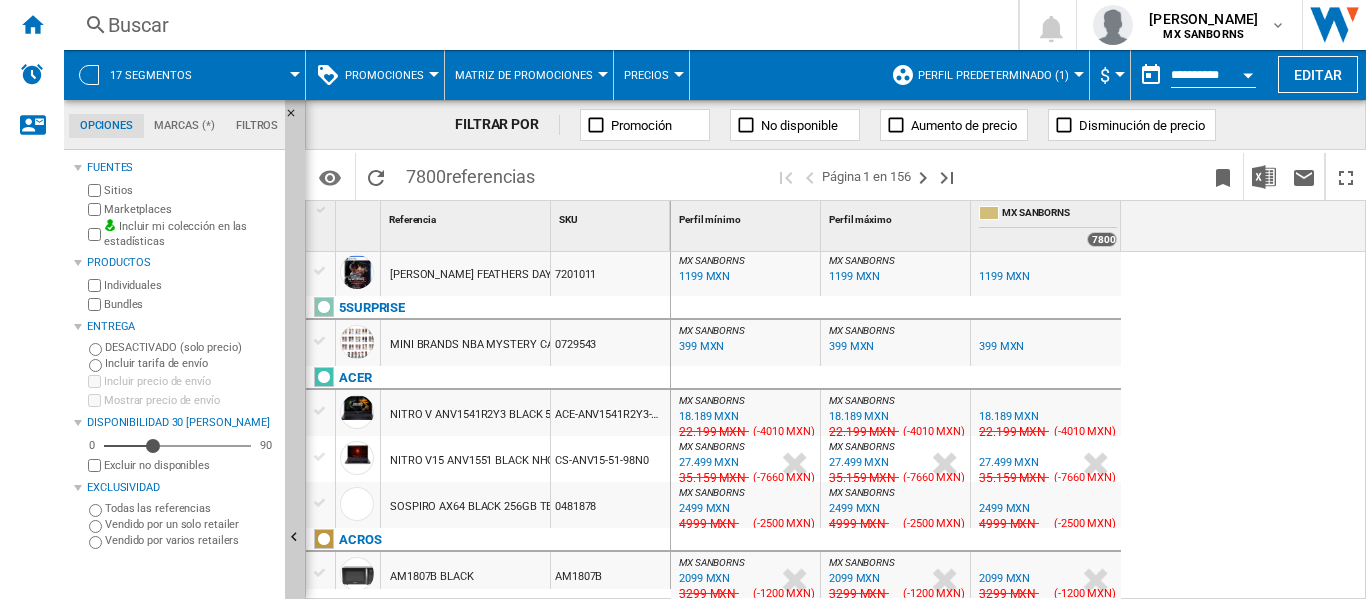 click on "Matriz de promociones" at bounding box center (529, 75) 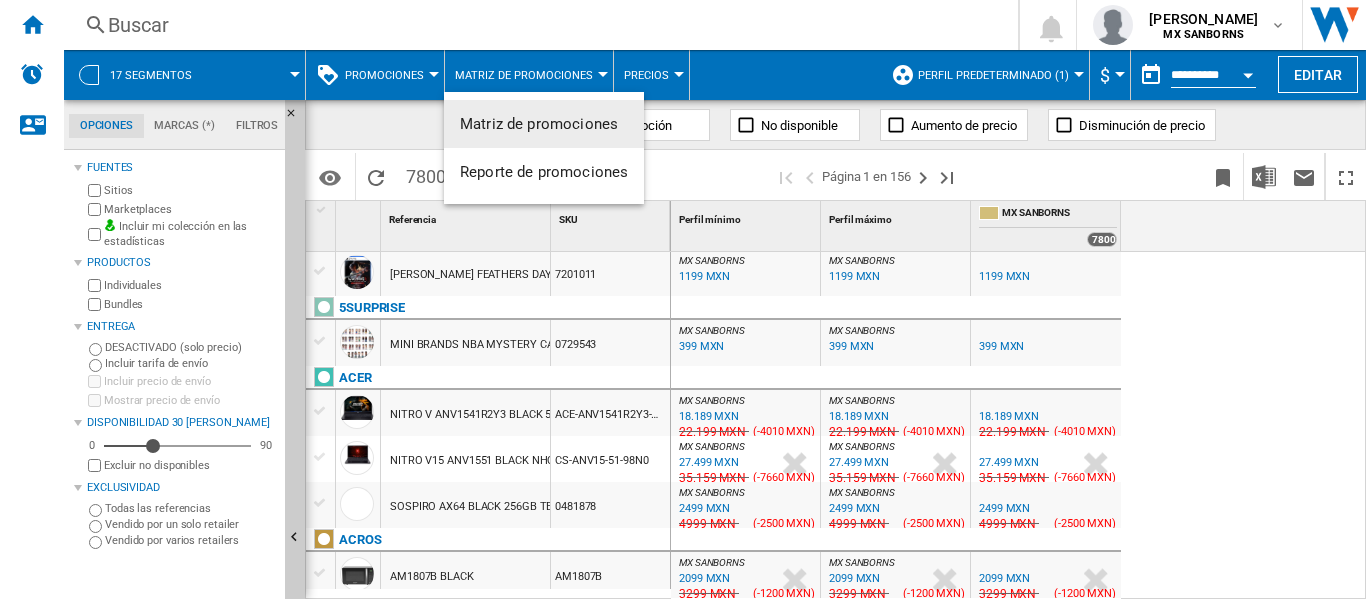 click at bounding box center [683, 299] 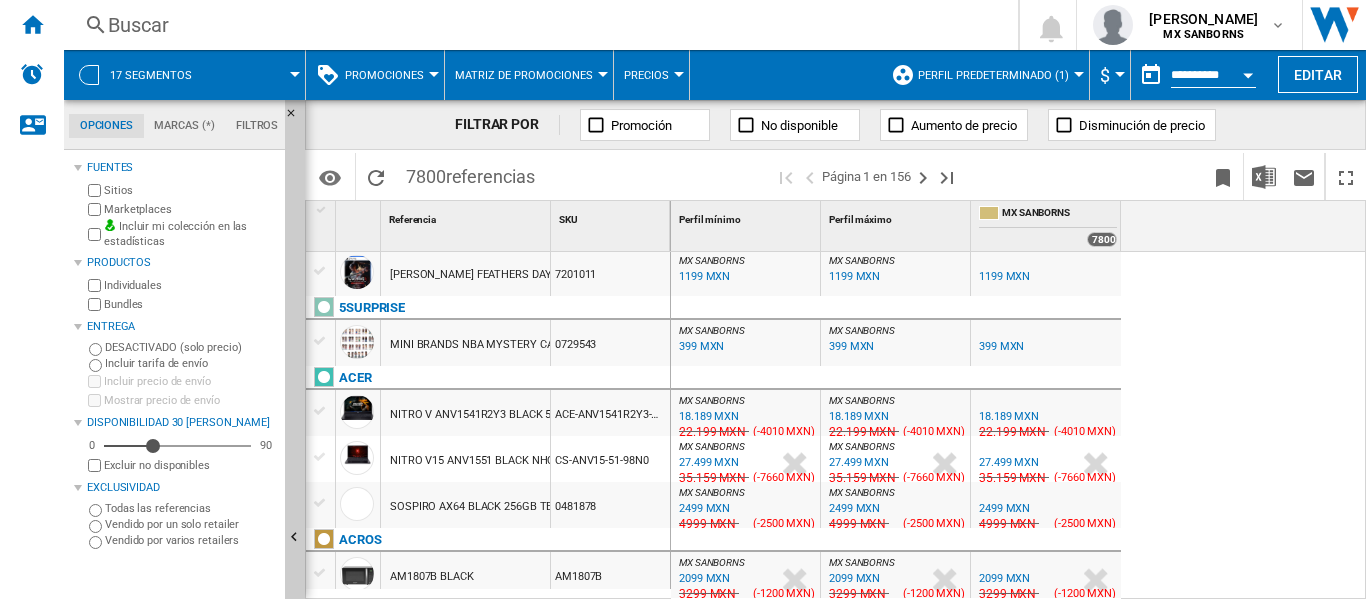click on "Precios" at bounding box center (646, 75) 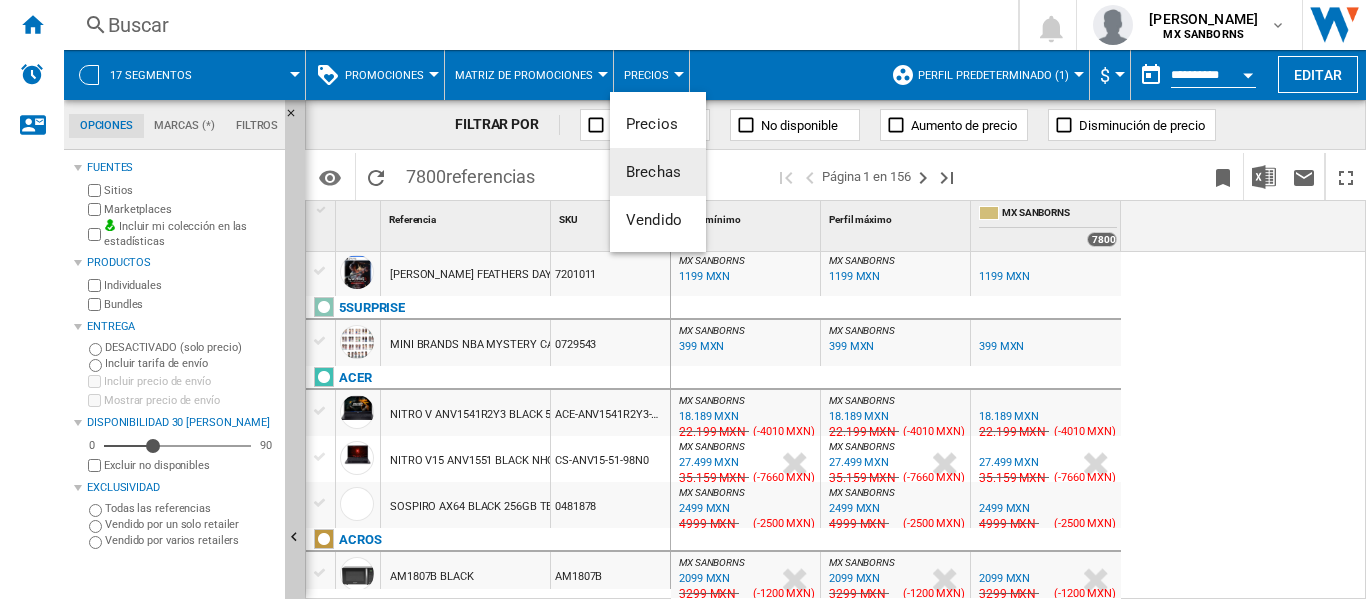 click at bounding box center [683, 299] 